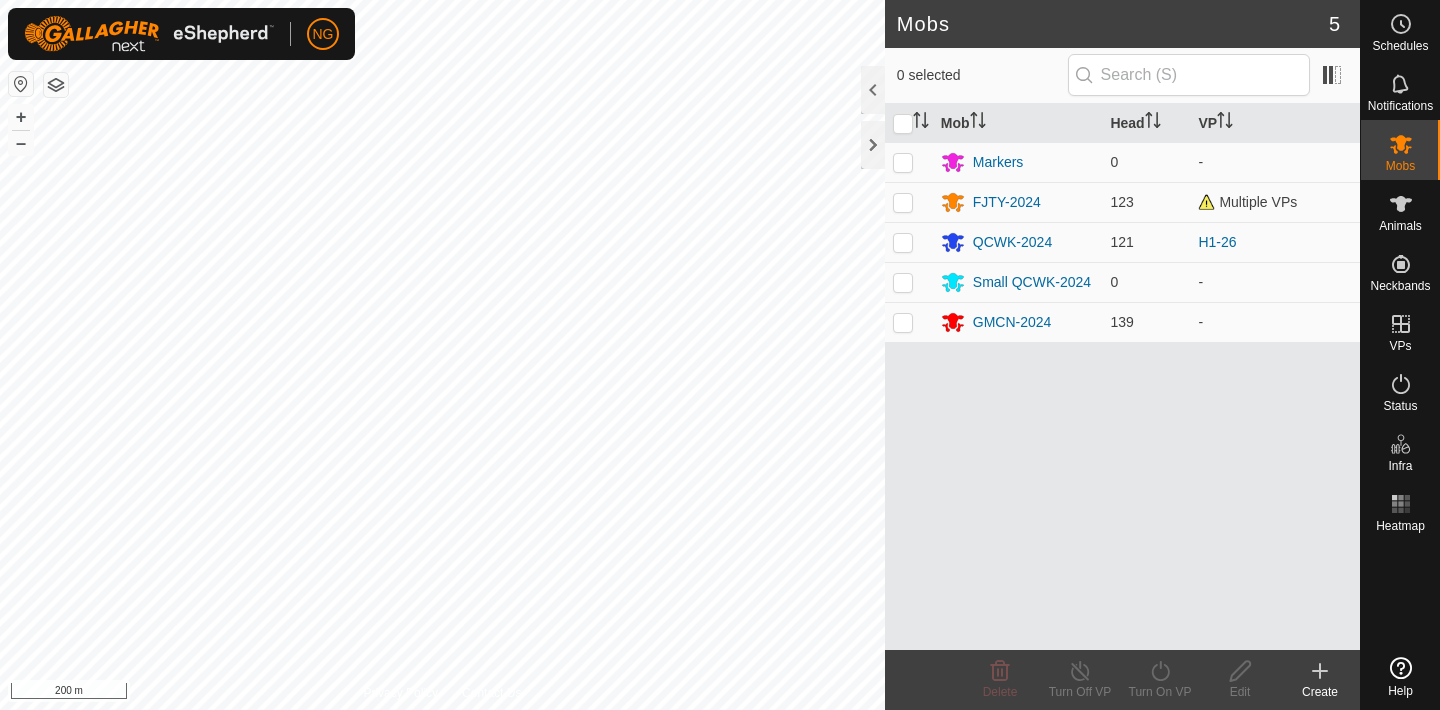 scroll, scrollTop: 0, scrollLeft: 0, axis: both 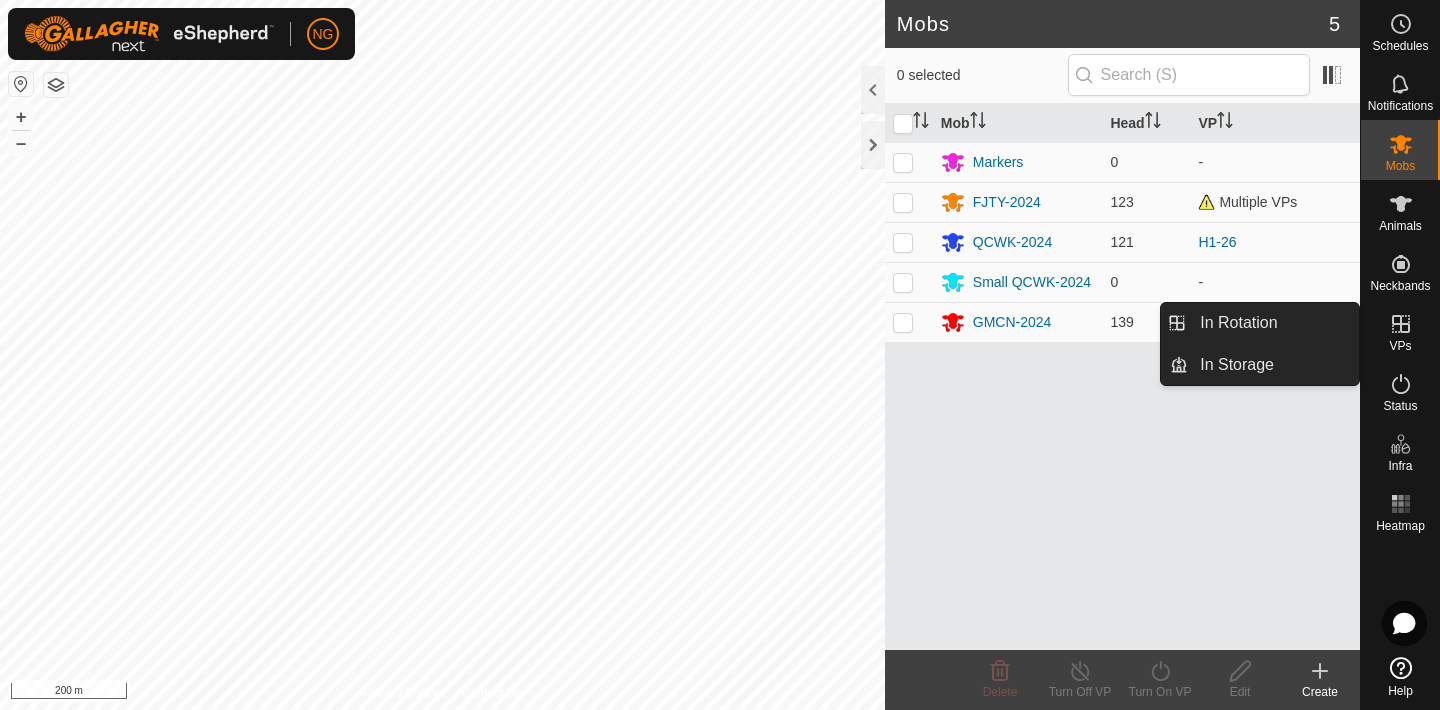 click 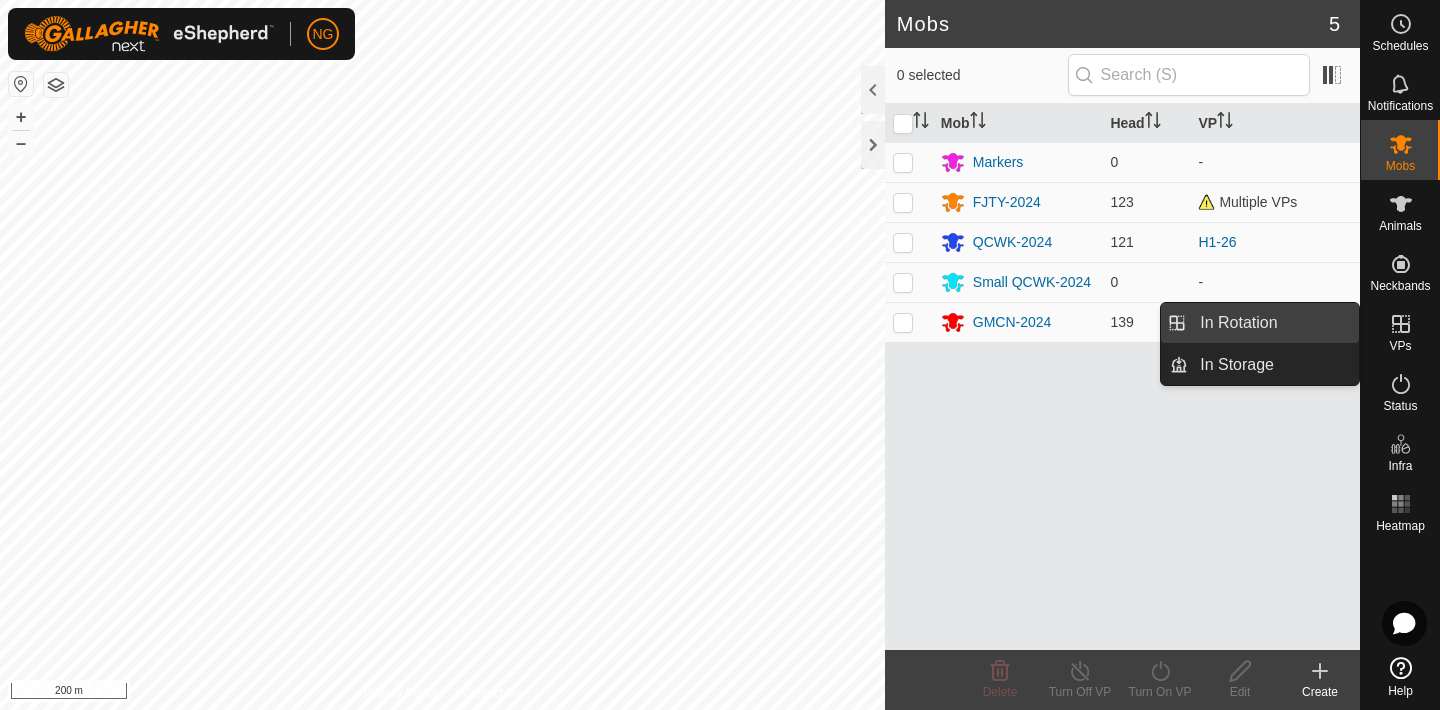 click on "In Rotation" at bounding box center [1273, 323] 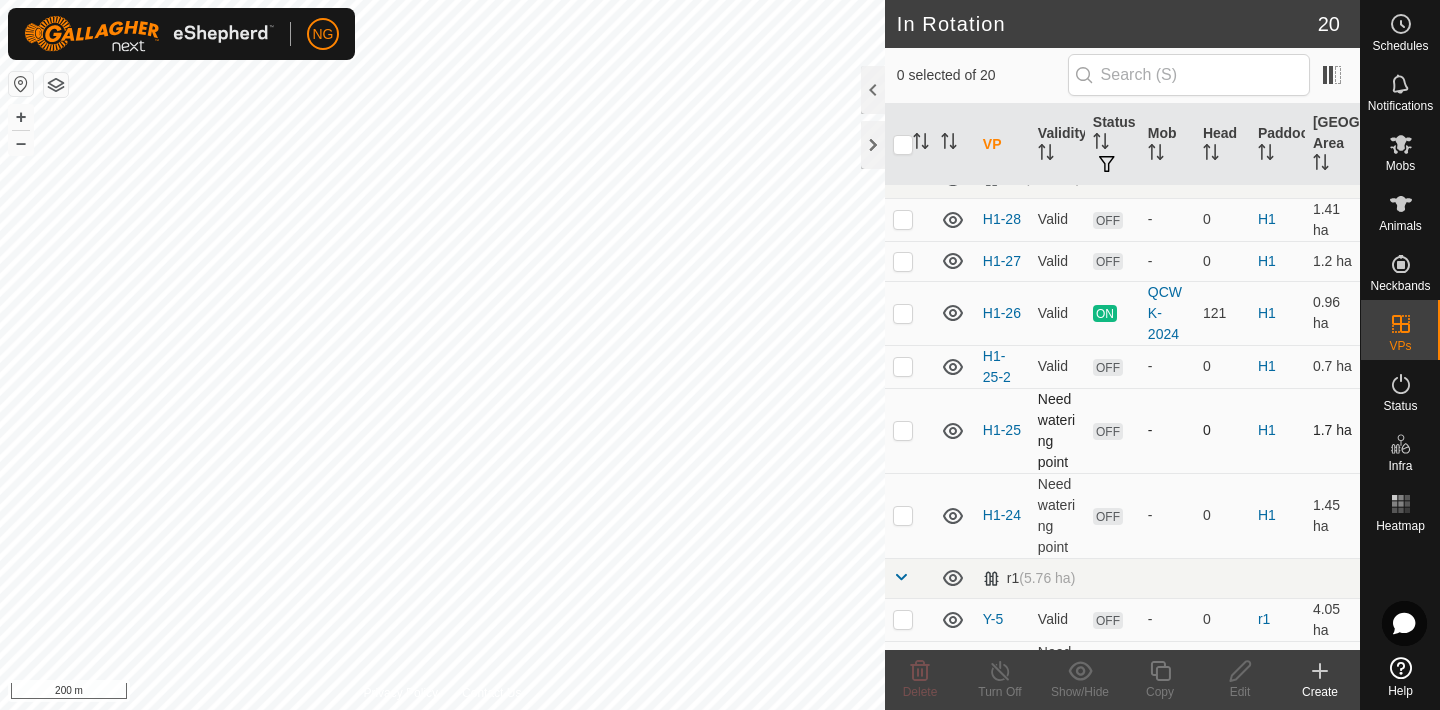 scroll, scrollTop: 29, scrollLeft: 0, axis: vertical 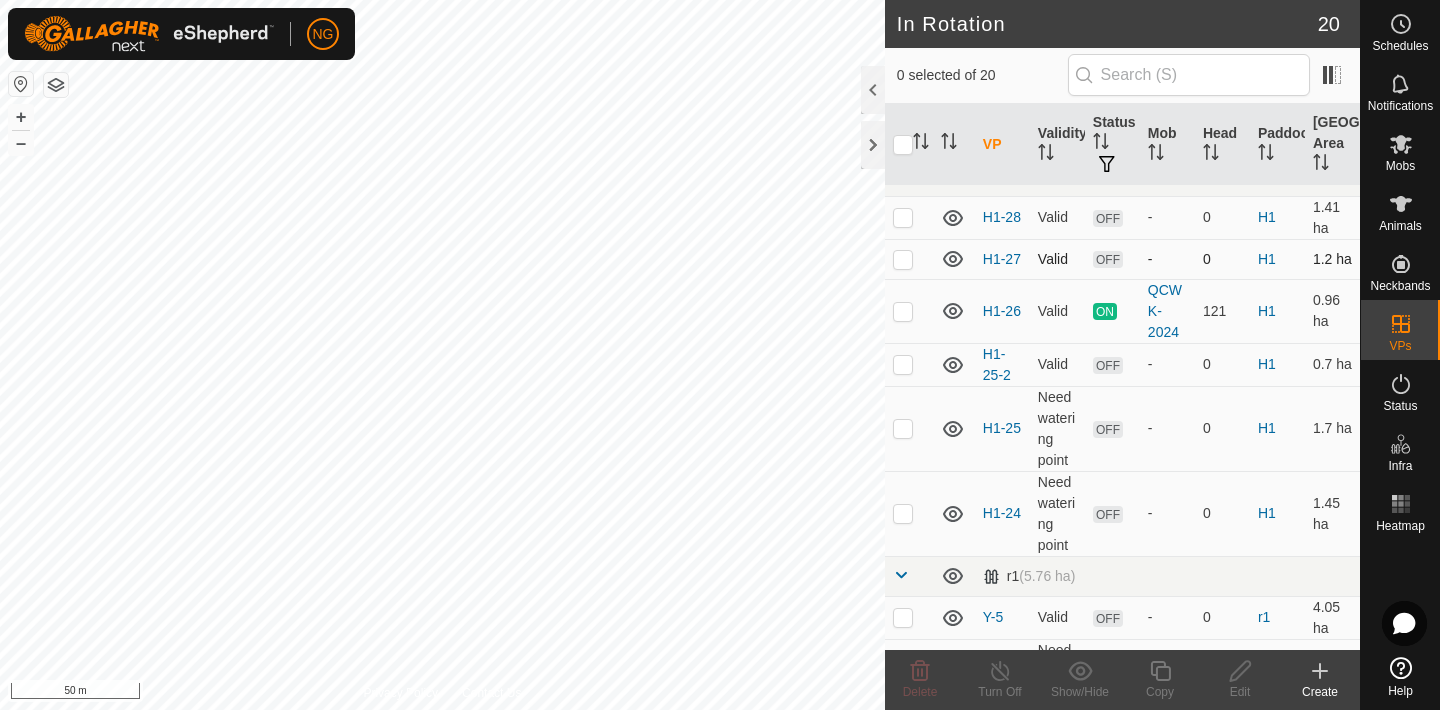 click at bounding box center [903, 259] 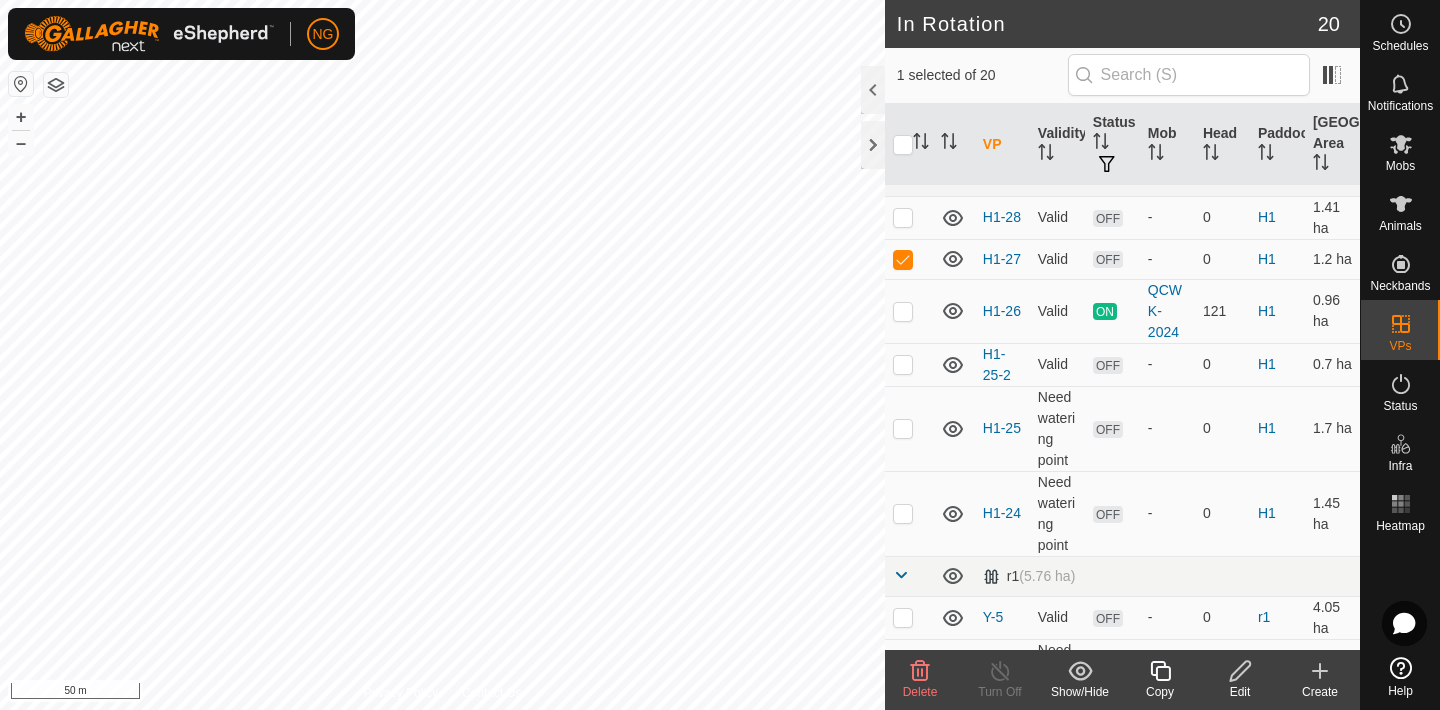click 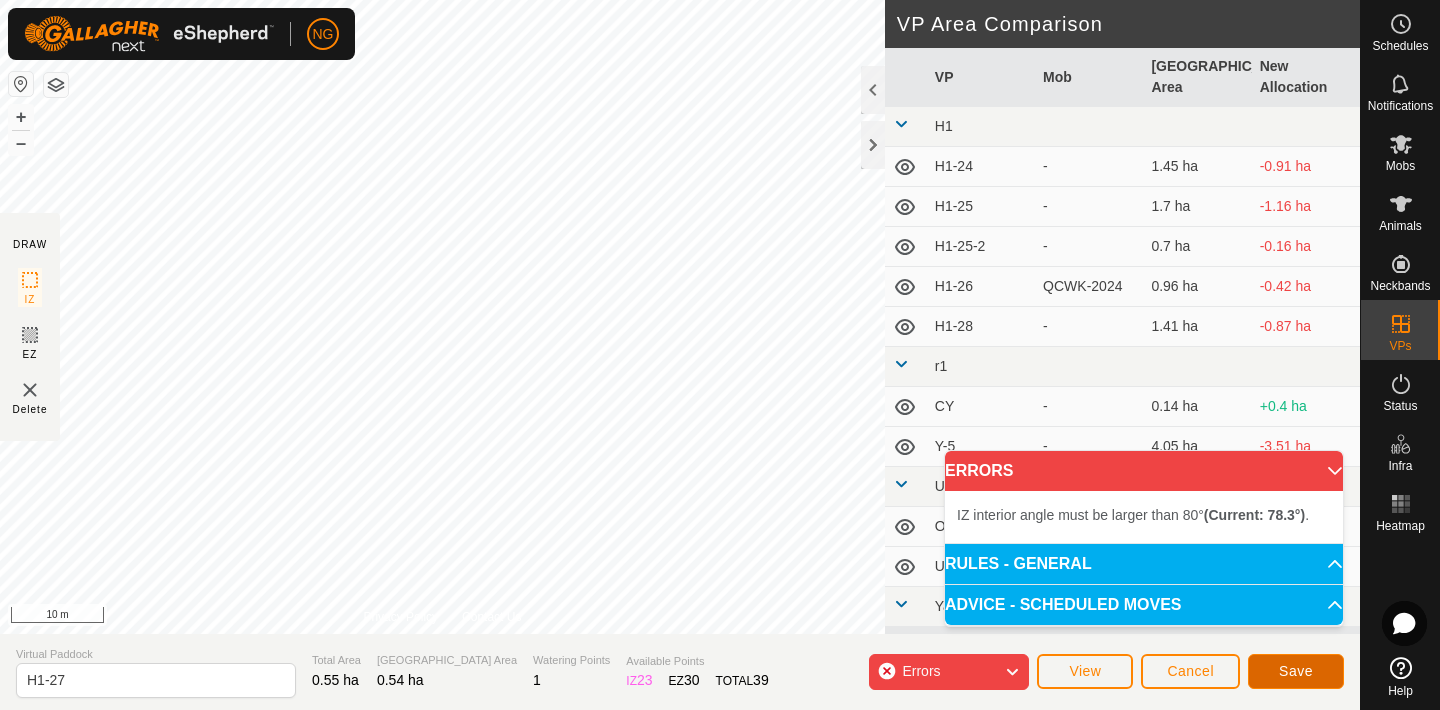 click on "Save" 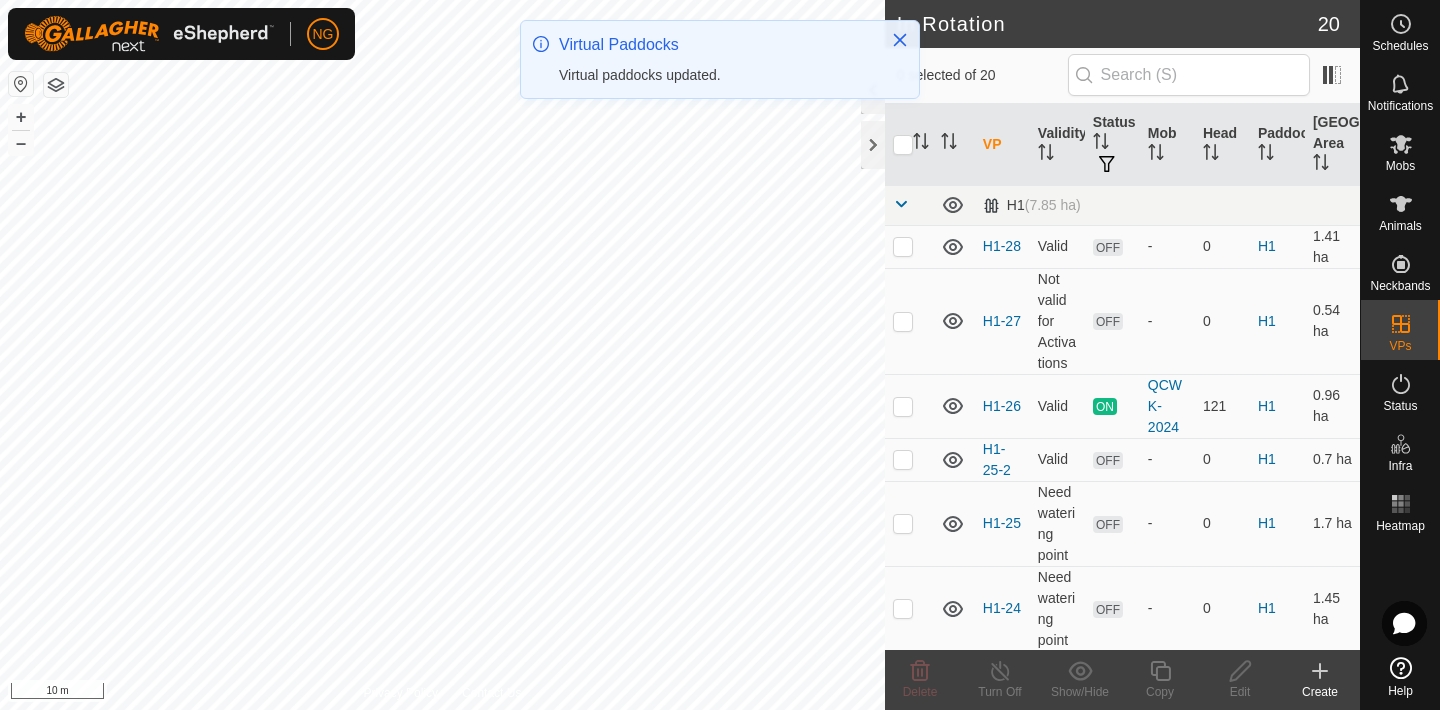 click at bounding box center [903, 246] 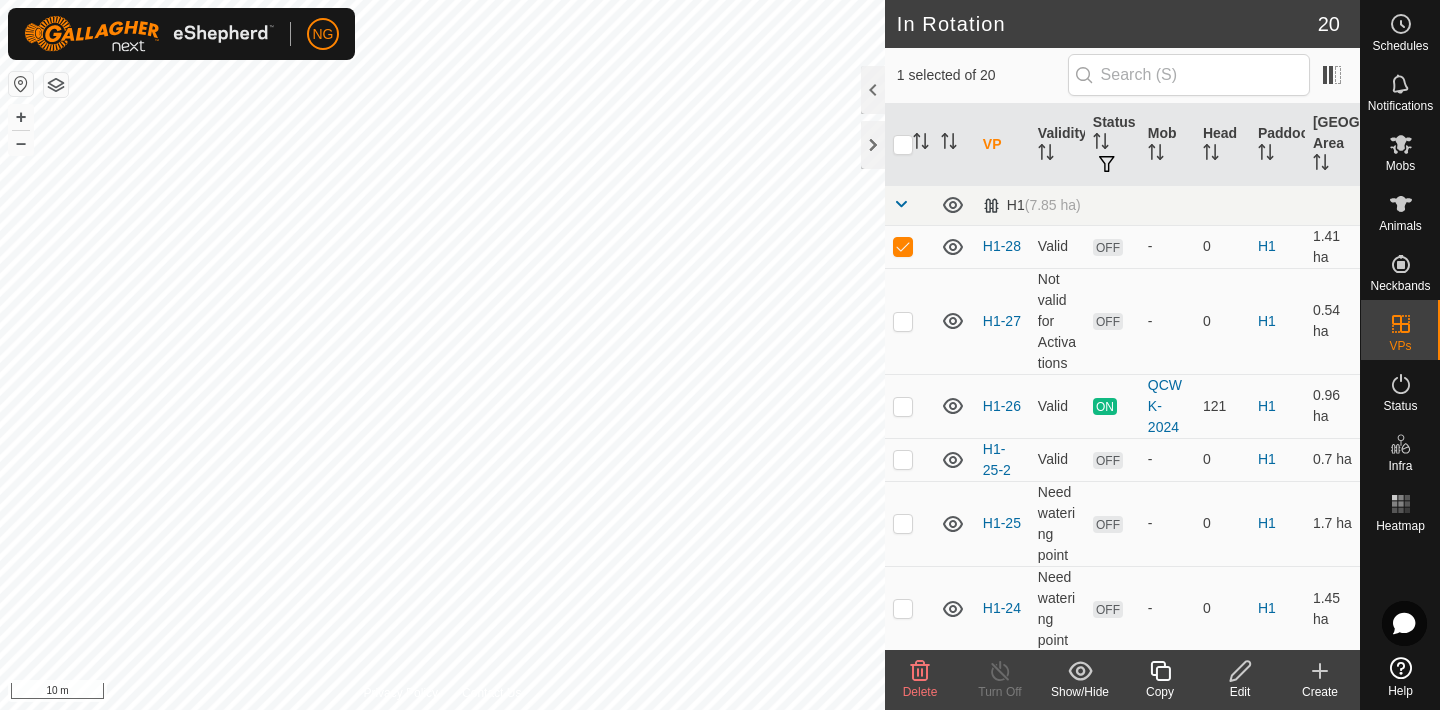 click 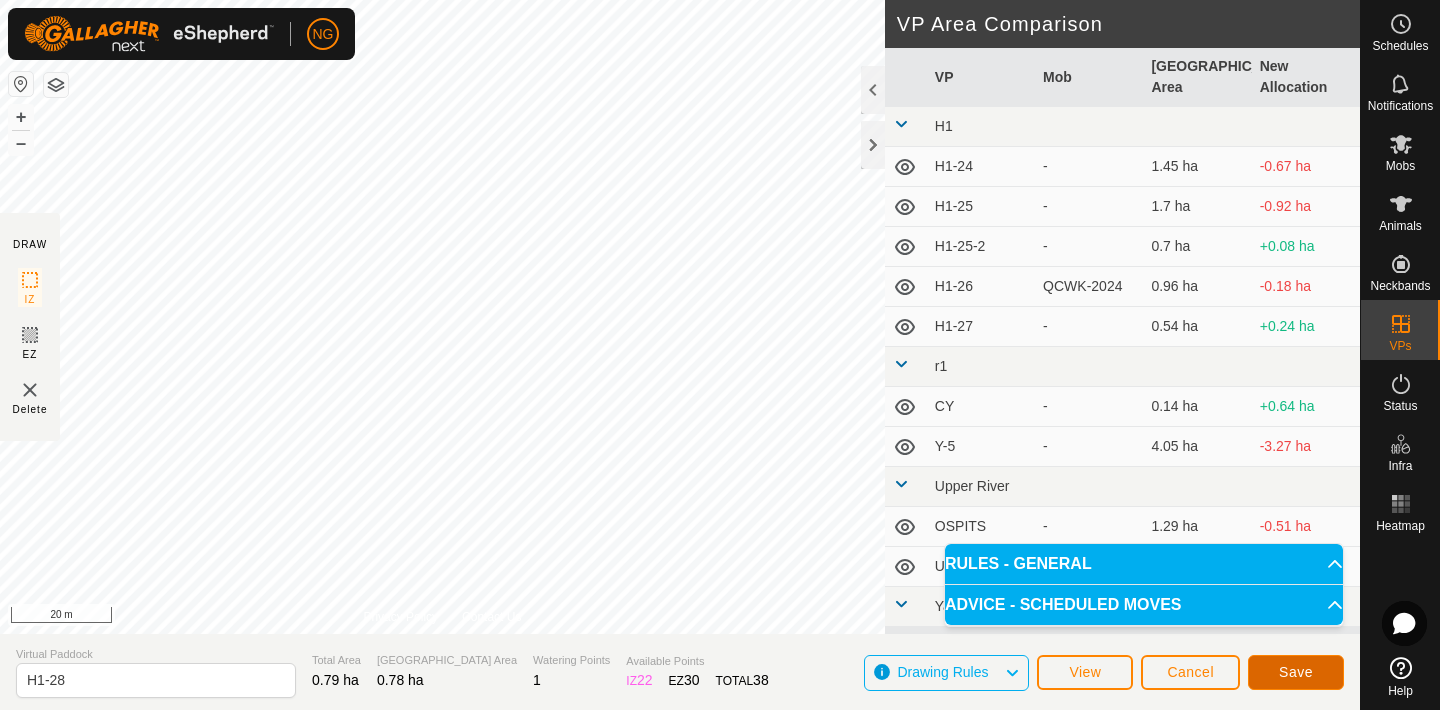 click on "Save" 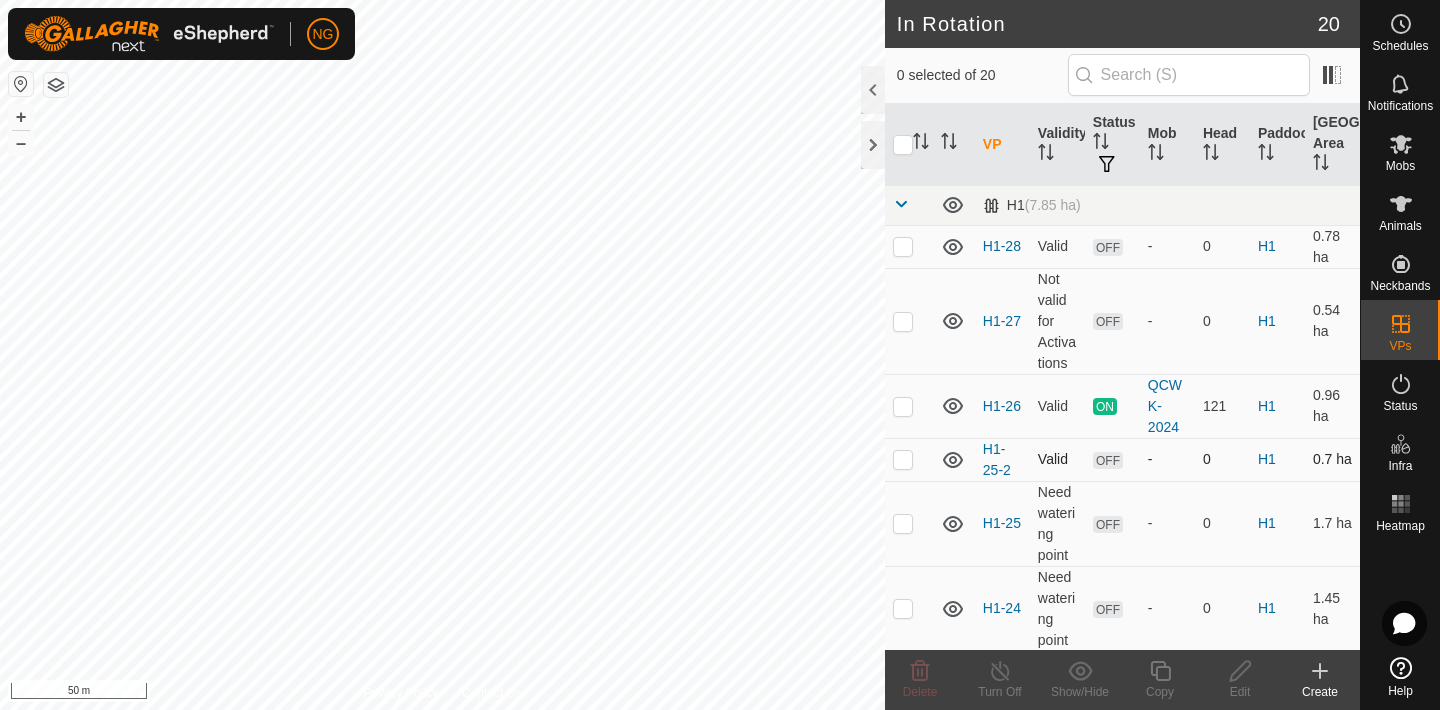 click at bounding box center [903, 459] 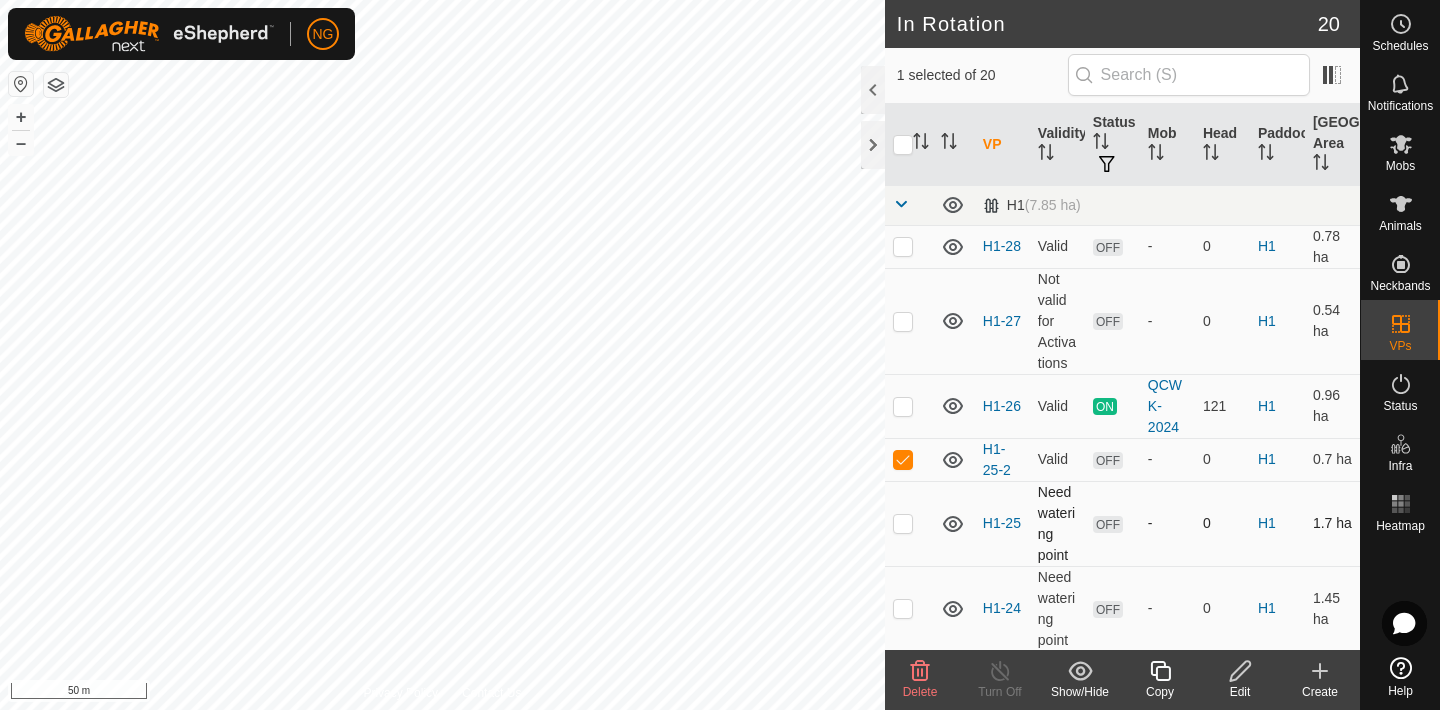 click at bounding box center [903, 523] 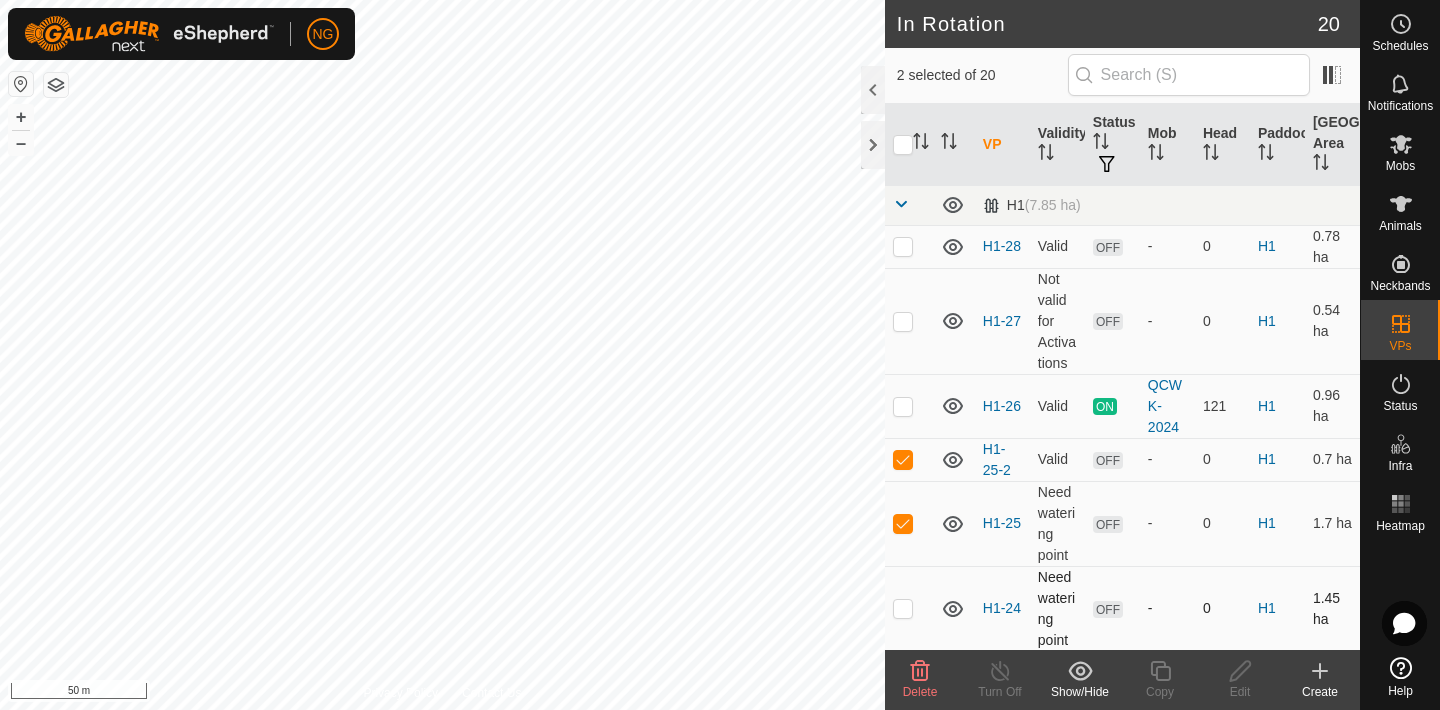click at bounding box center (903, 608) 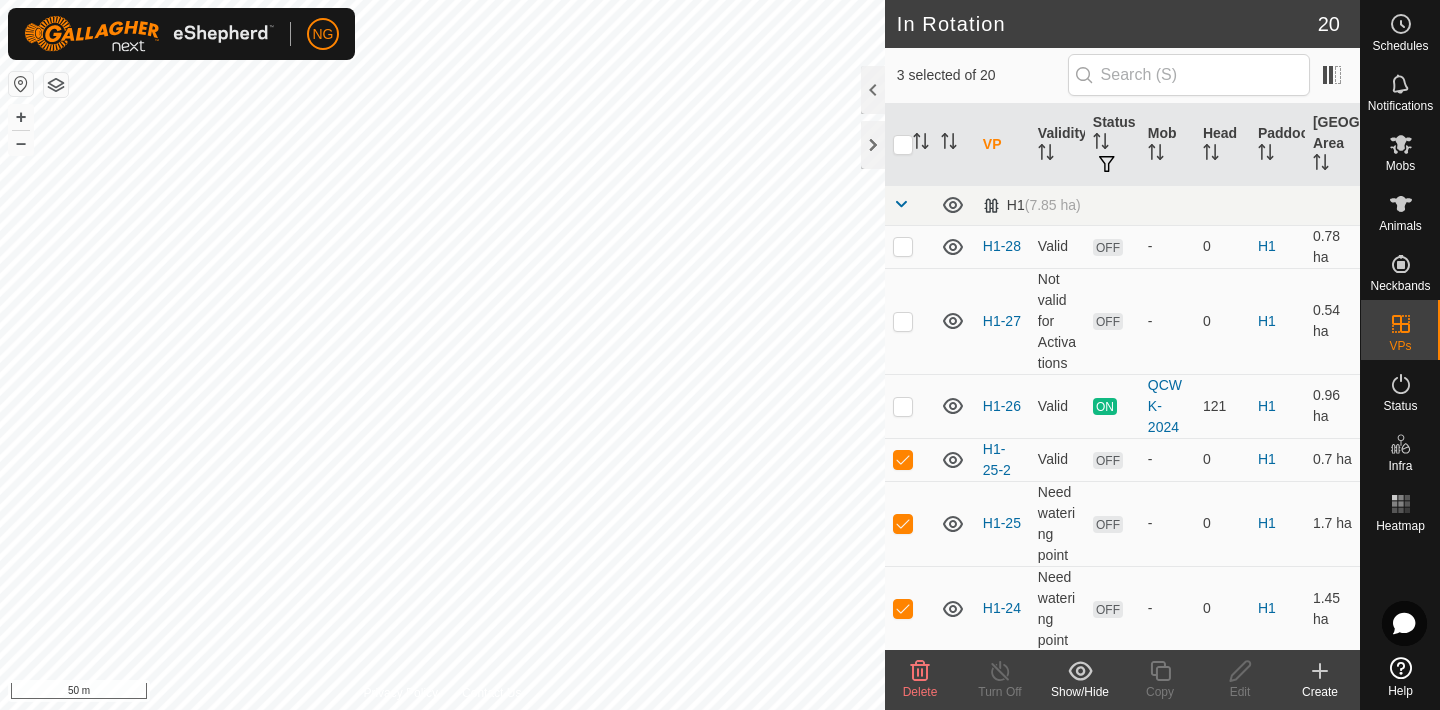 click 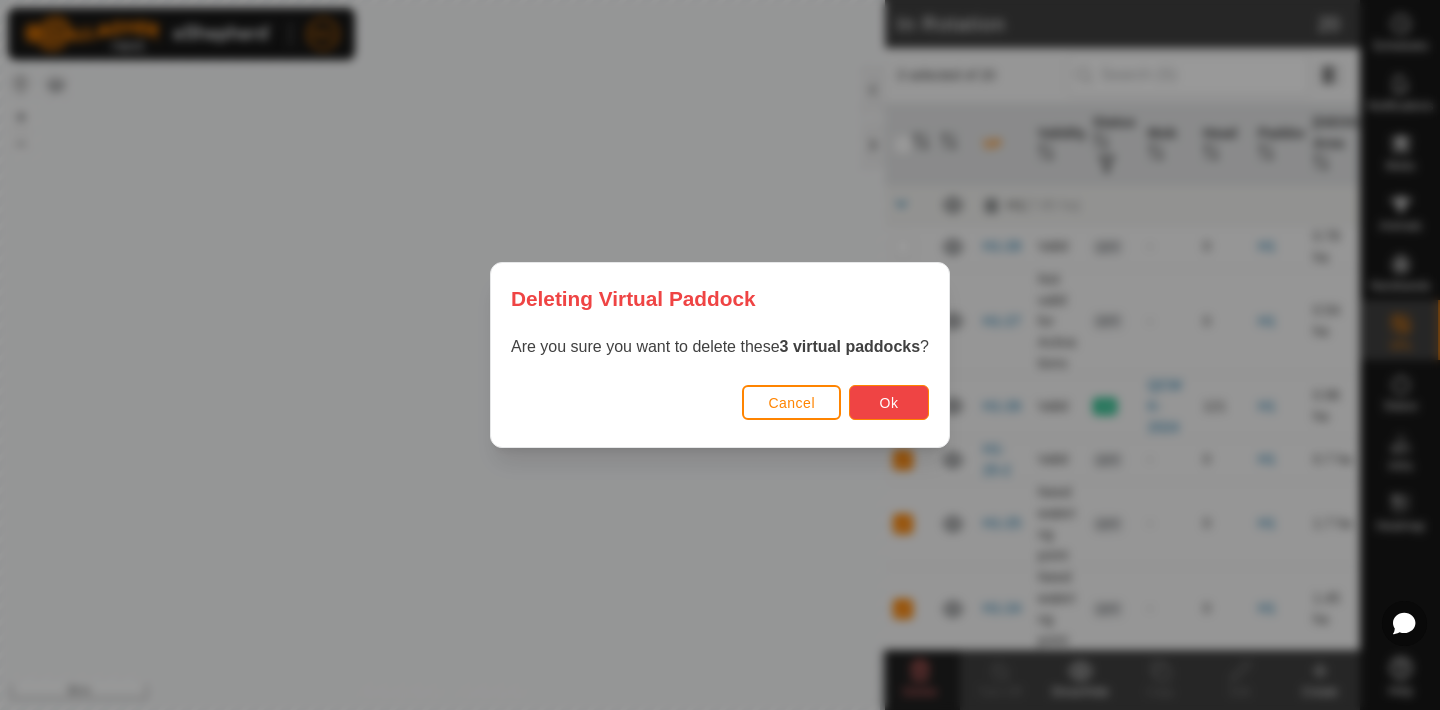 click on "Ok" at bounding box center [889, 403] 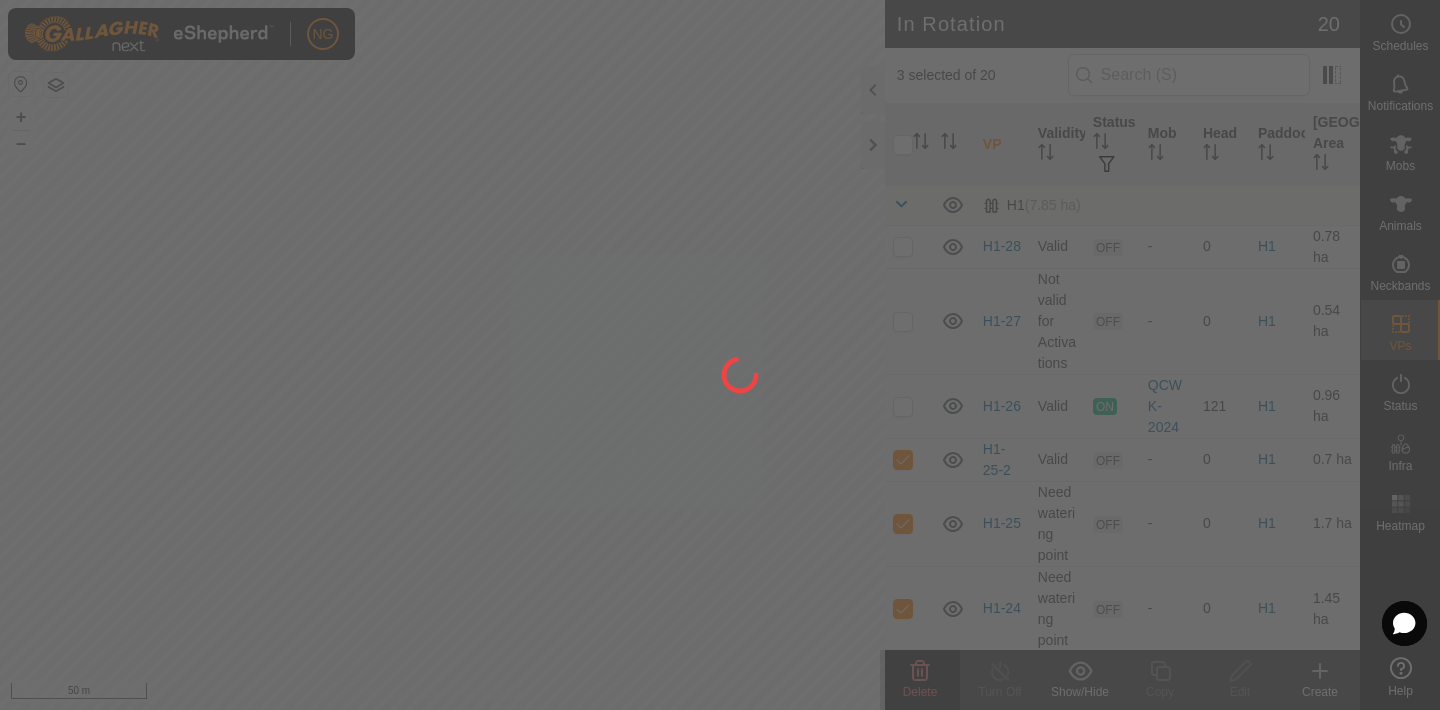 checkbox on "false" 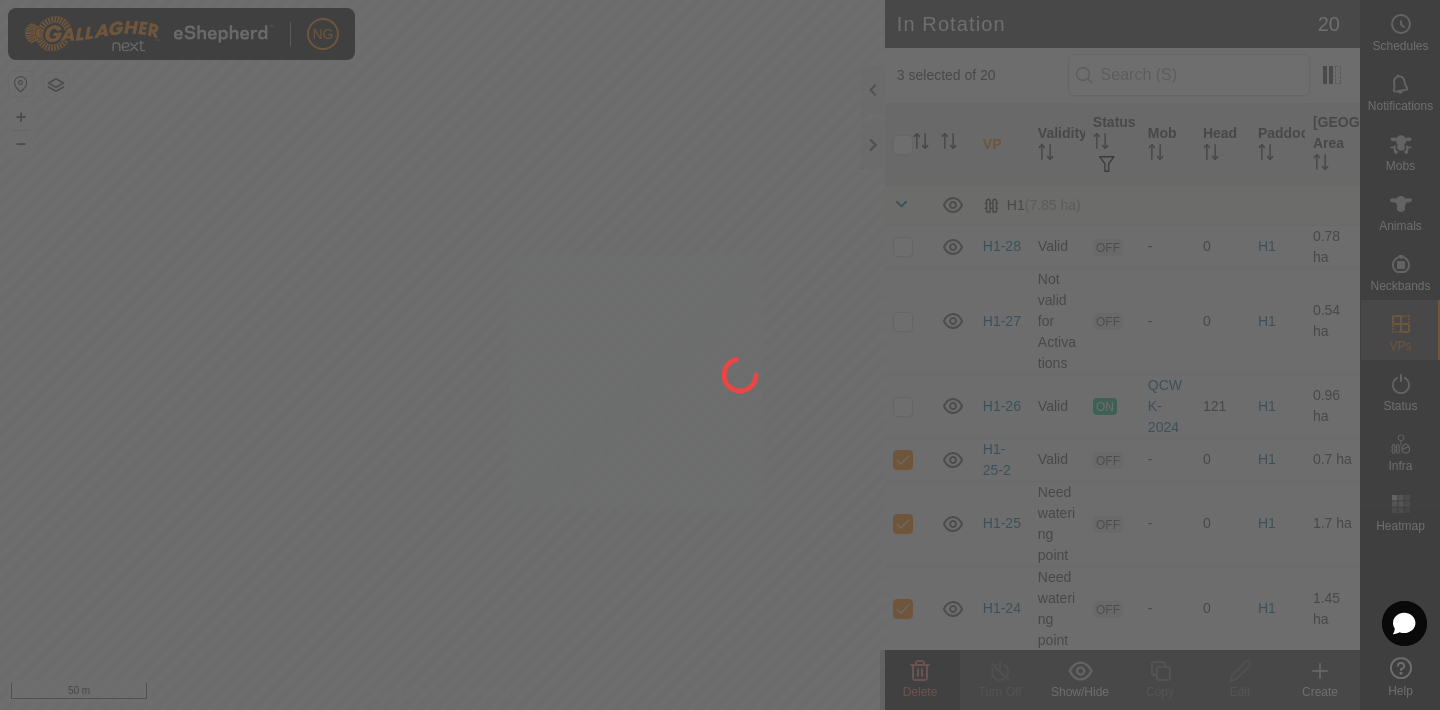 checkbox on "false" 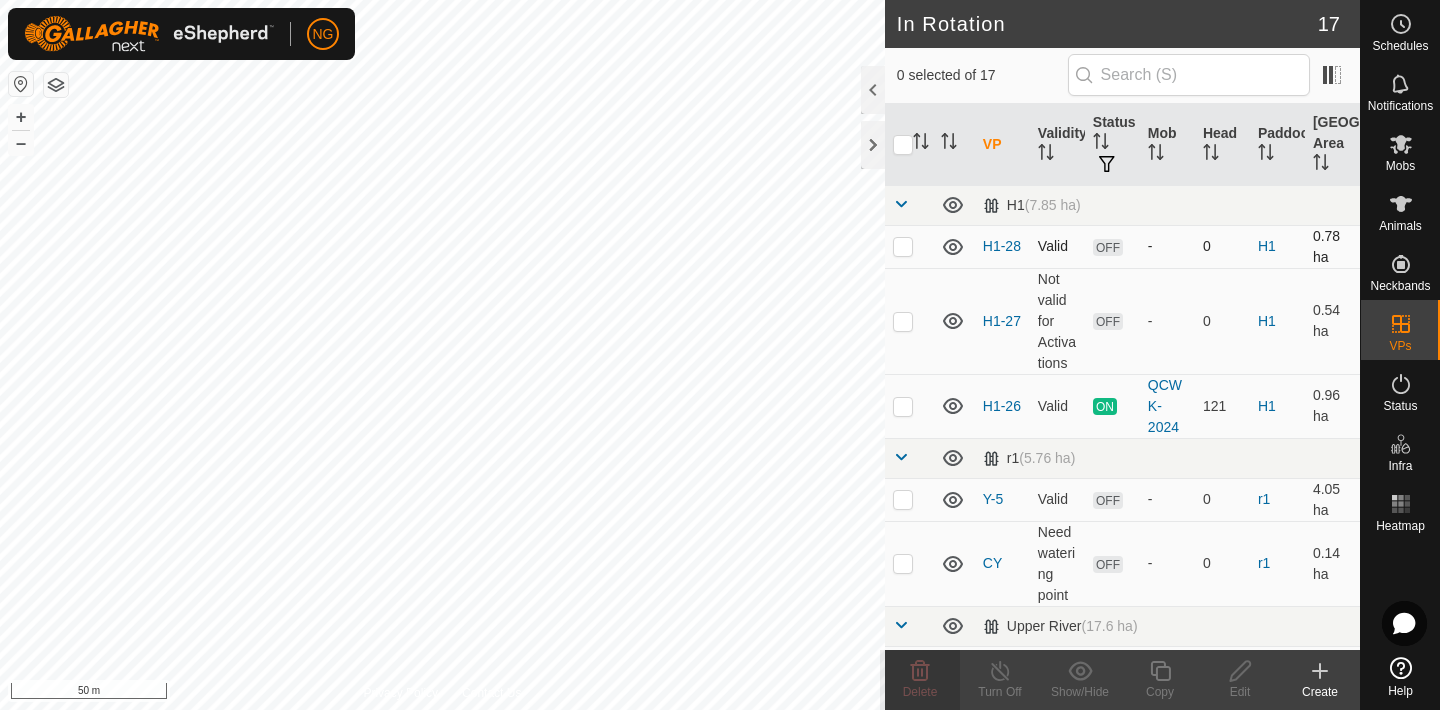 click at bounding box center [903, 246] 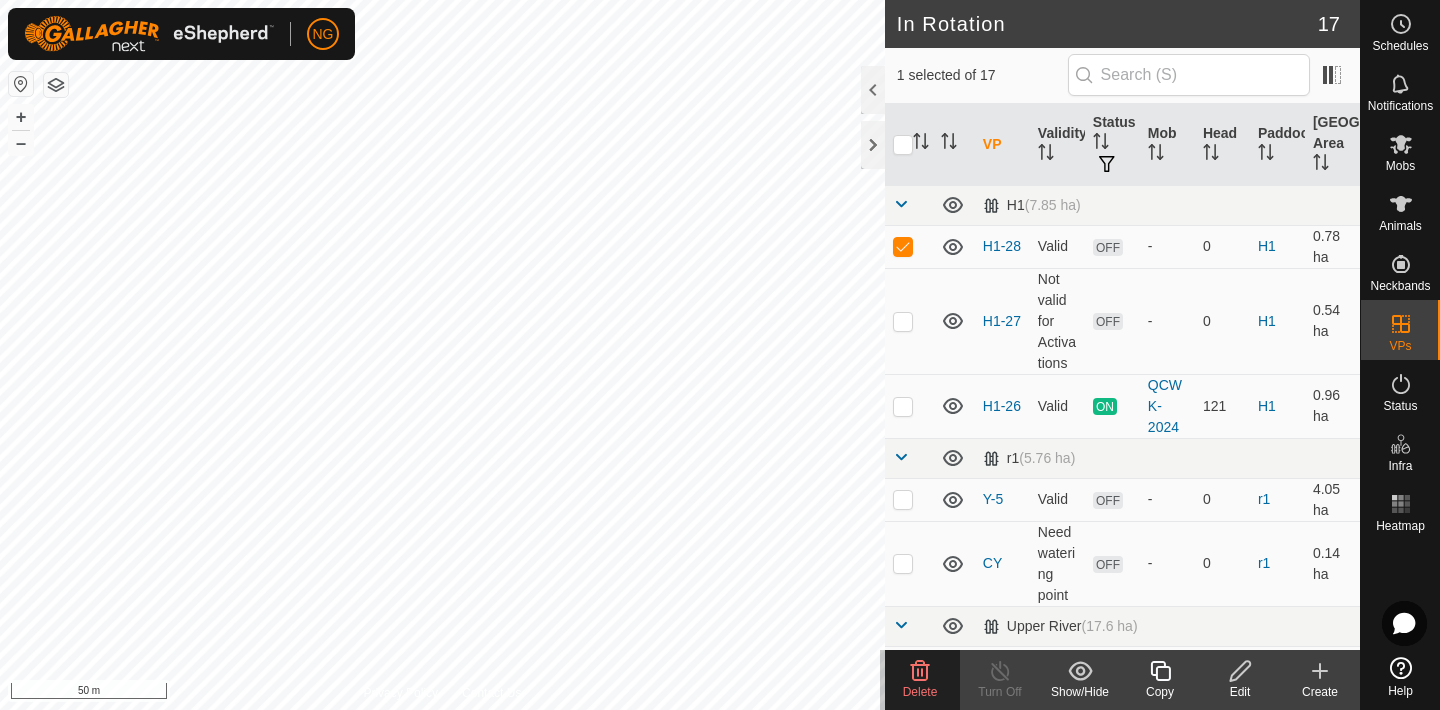 click 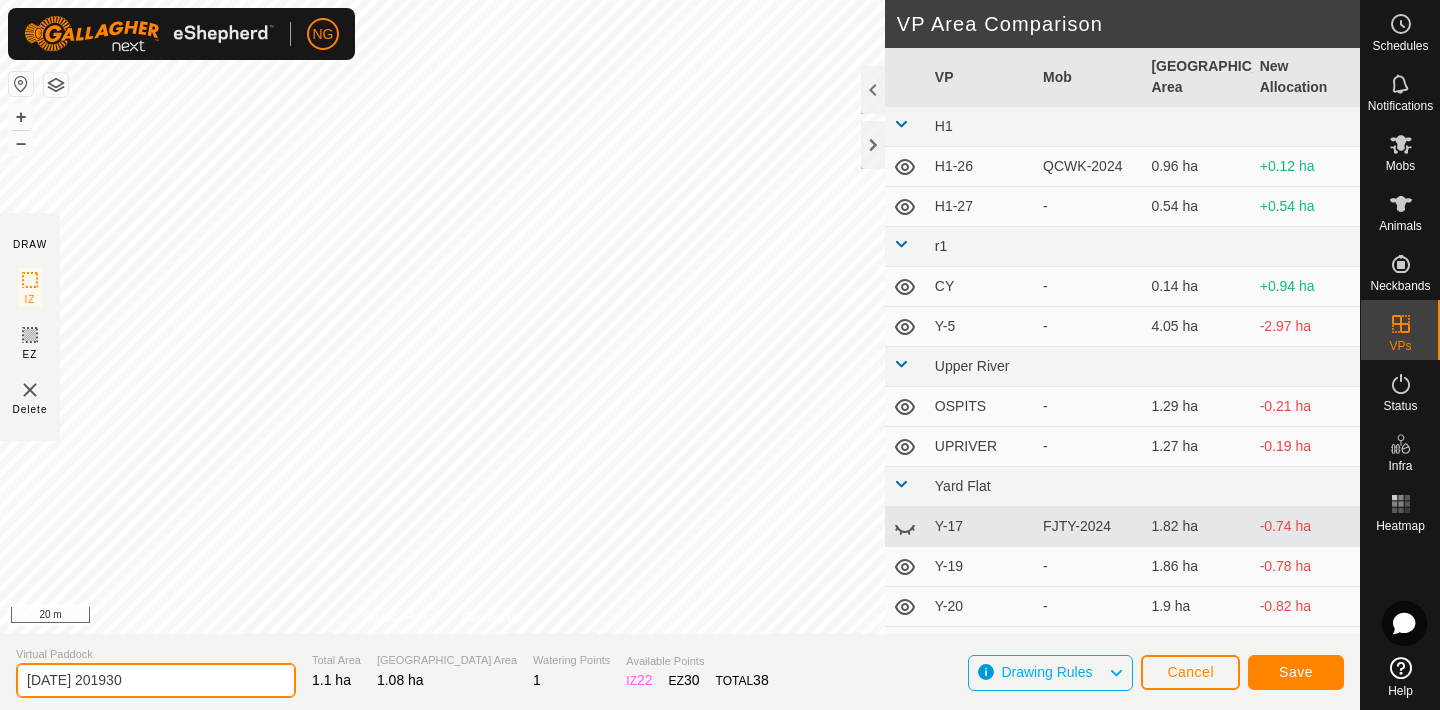 click on "[DATE] 201930" 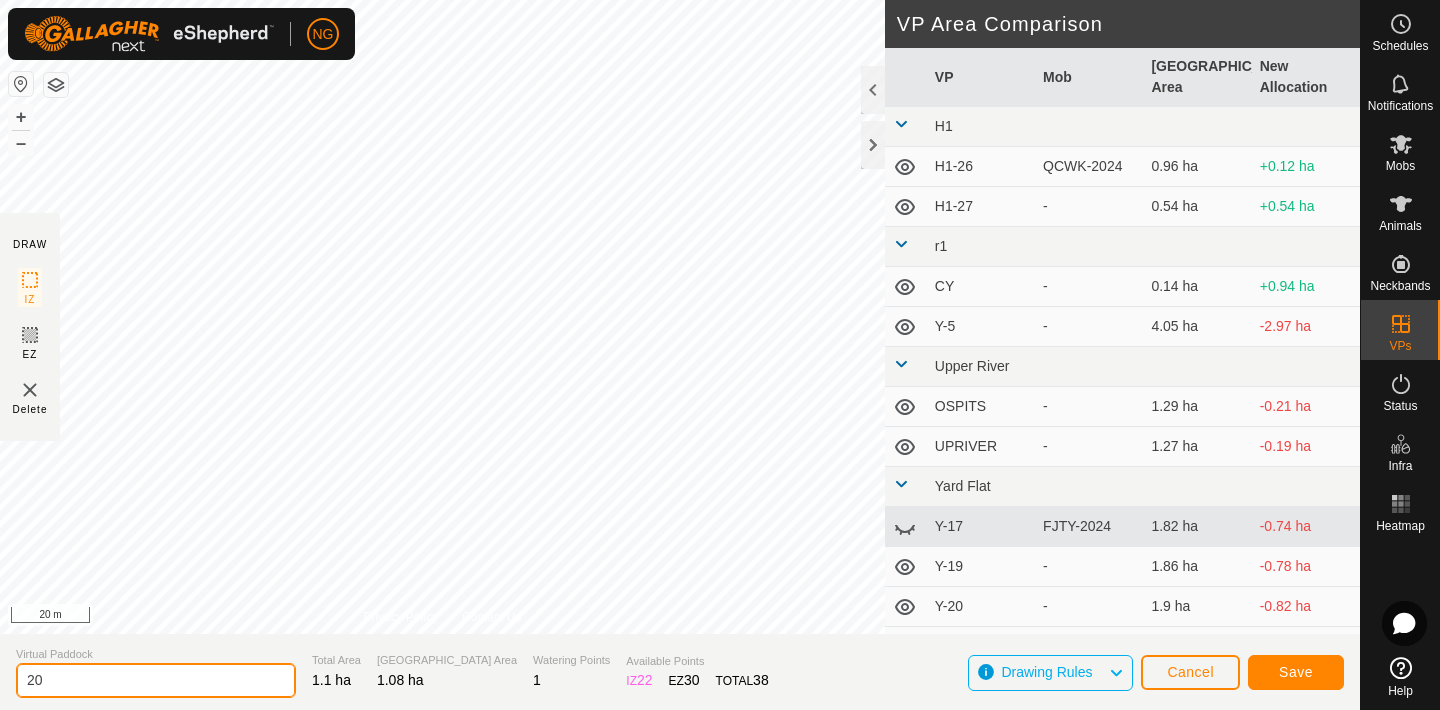 type on "2" 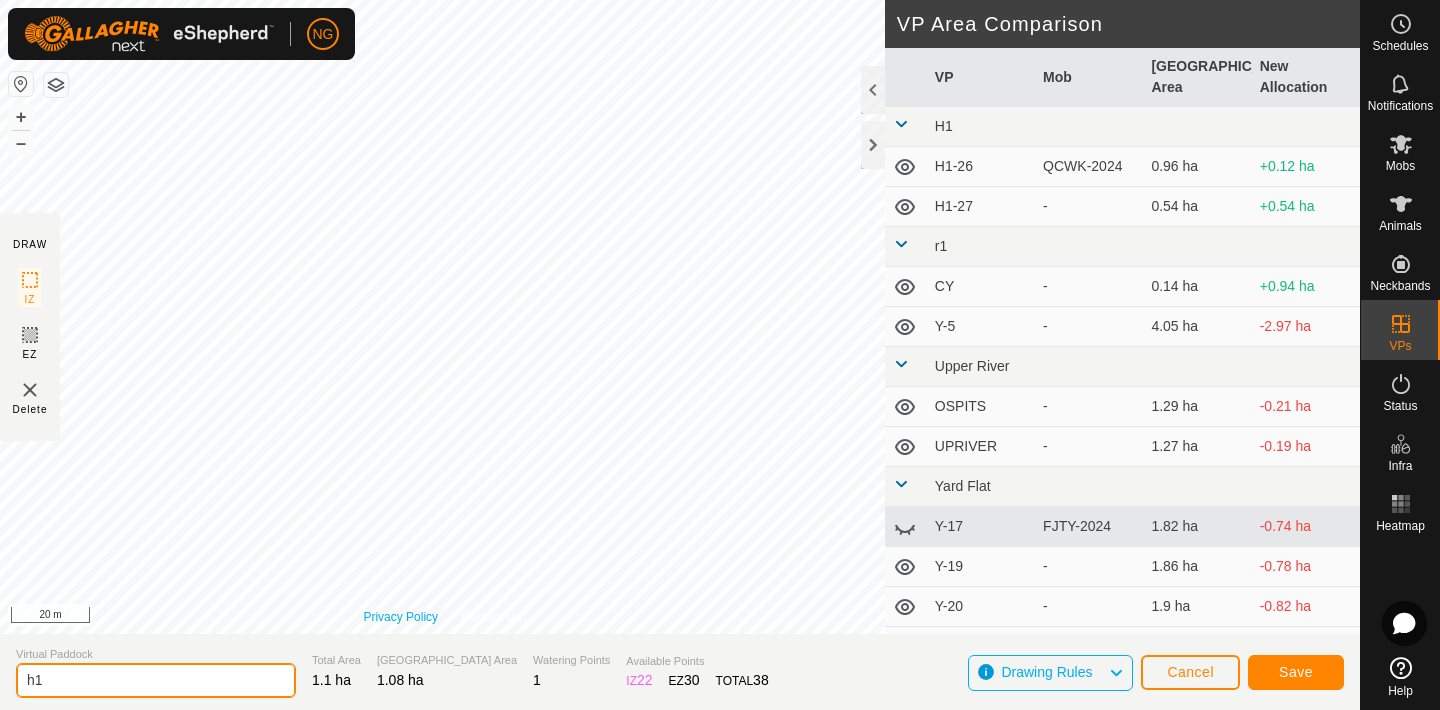 type on "h" 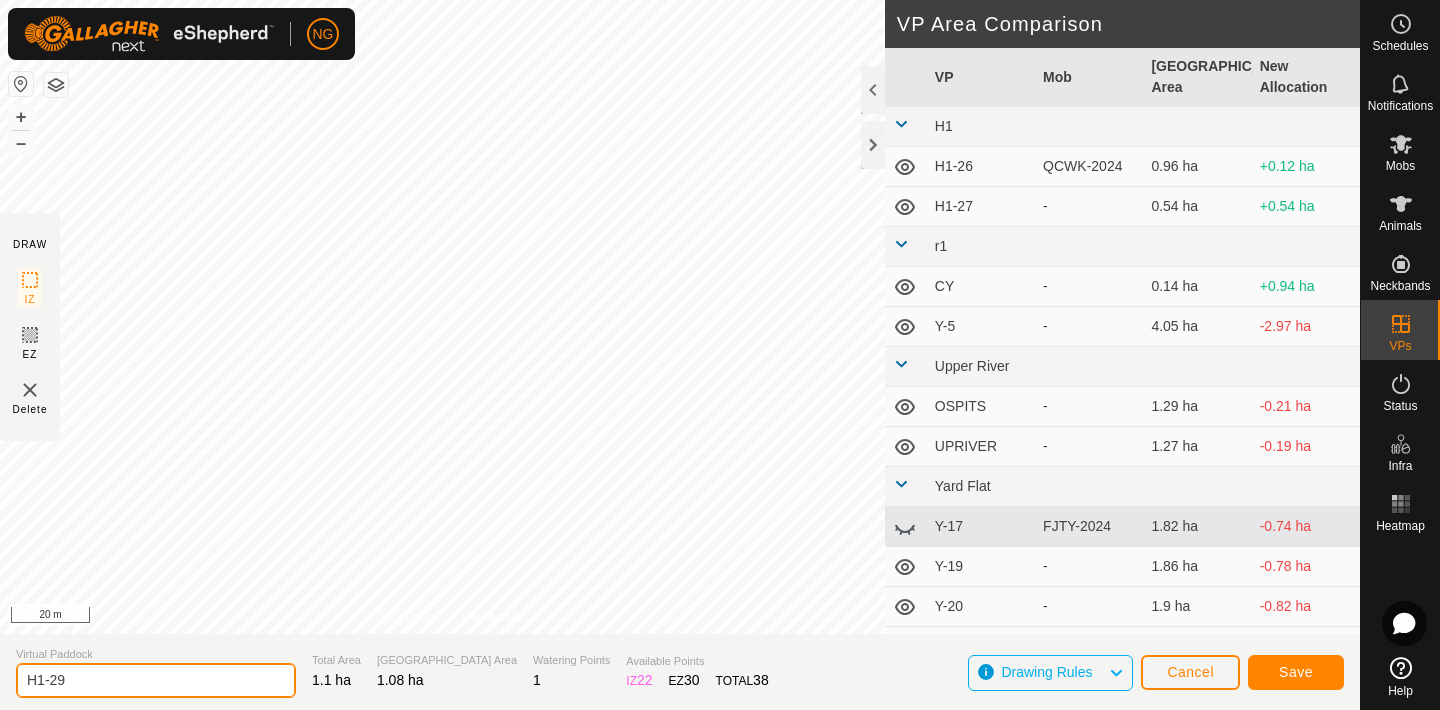 type on "H1-29" 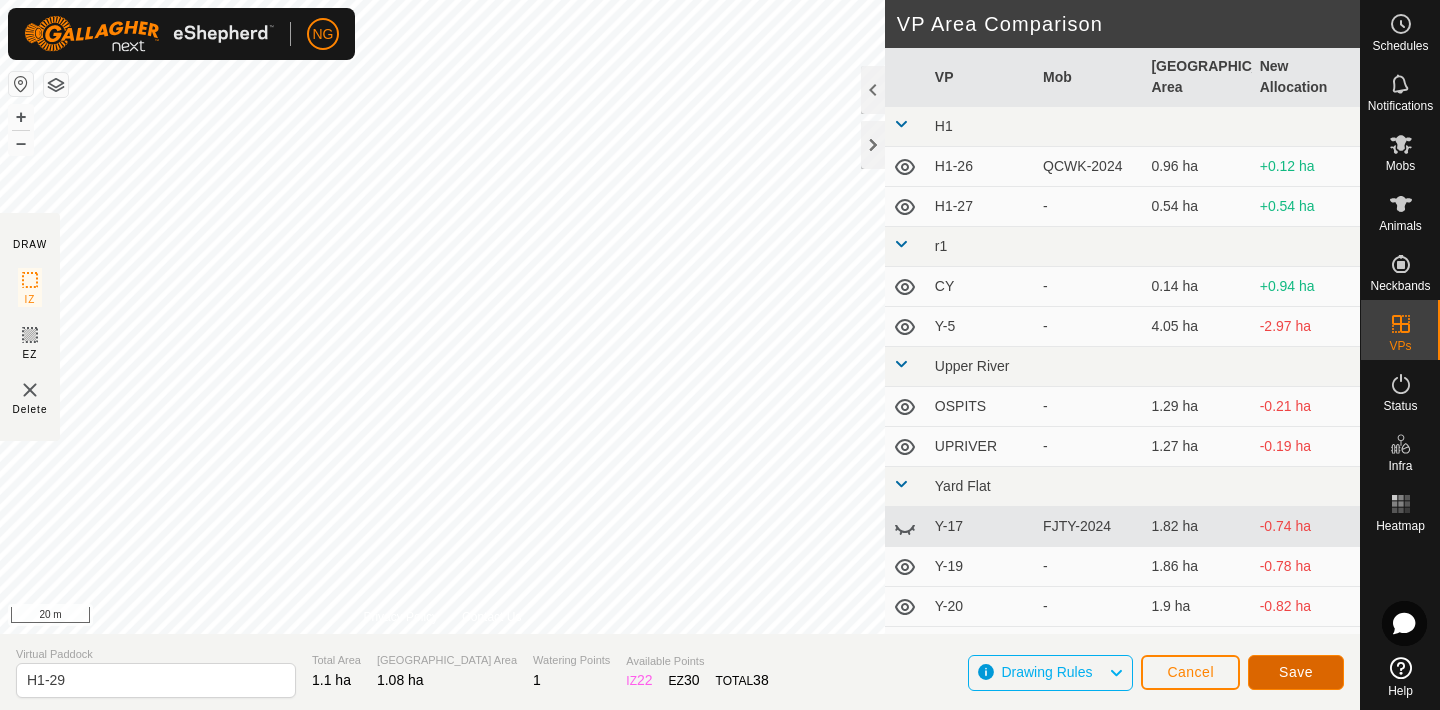 click on "Save" 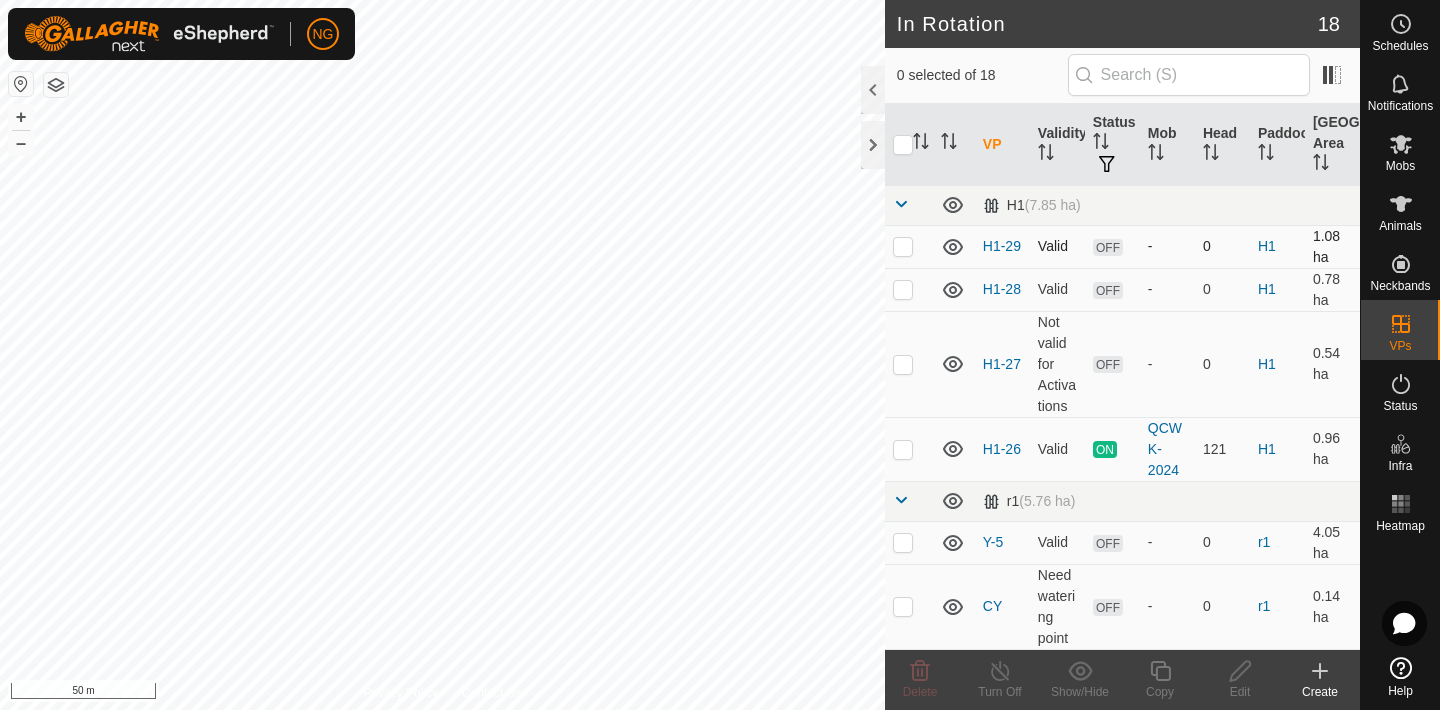 click at bounding box center [903, 246] 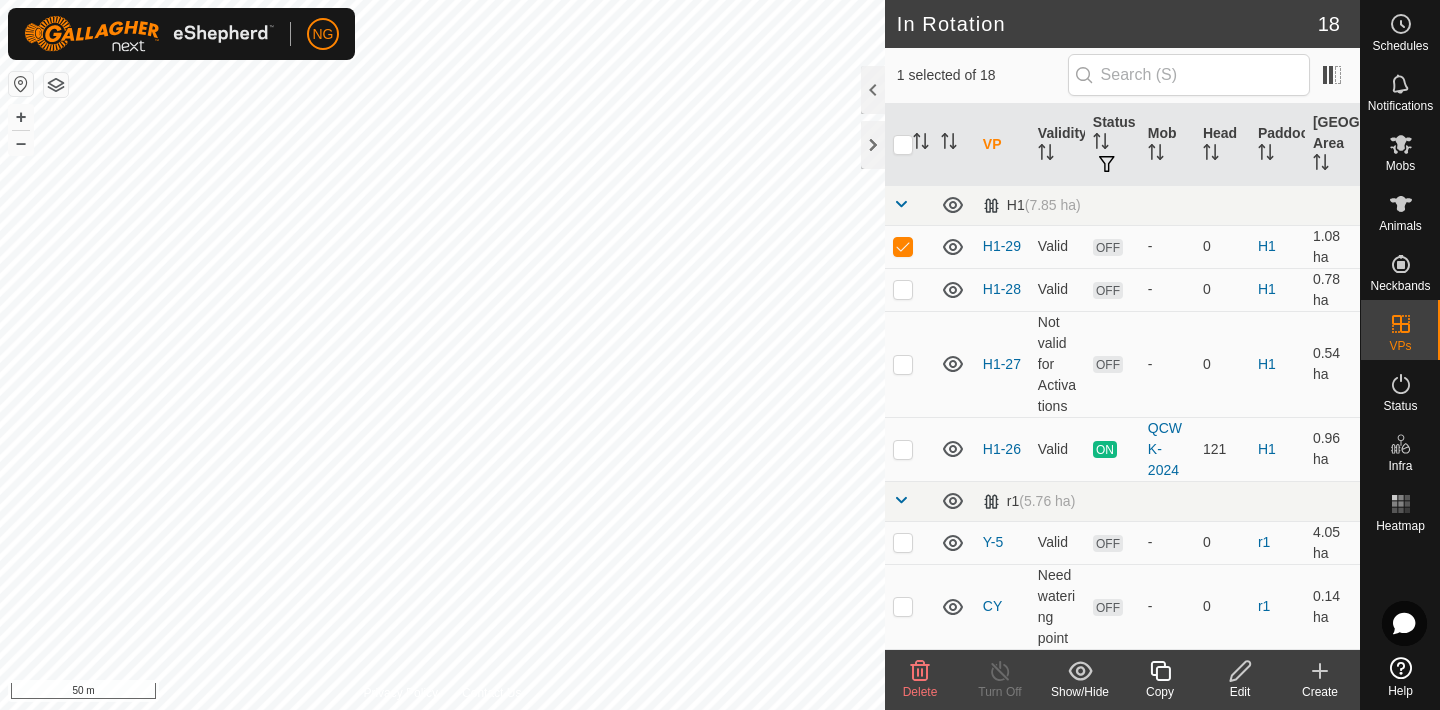 click 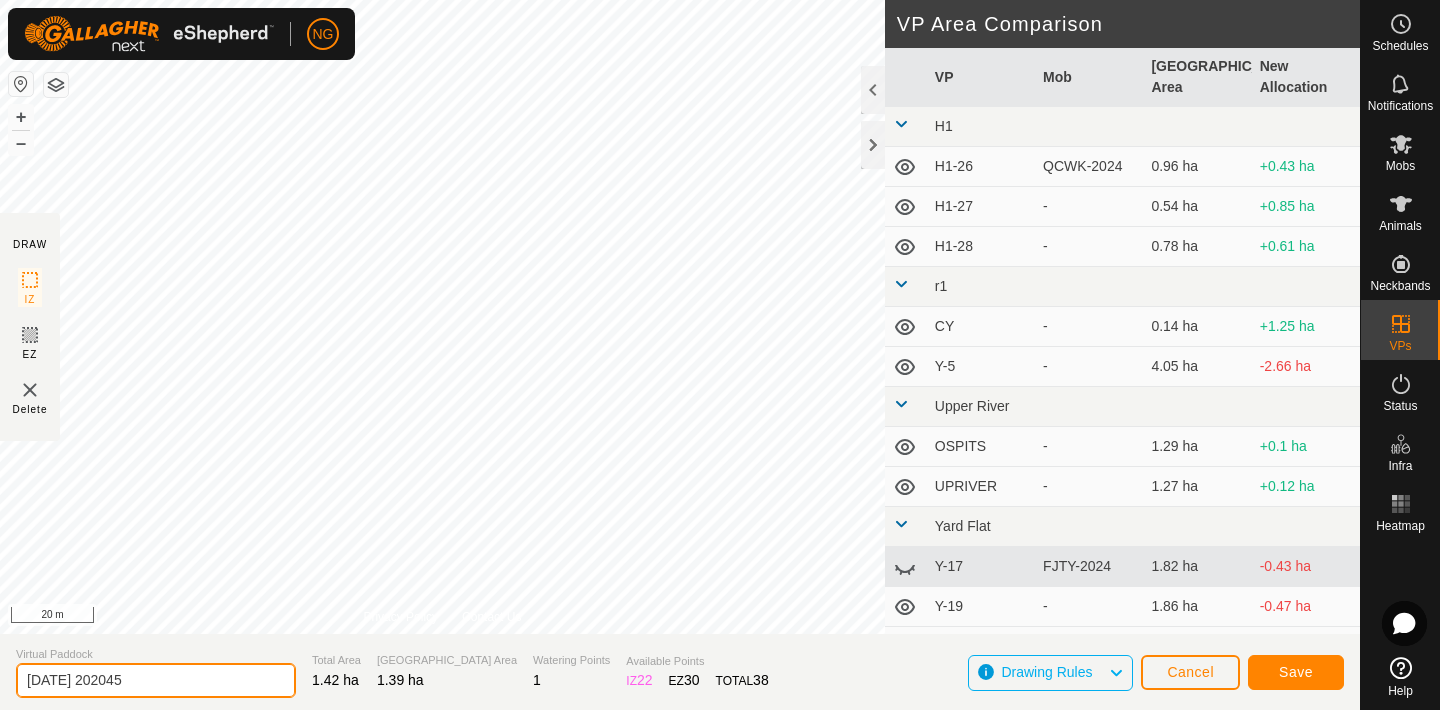 click on "[DATE] 202045" 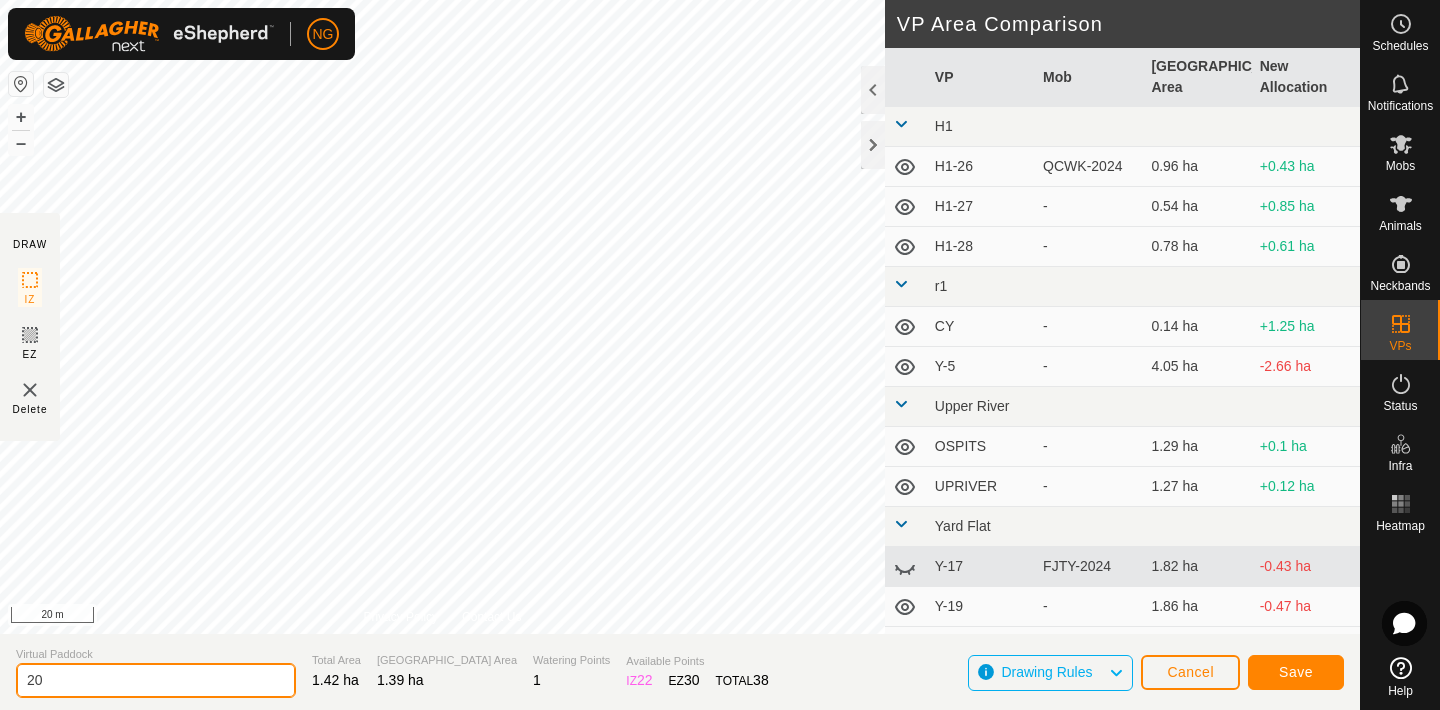 type on "2" 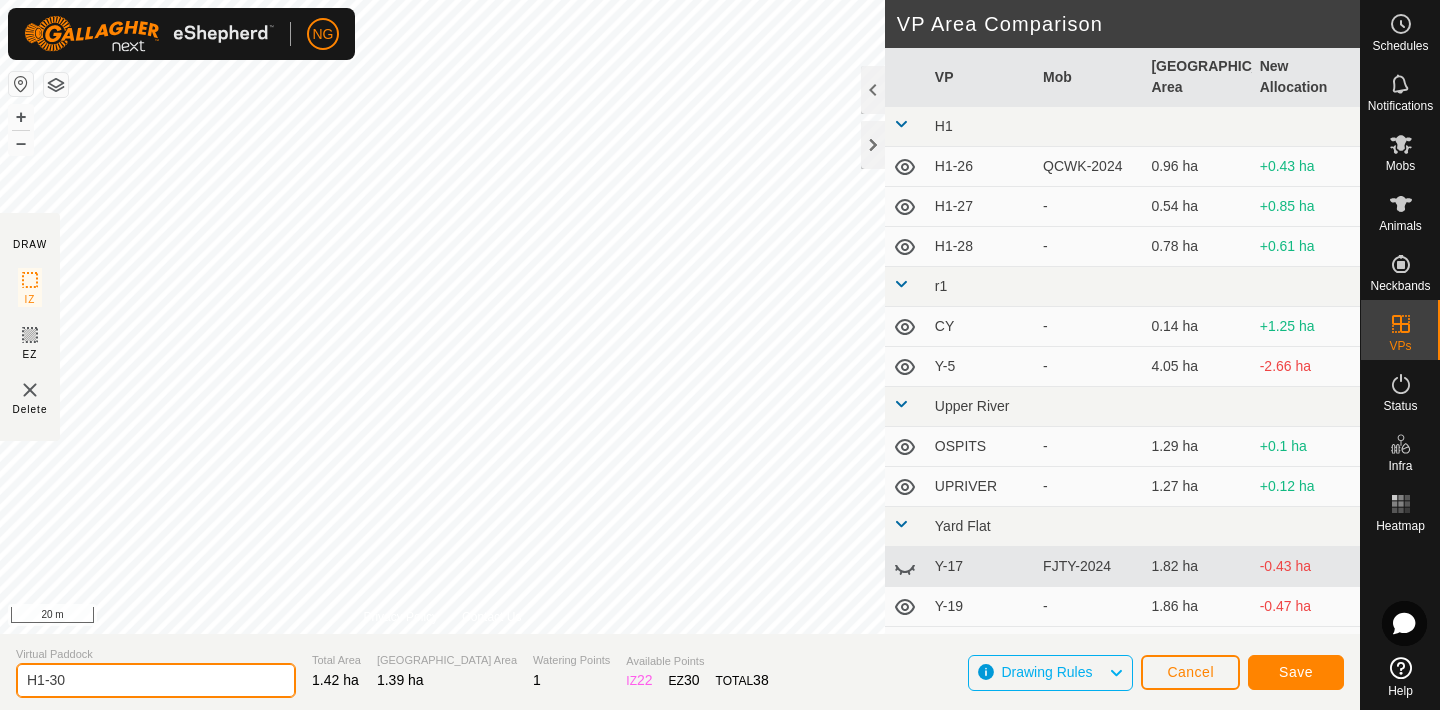 type on "H1-30" 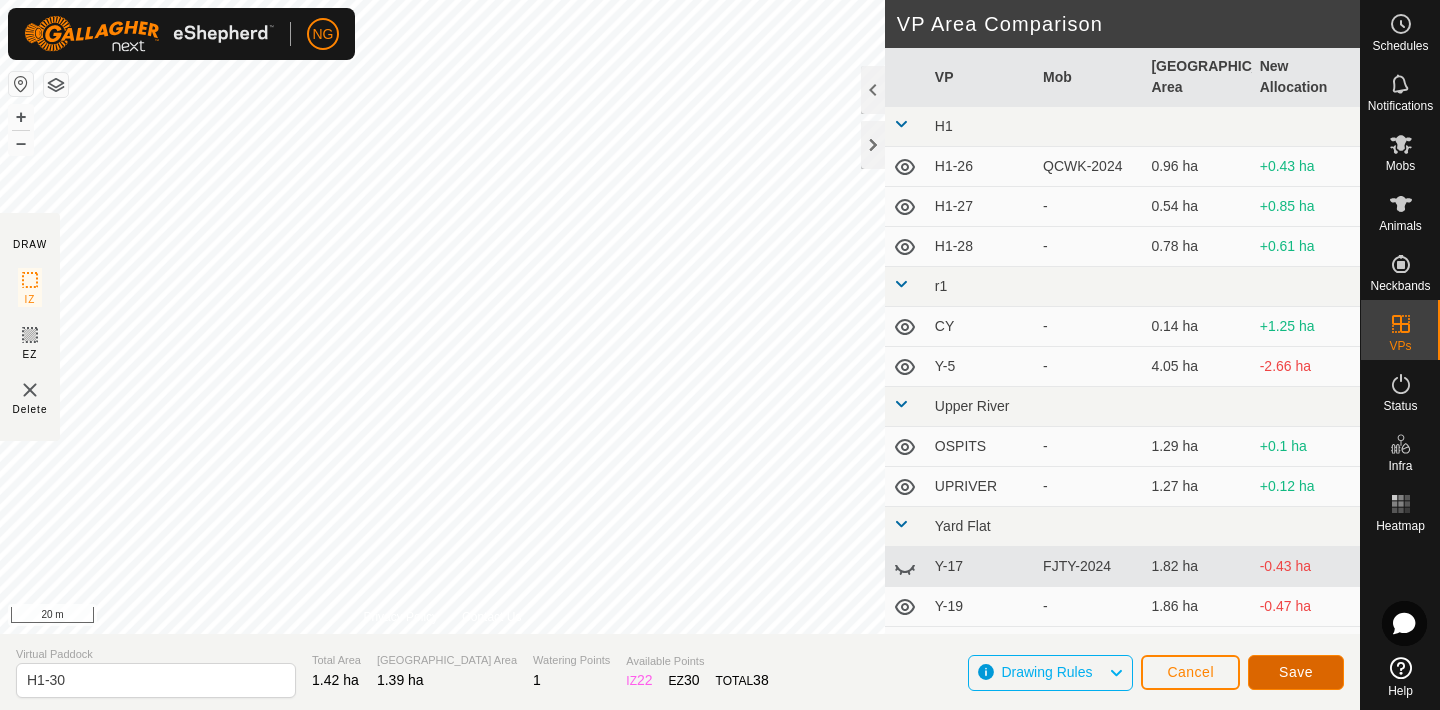 click on "Save" 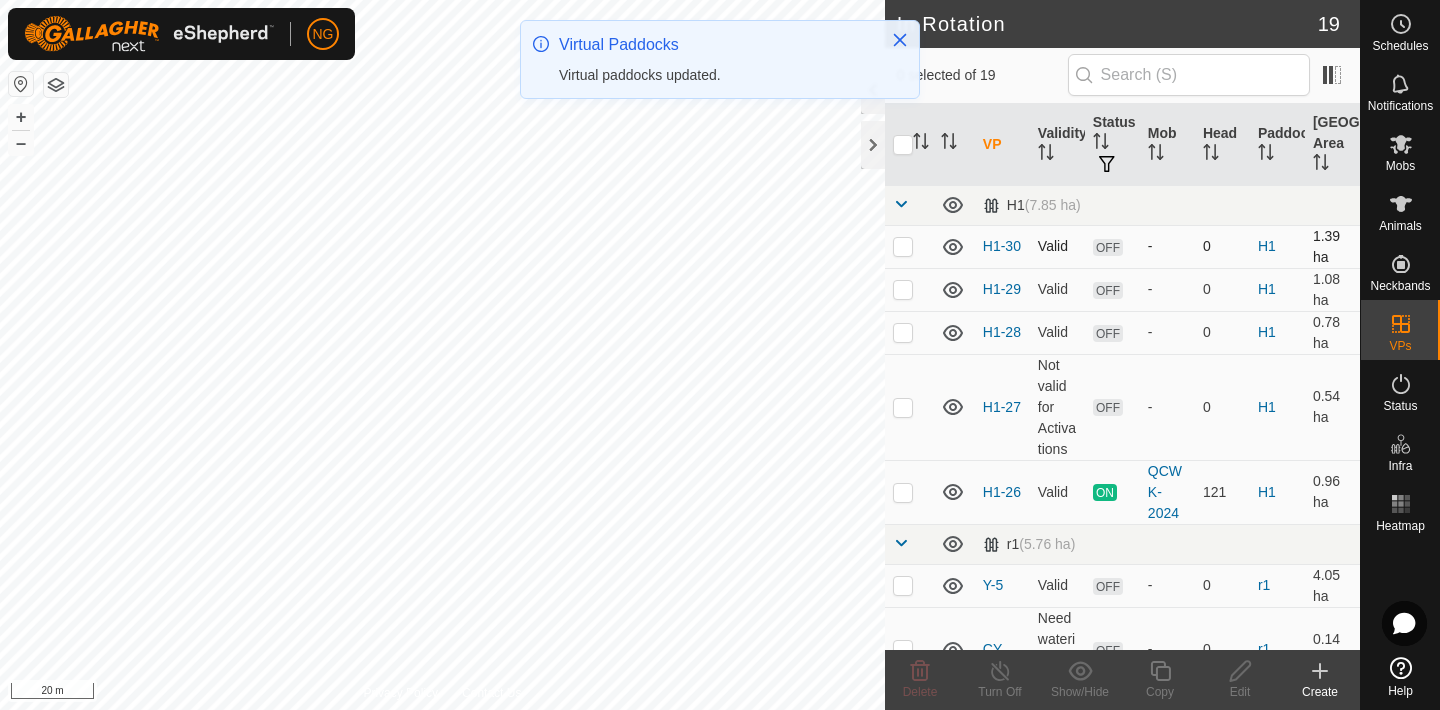 click at bounding box center (903, 246) 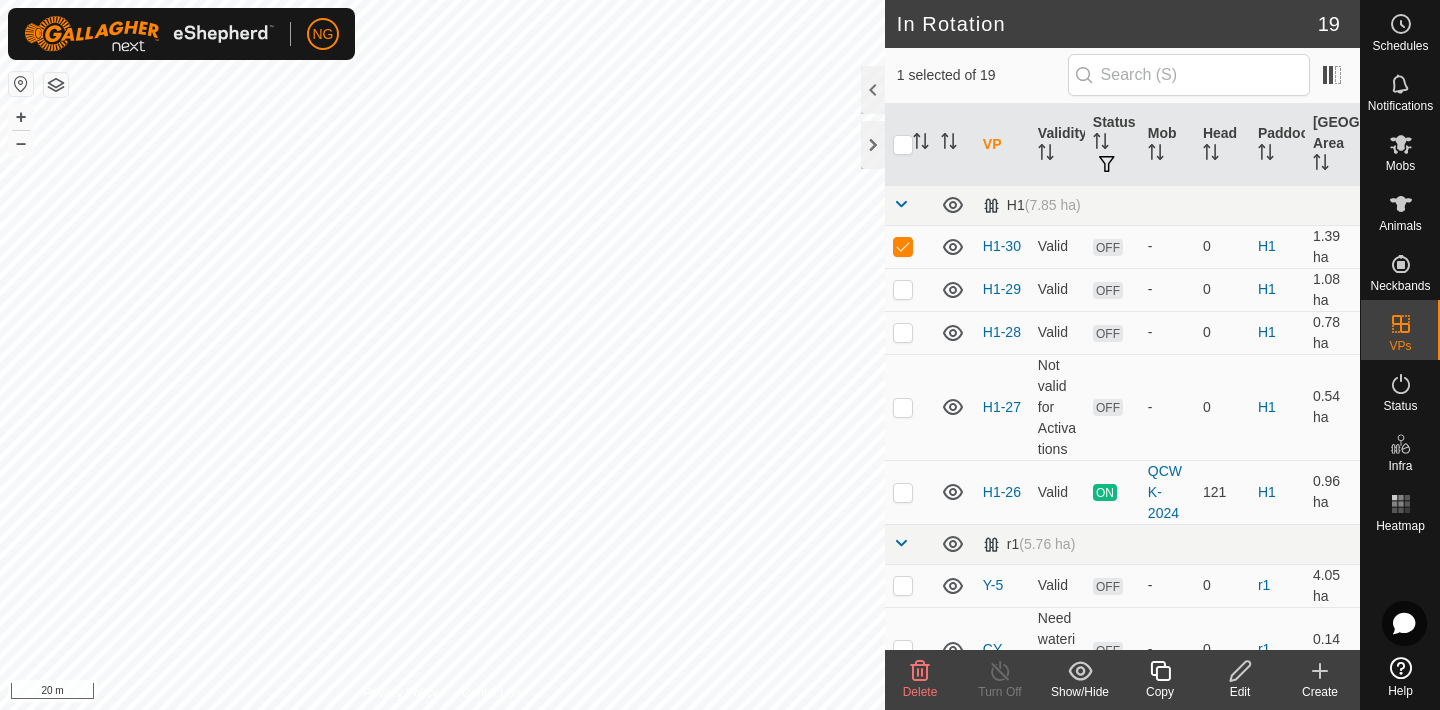 click 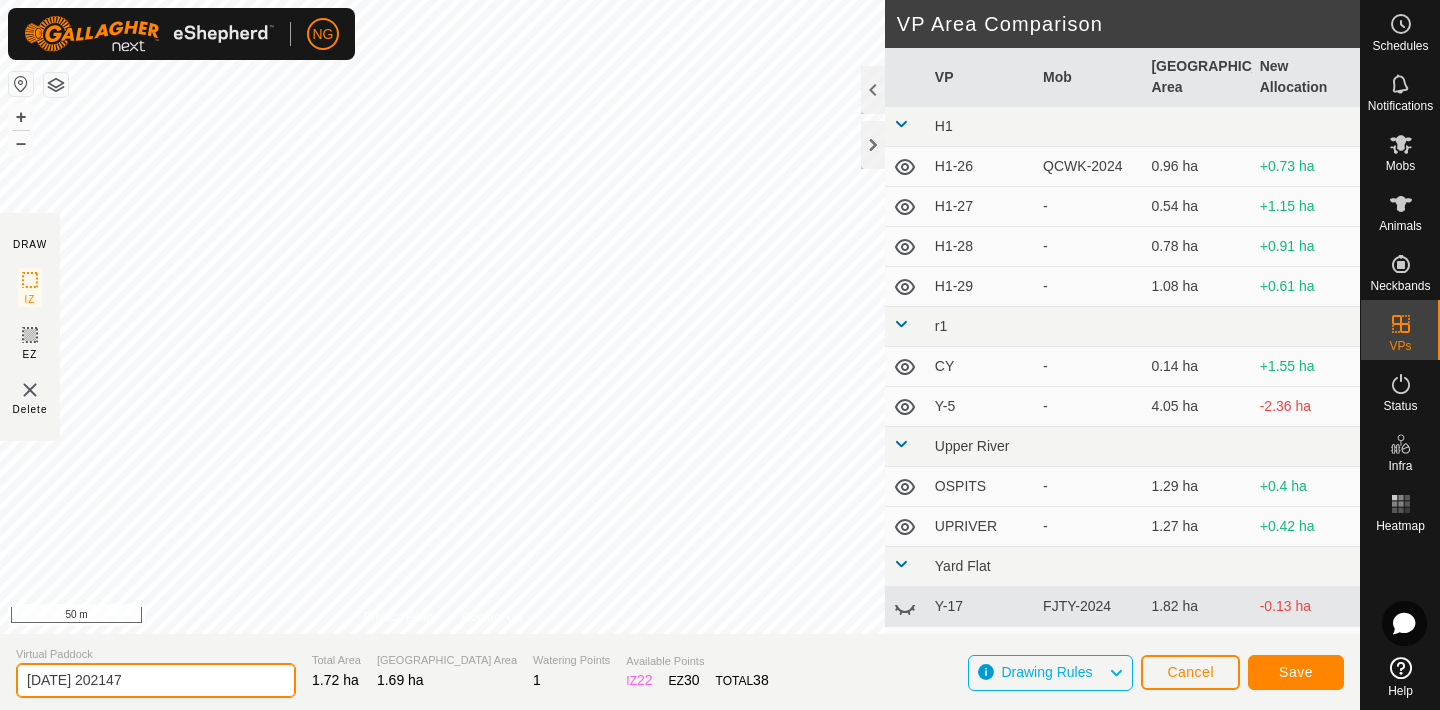 click on "[DATE] 202147" 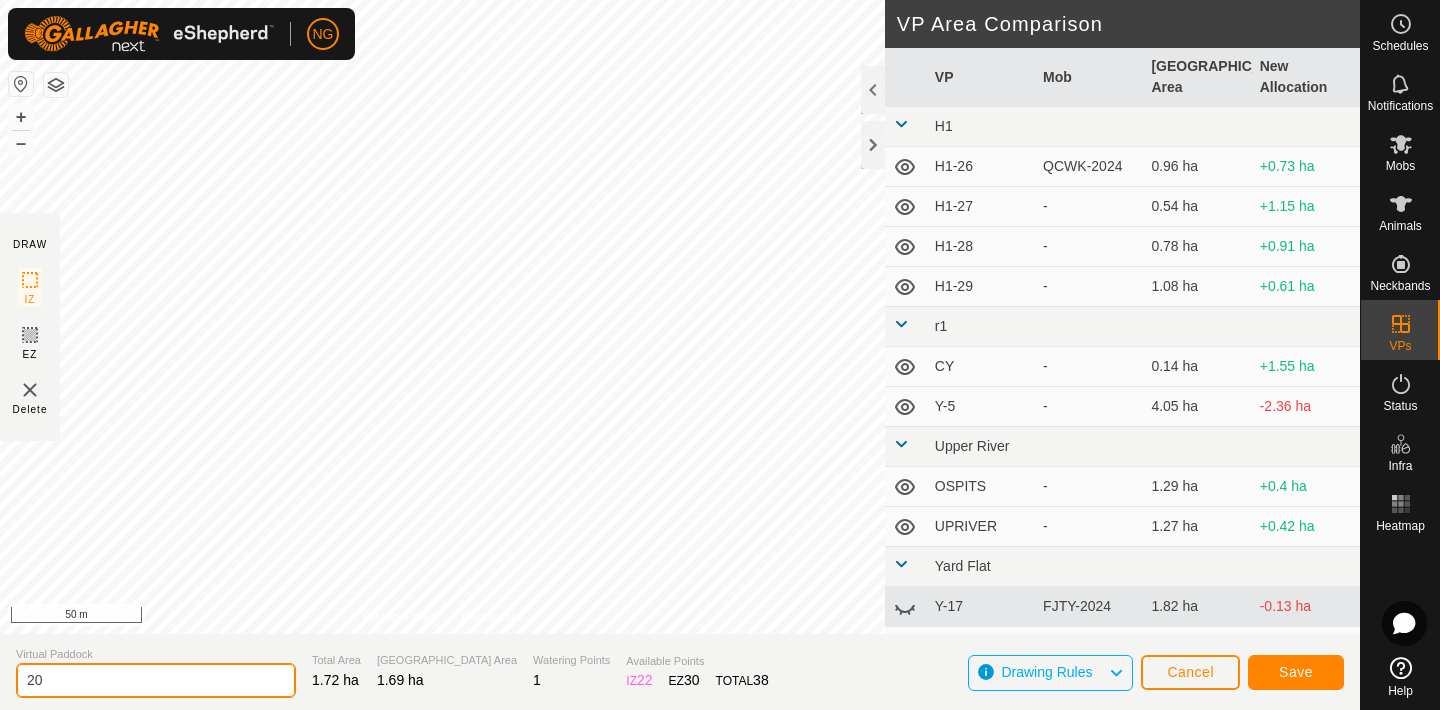 type on "2" 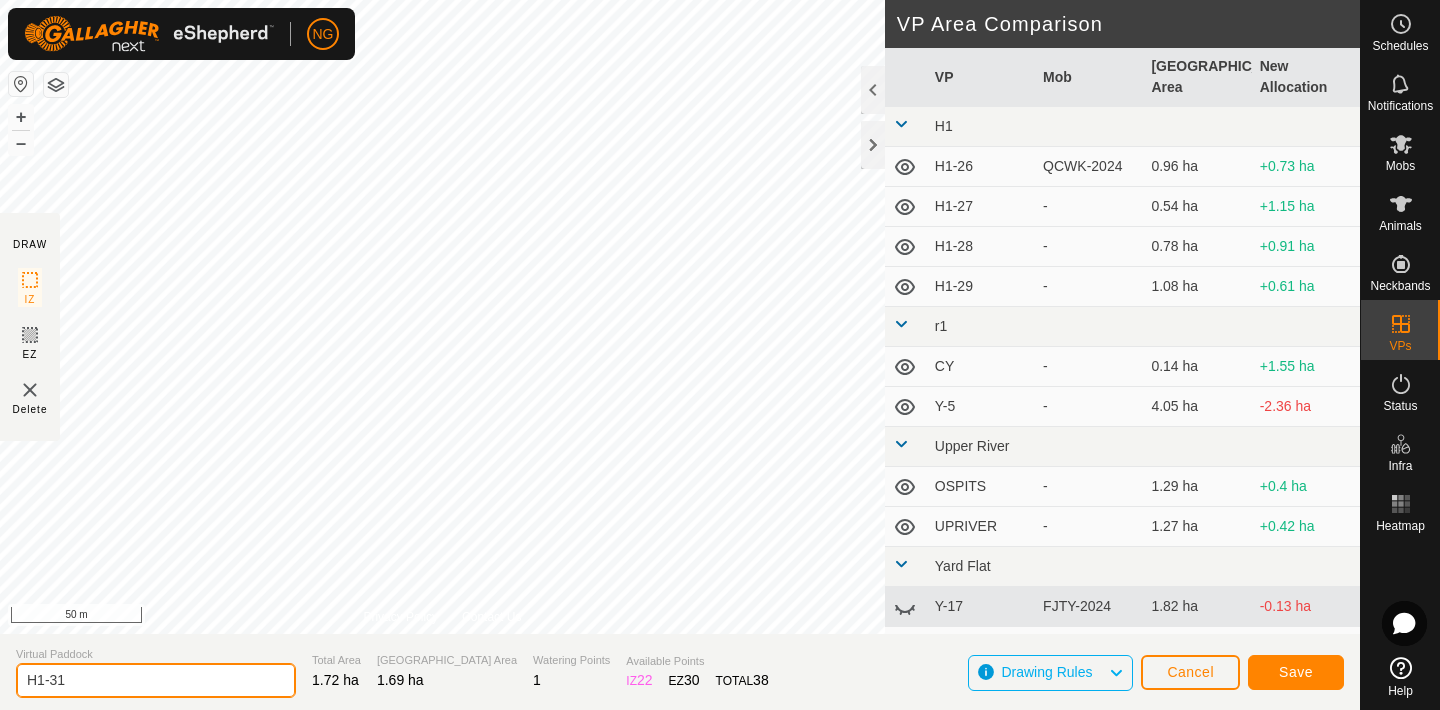 type on "H1-31" 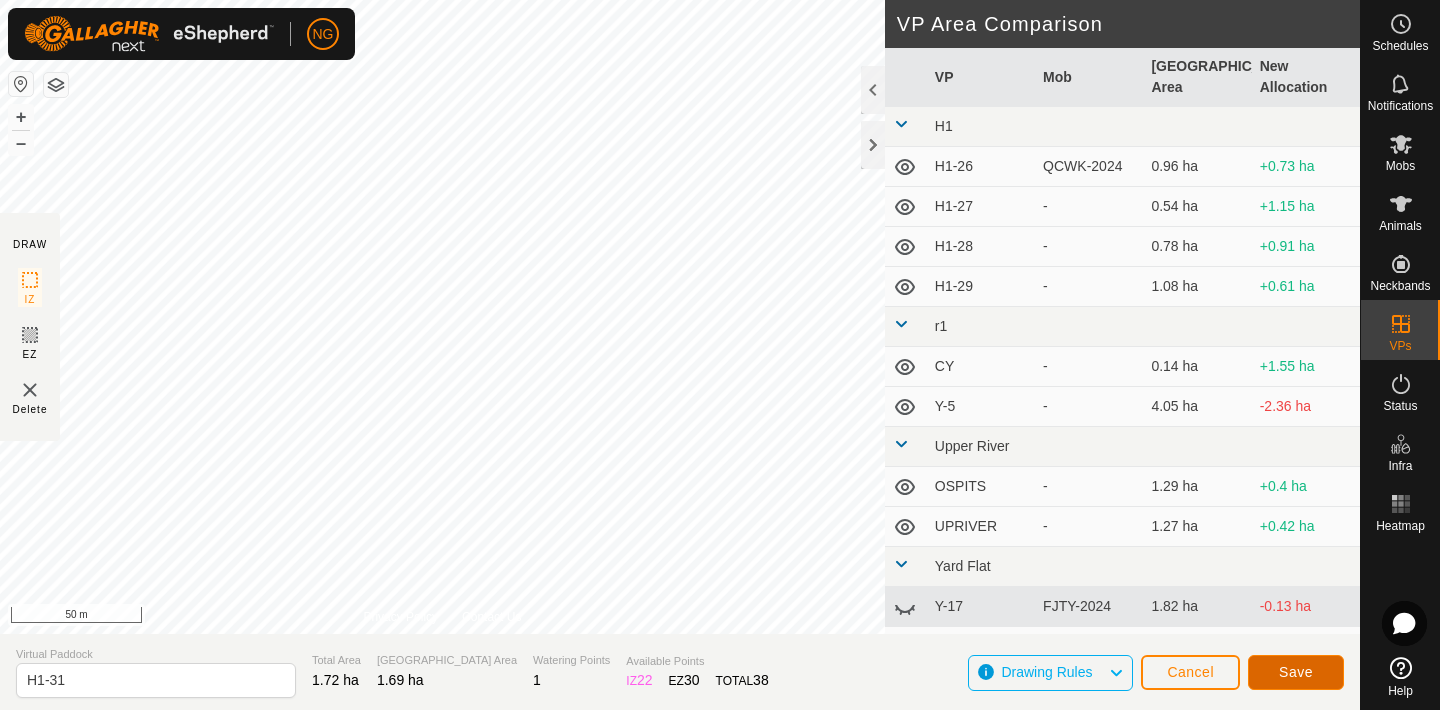 click on "Save" 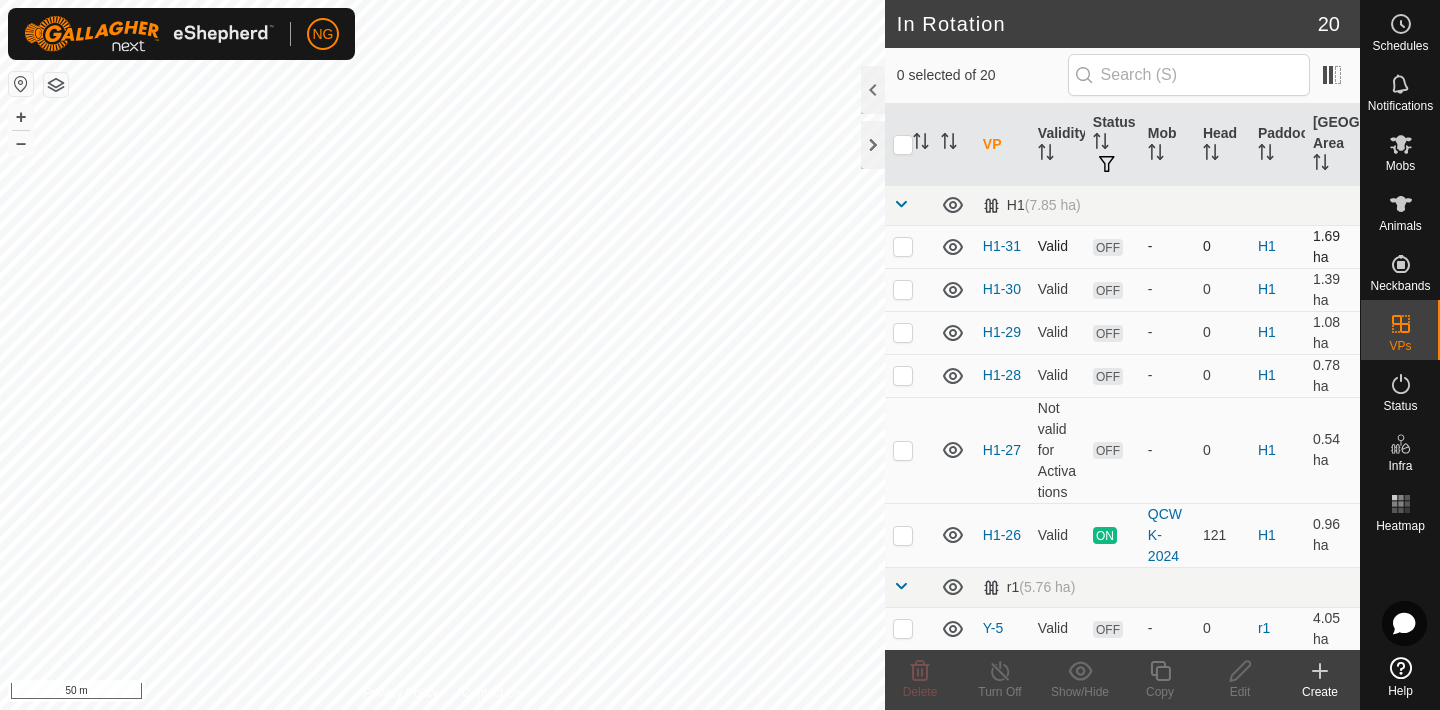 click at bounding box center (903, 246) 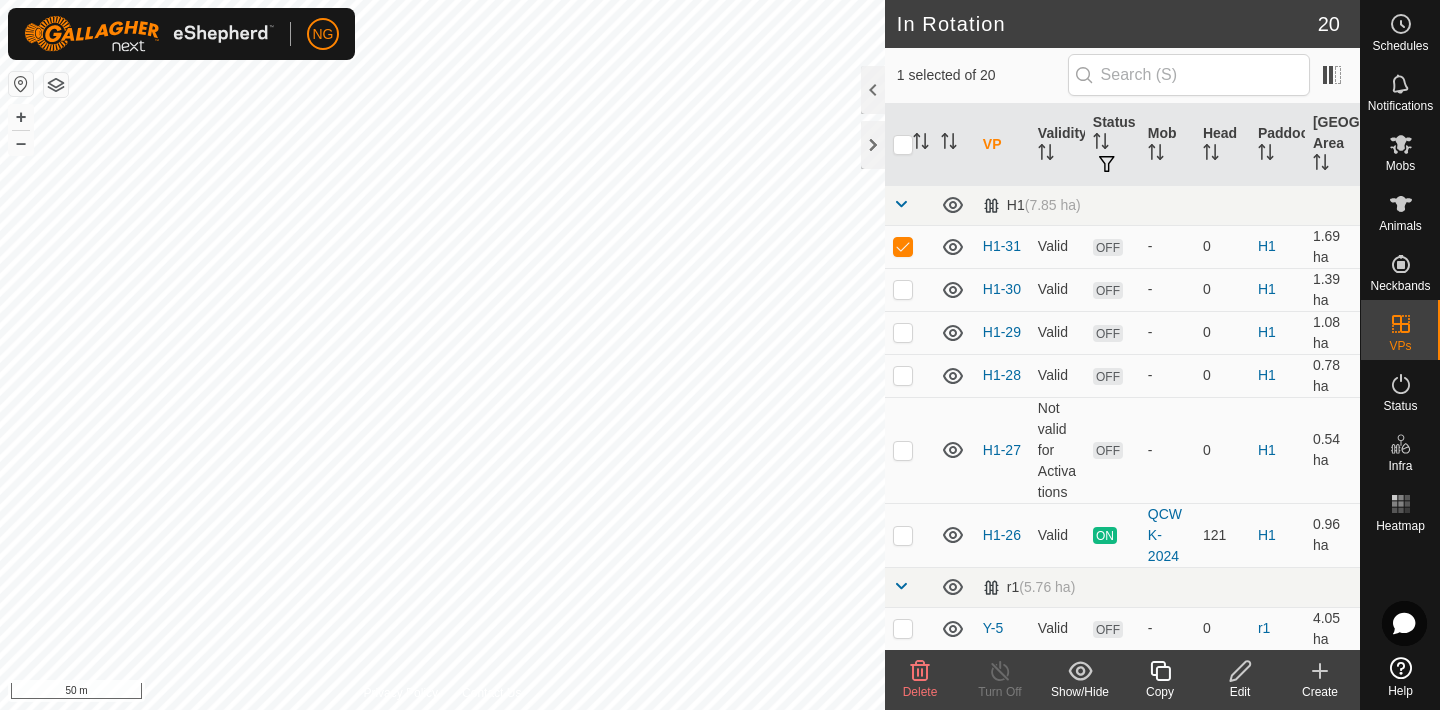 click 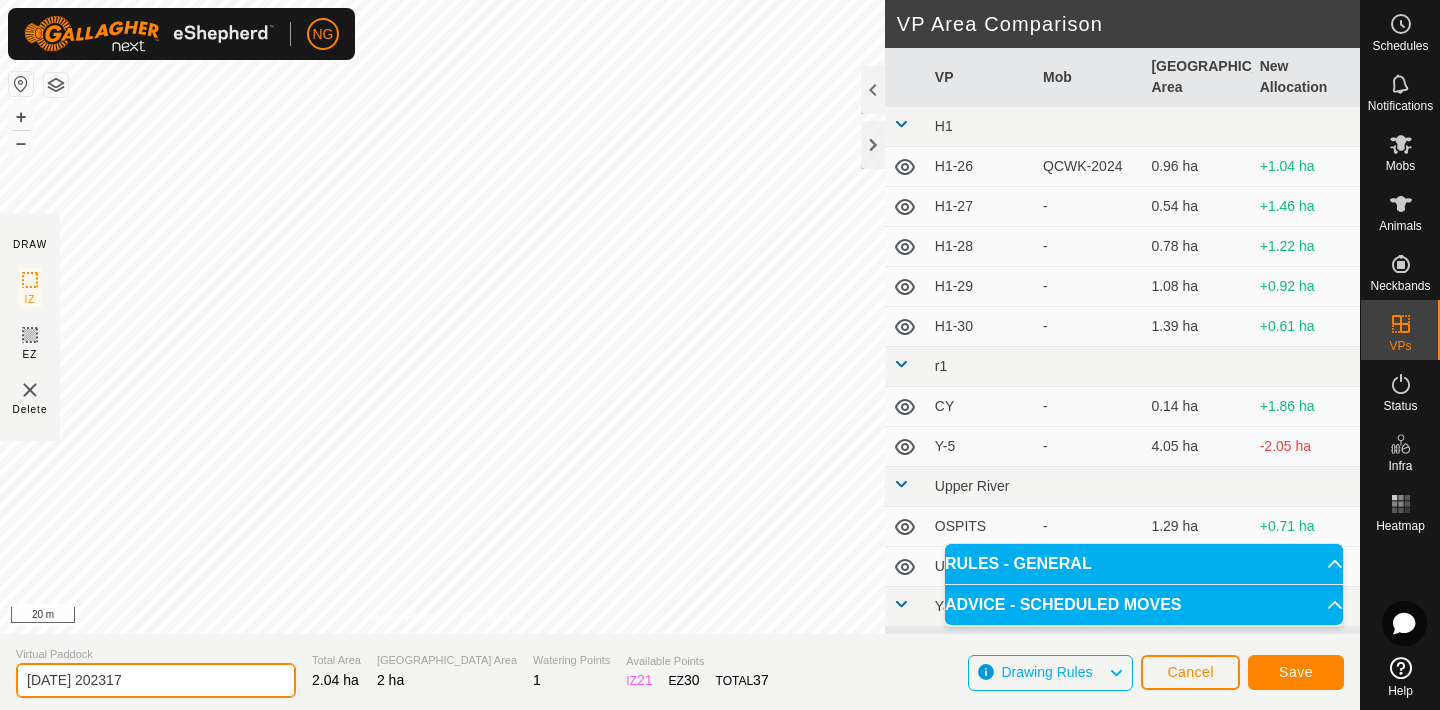 click on "[DATE] 202317" 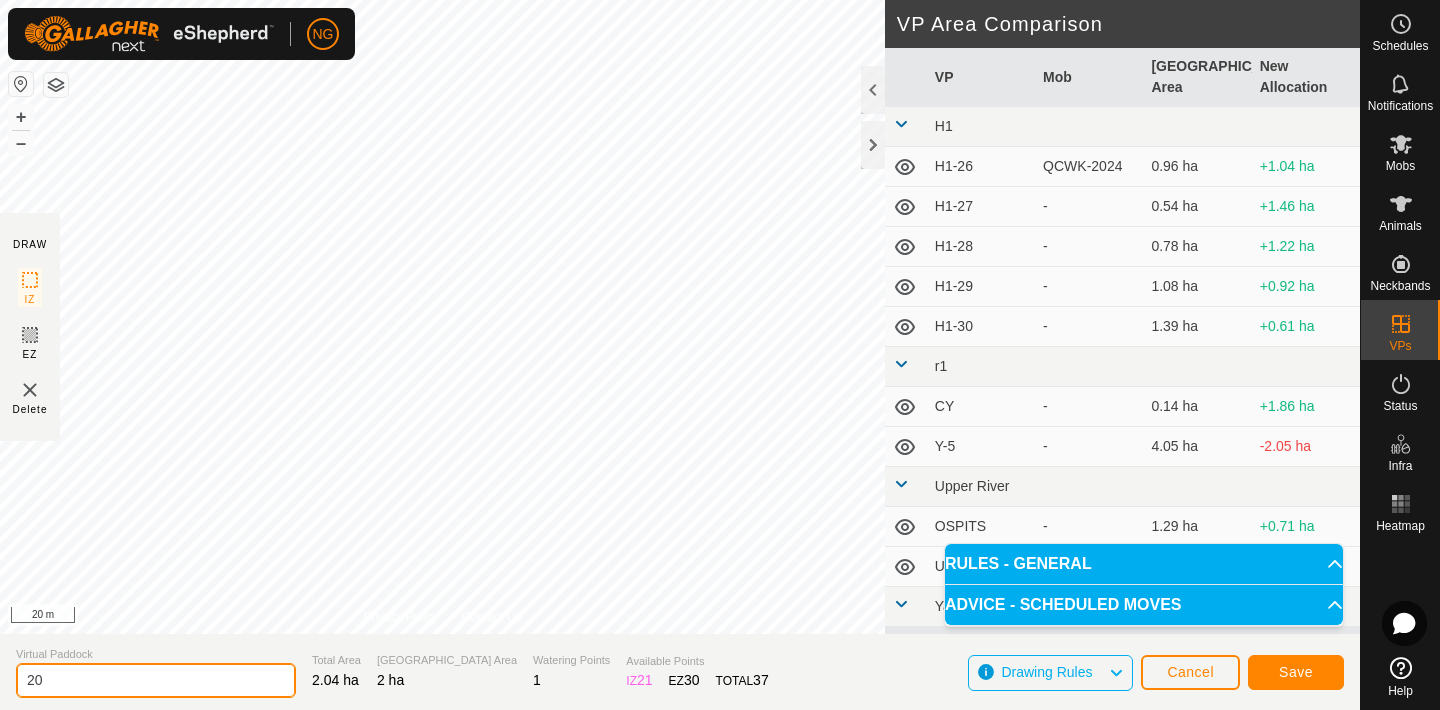 type on "2" 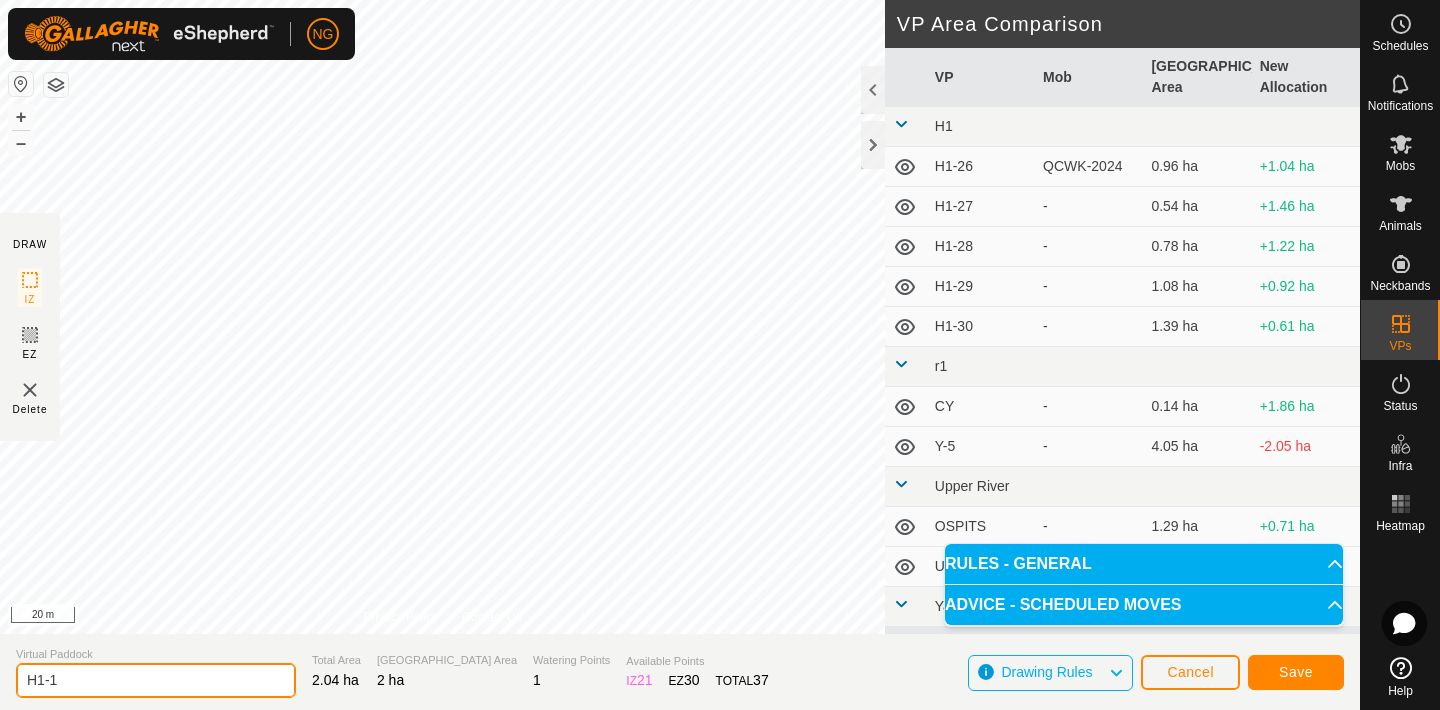 type on "H1-1" 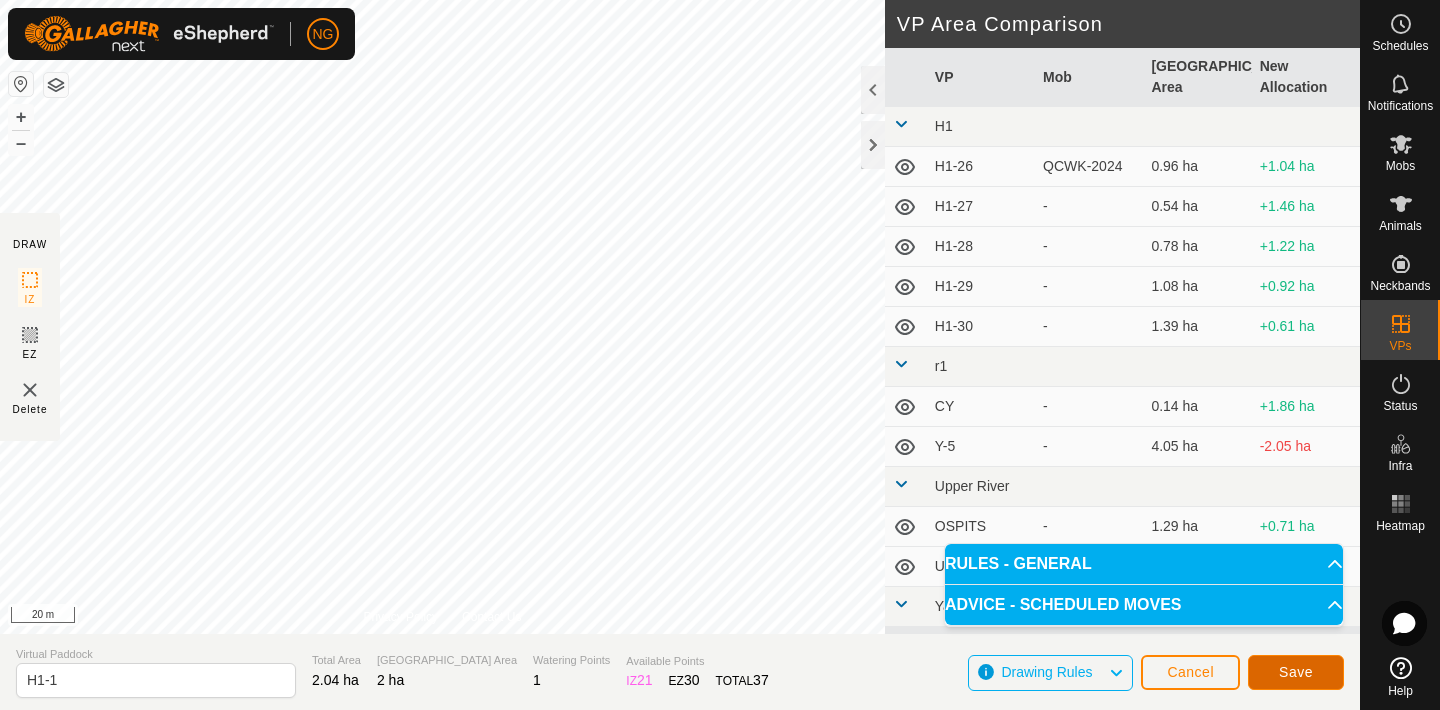 click on "Save" 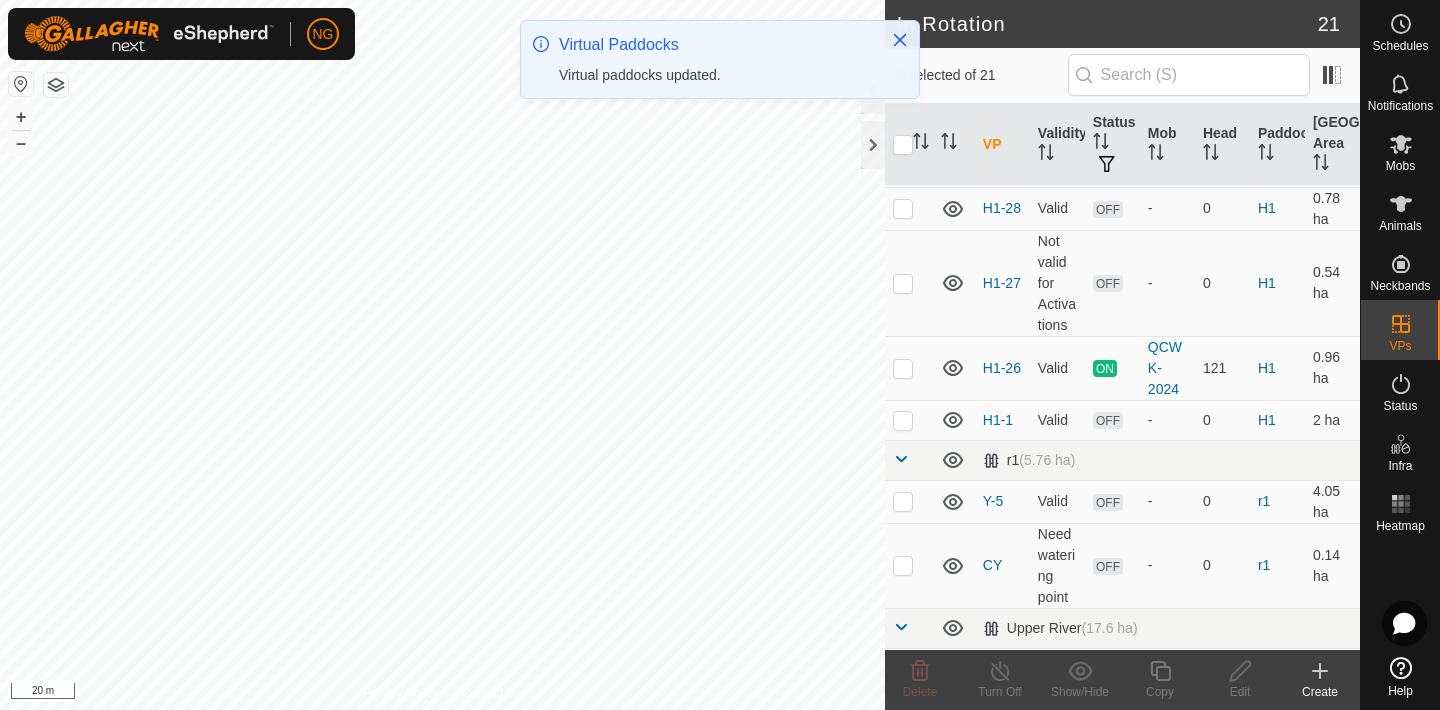 scroll, scrollTop: 178, scrollLeft: 0, axis: vertical 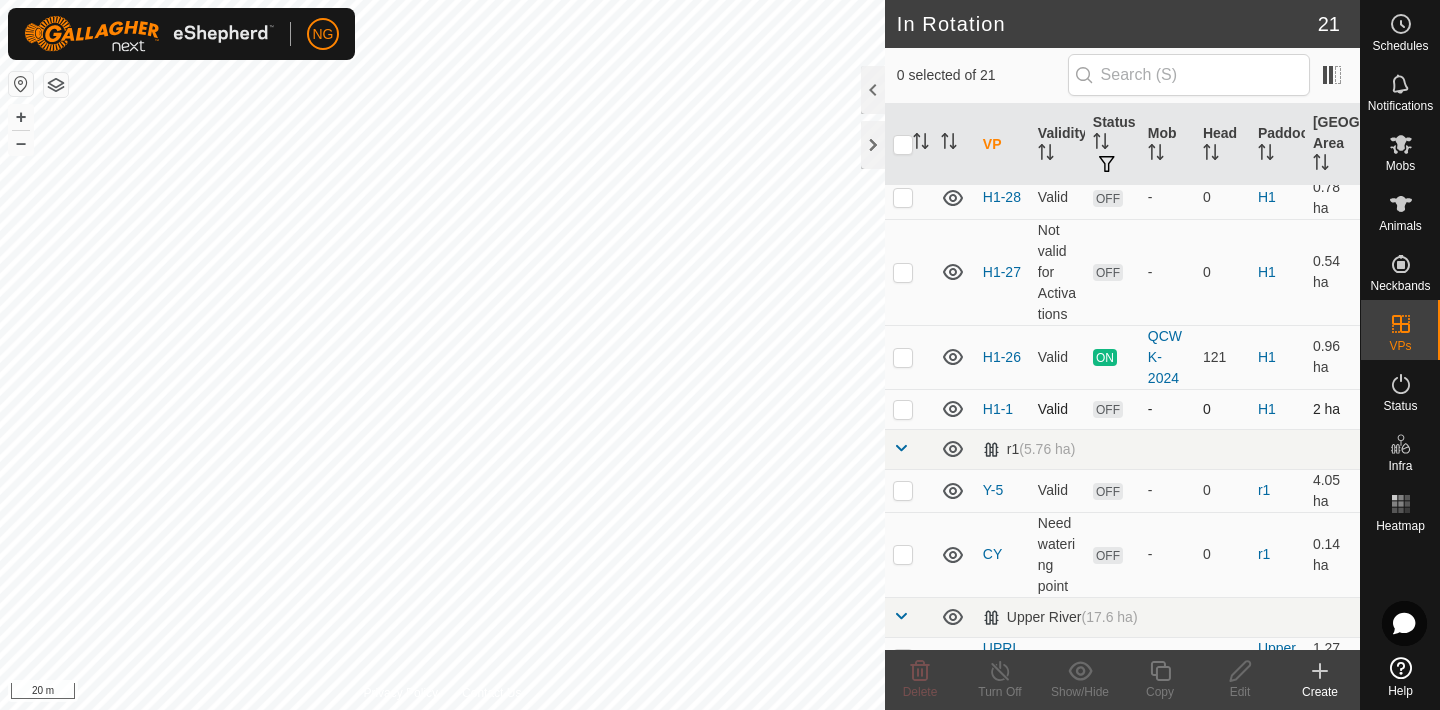 click at bounding box center (903, 409) 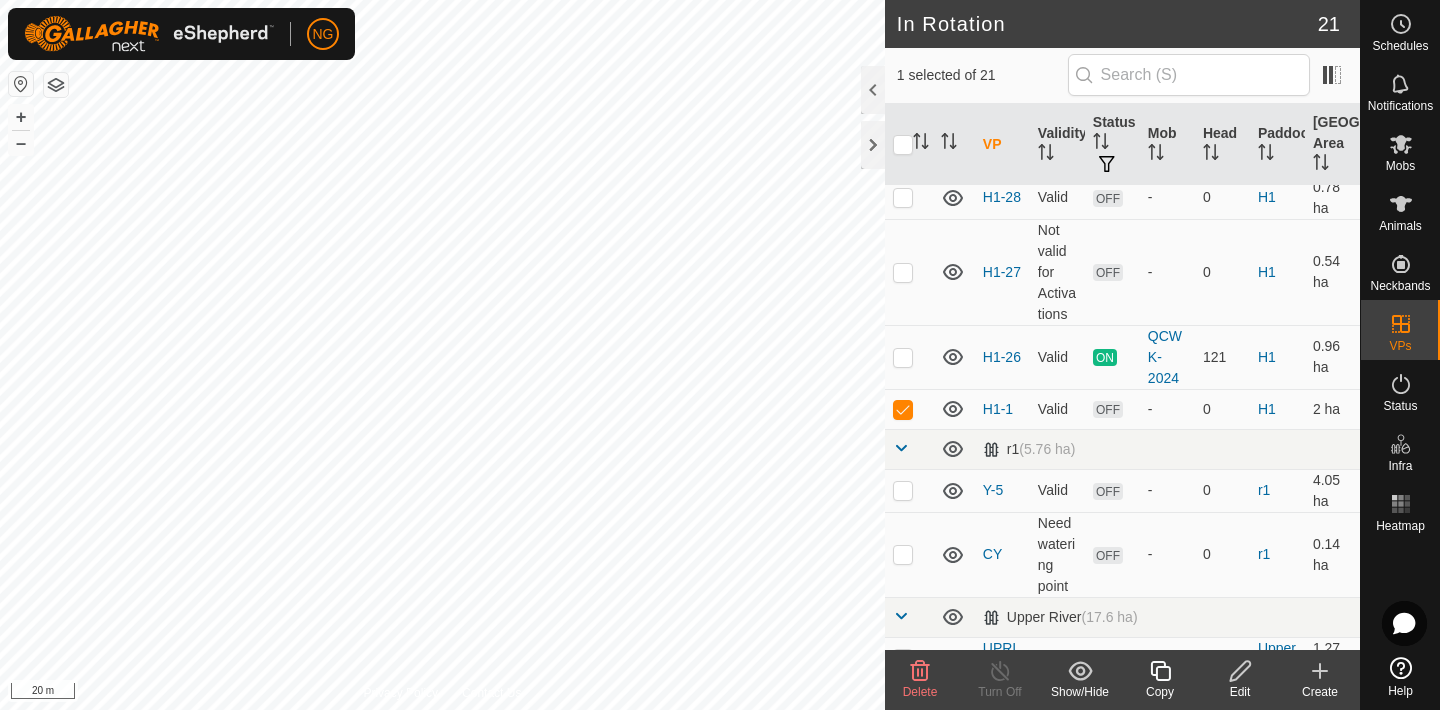 click 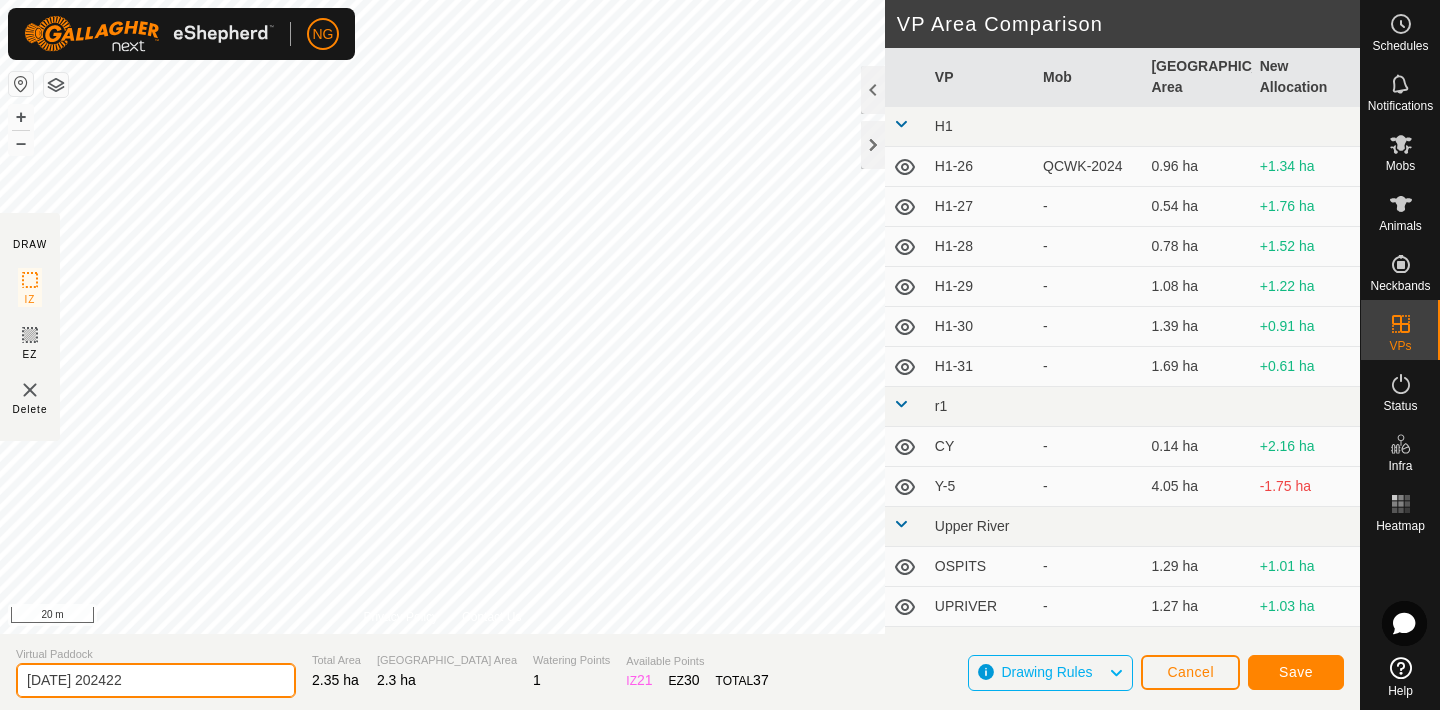 click on "[DATE] 202422" 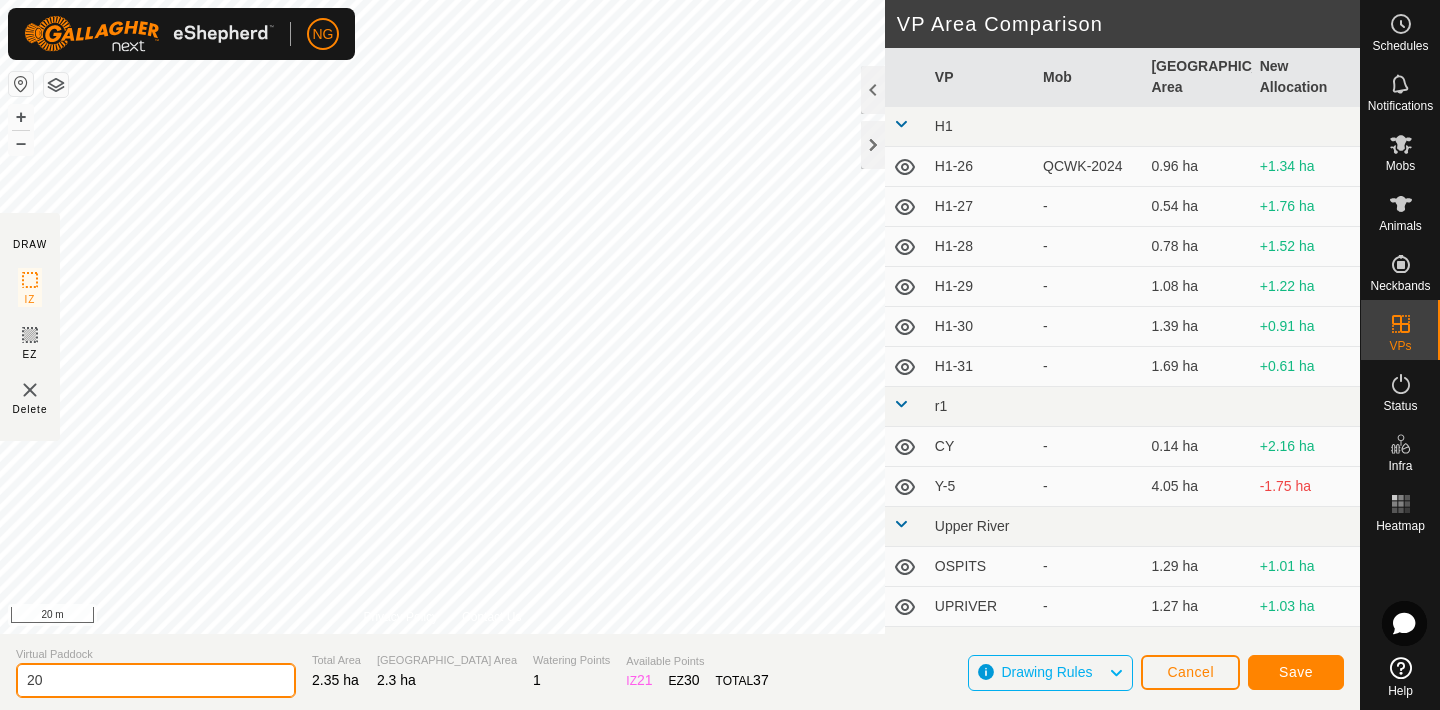 type on "2" 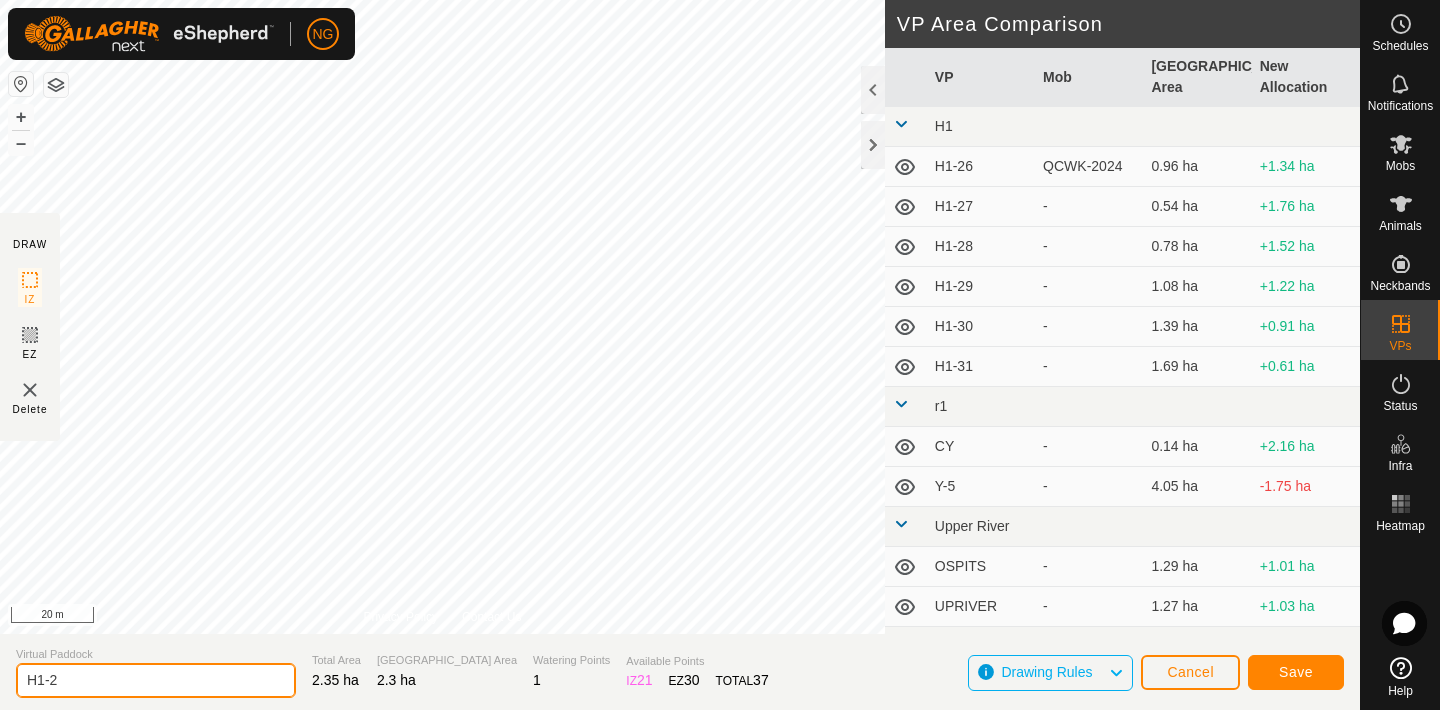 type on "H1-2" 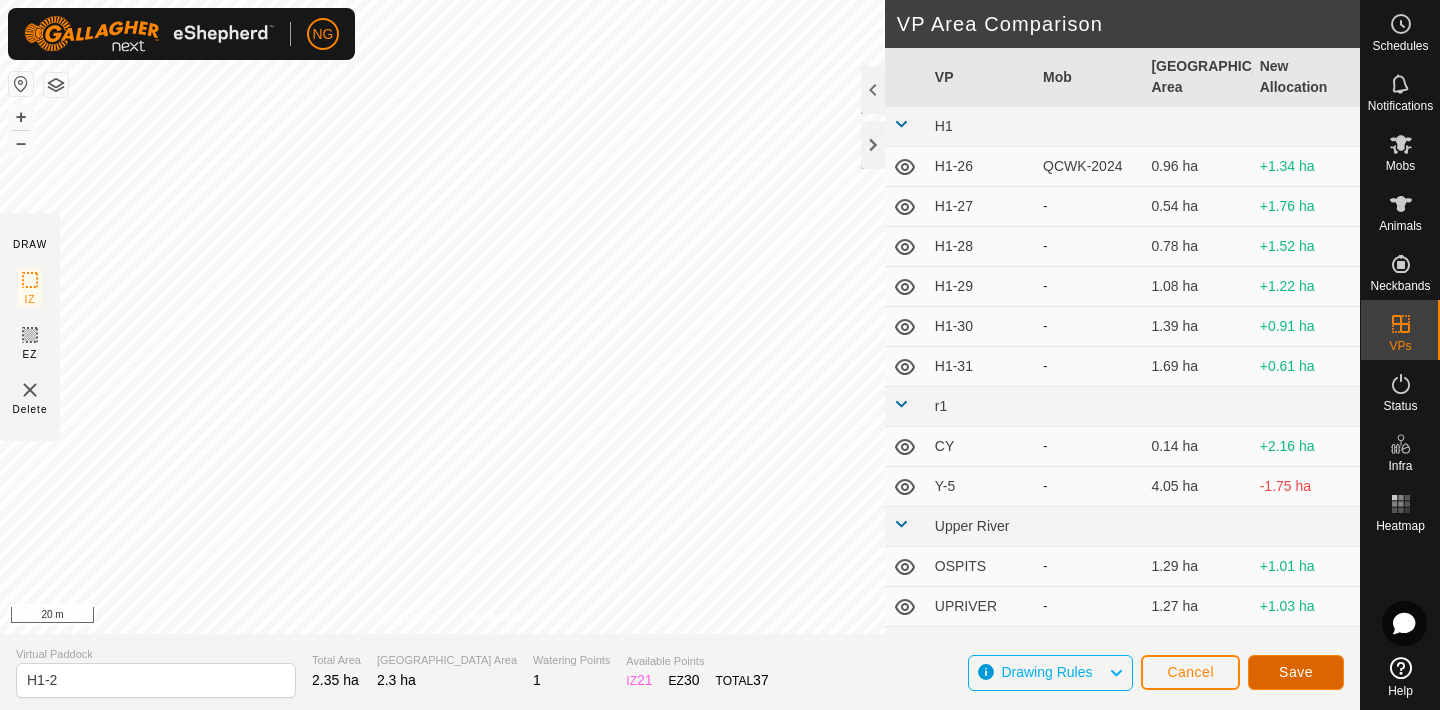click on "Save" 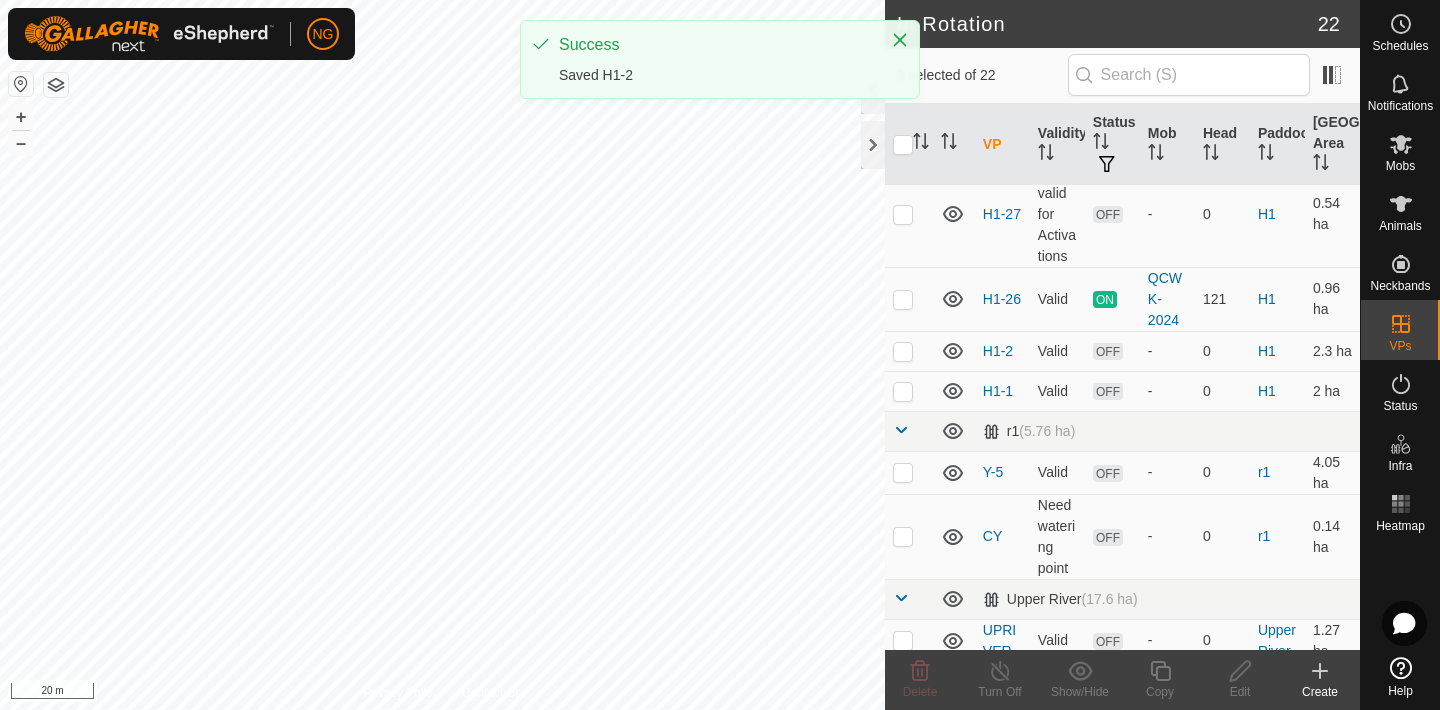 scroll, scrollTop: 240, scrollLeft: 0, axis: vertical 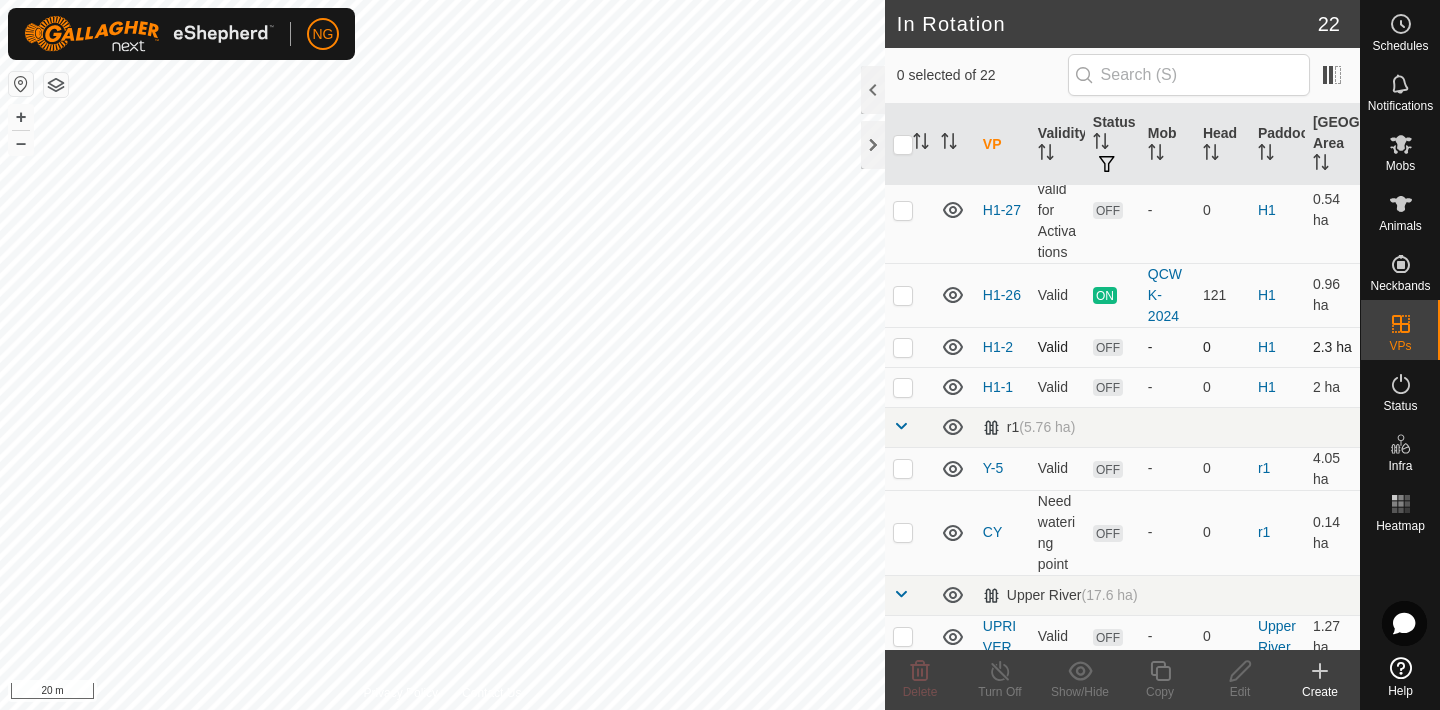 click at bounding box center (903, 347) 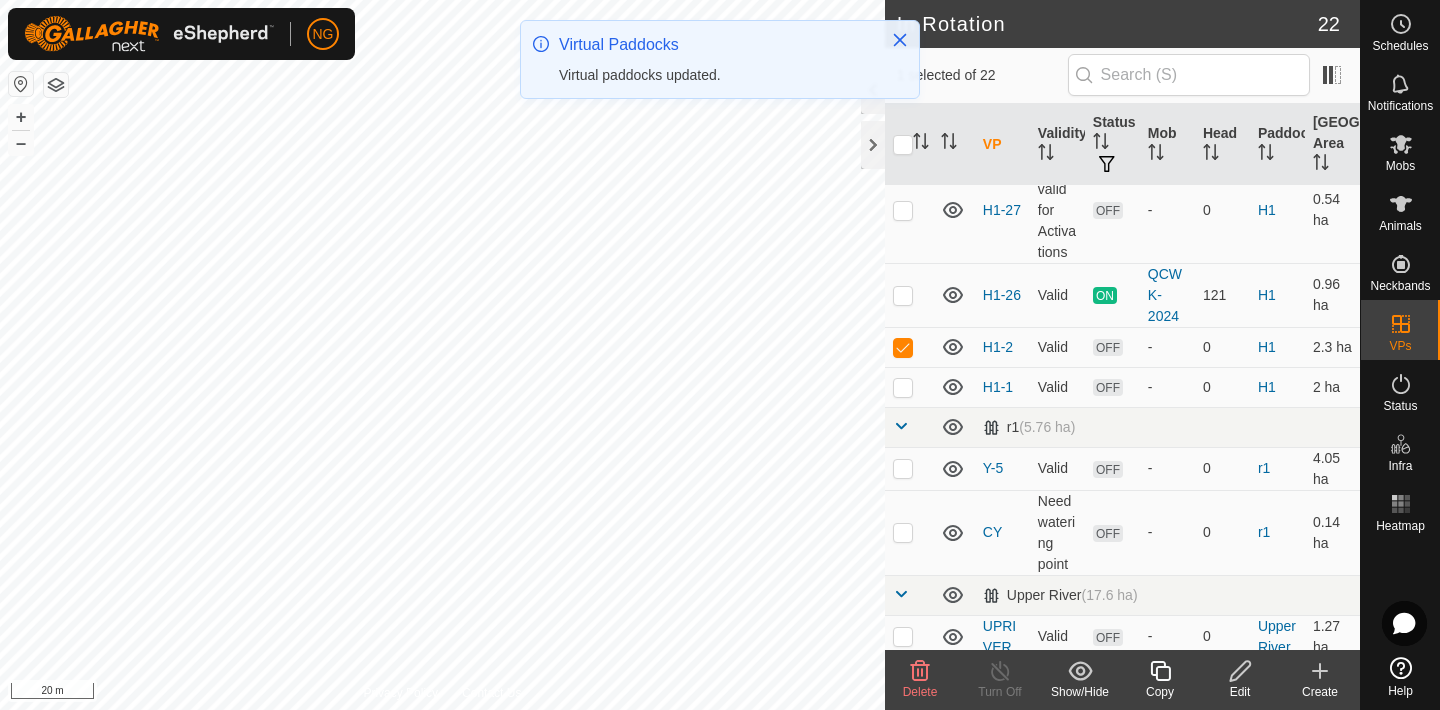 click 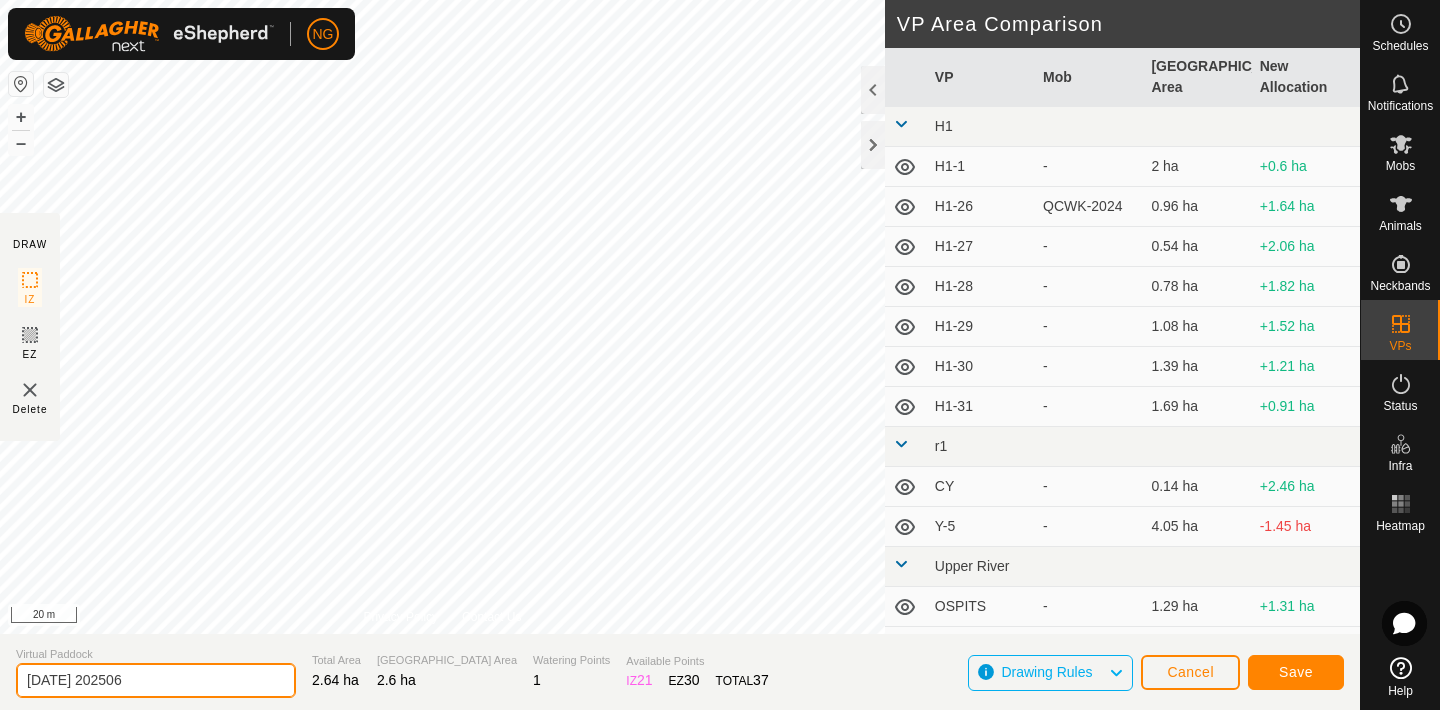 click on "[DATE] 202506" 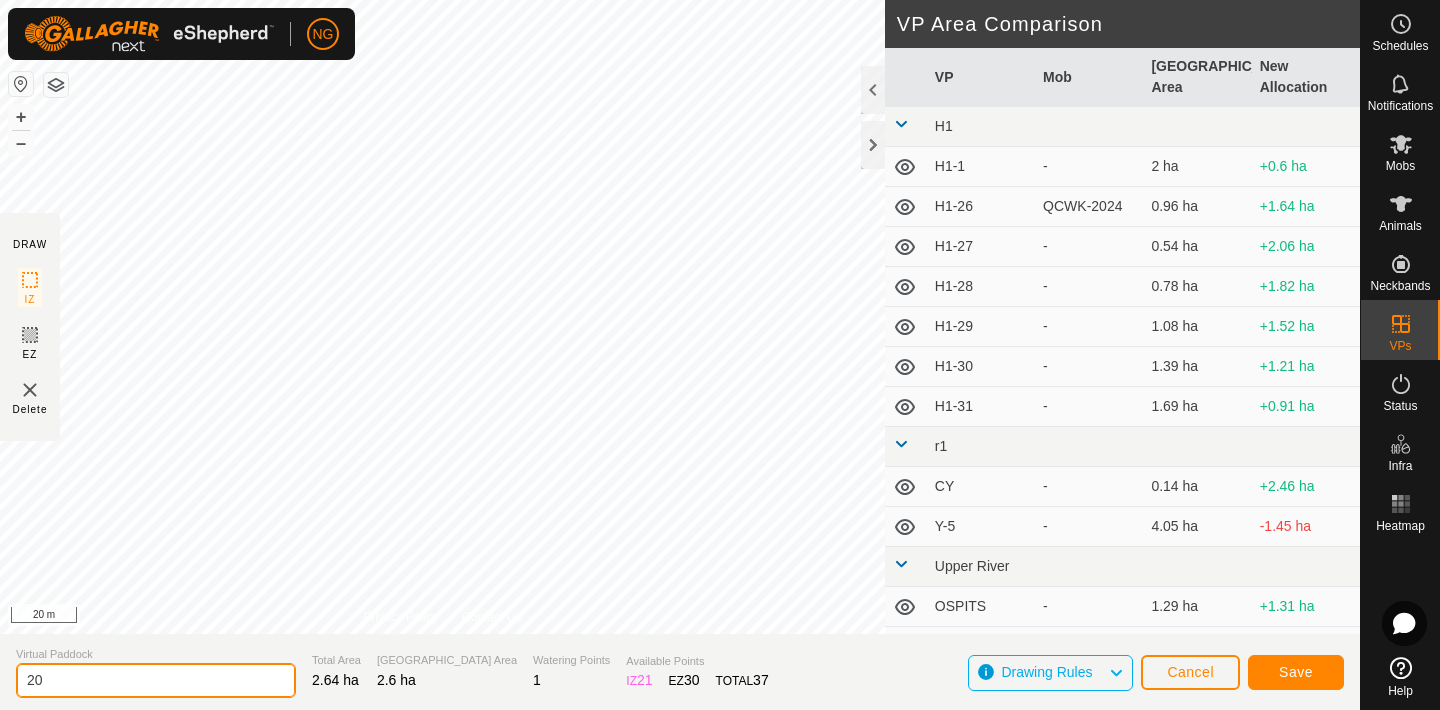 type on "2" 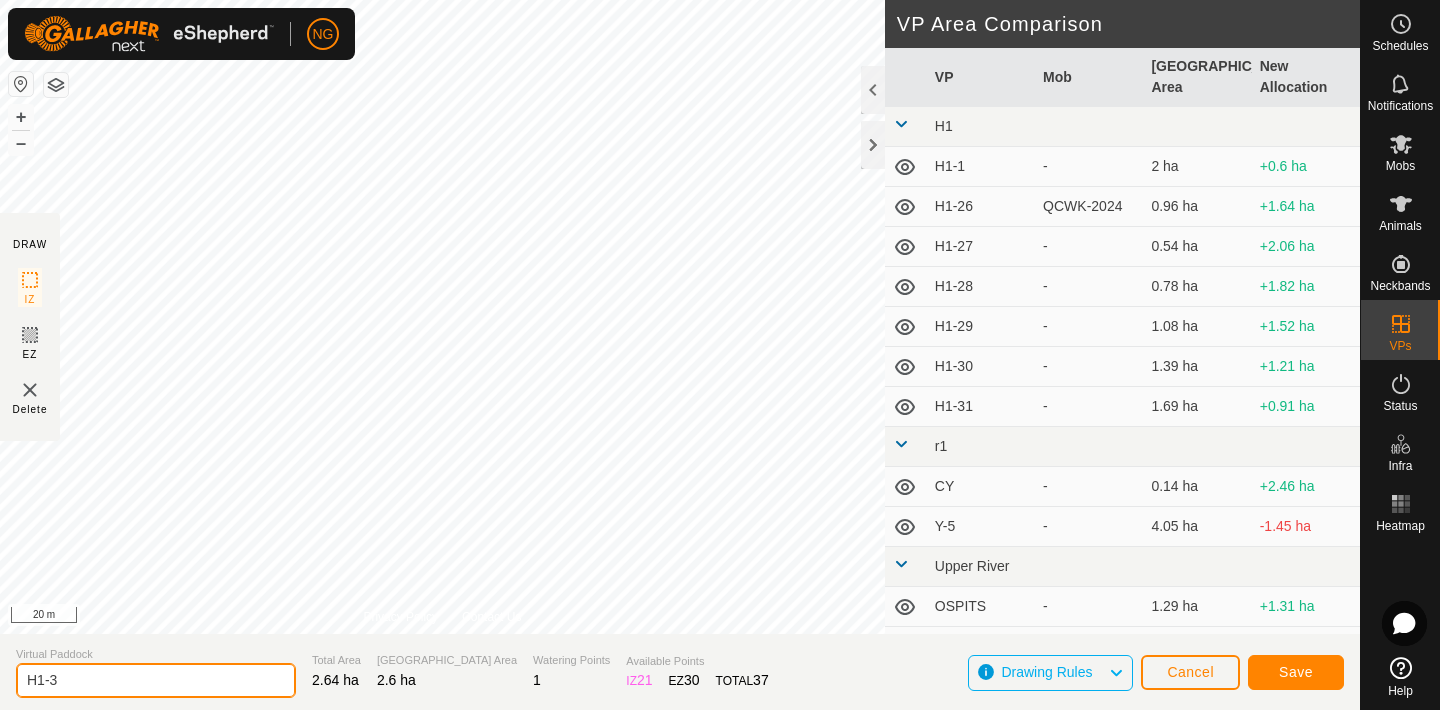 type on "H1-3" 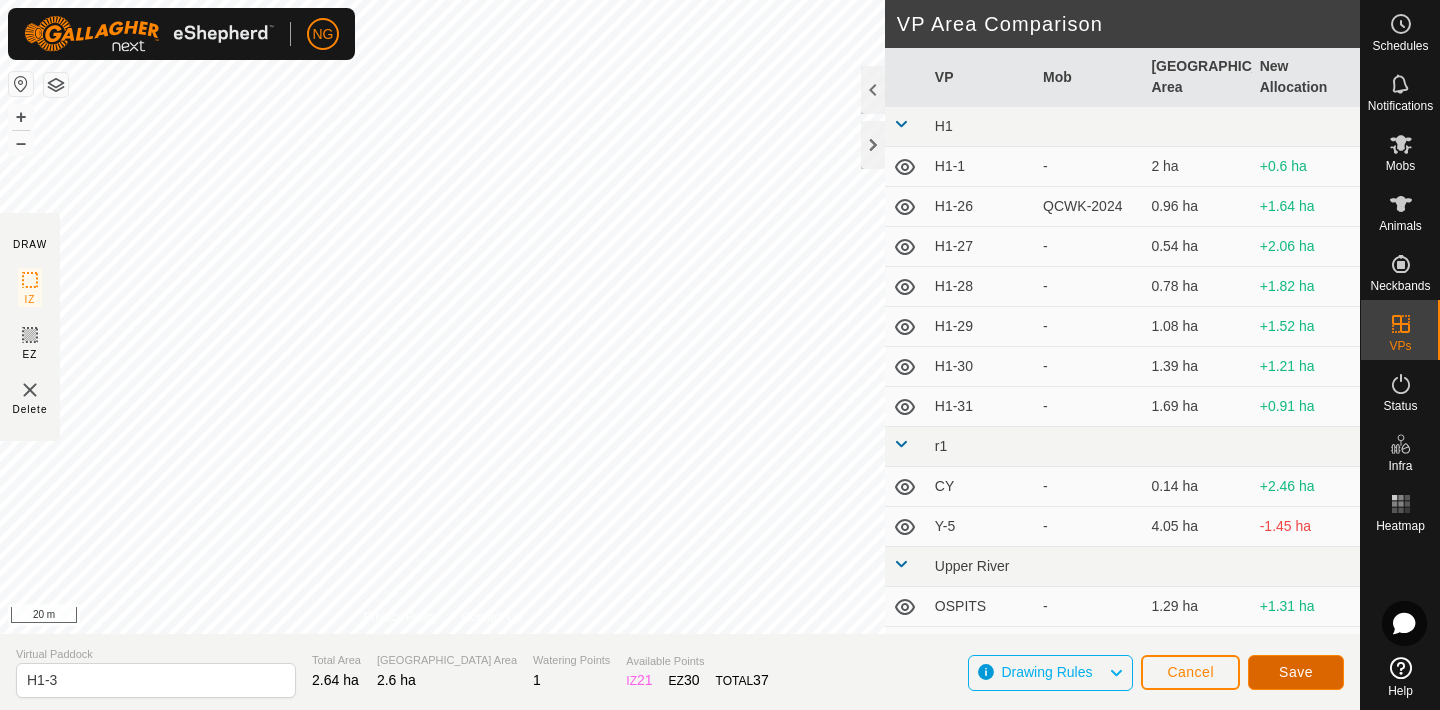 click on "Save" 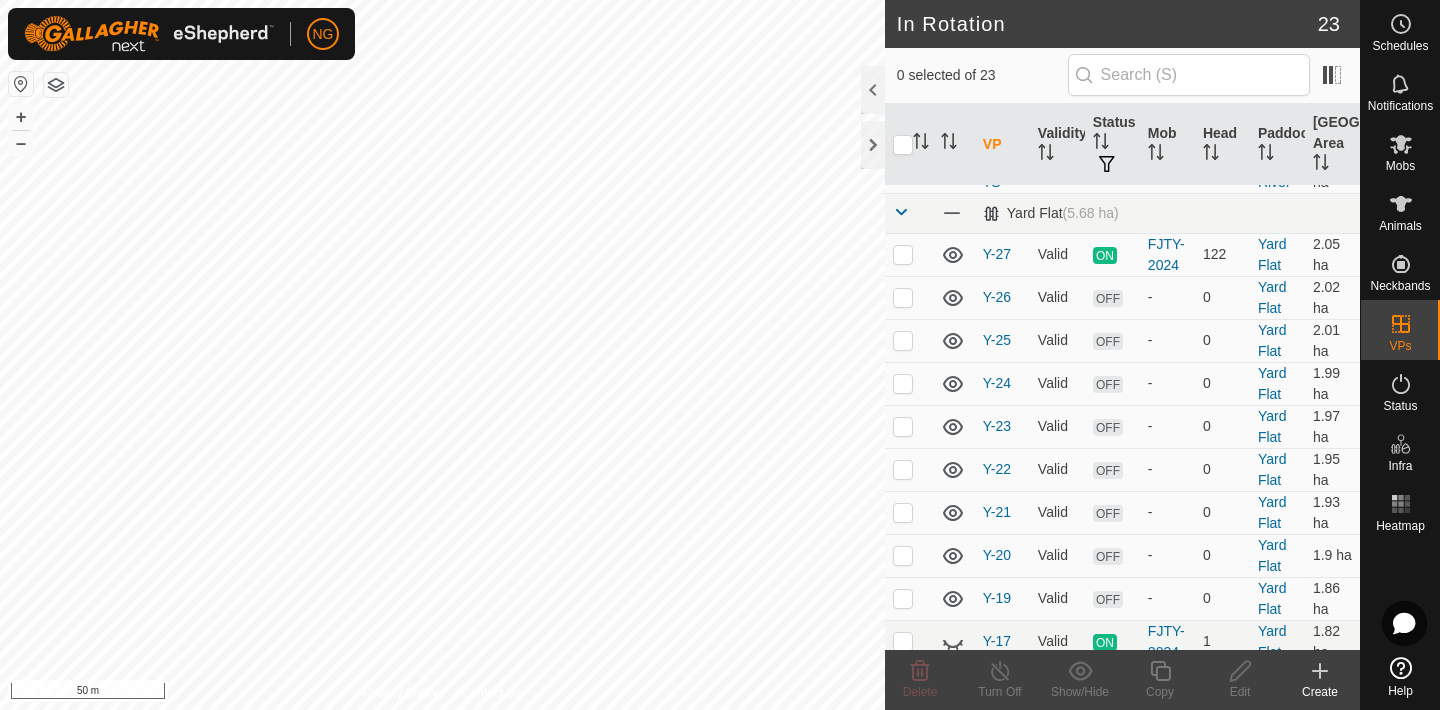 scroll, scrollTop: 801, scrollLeft: 0, axis: vertical 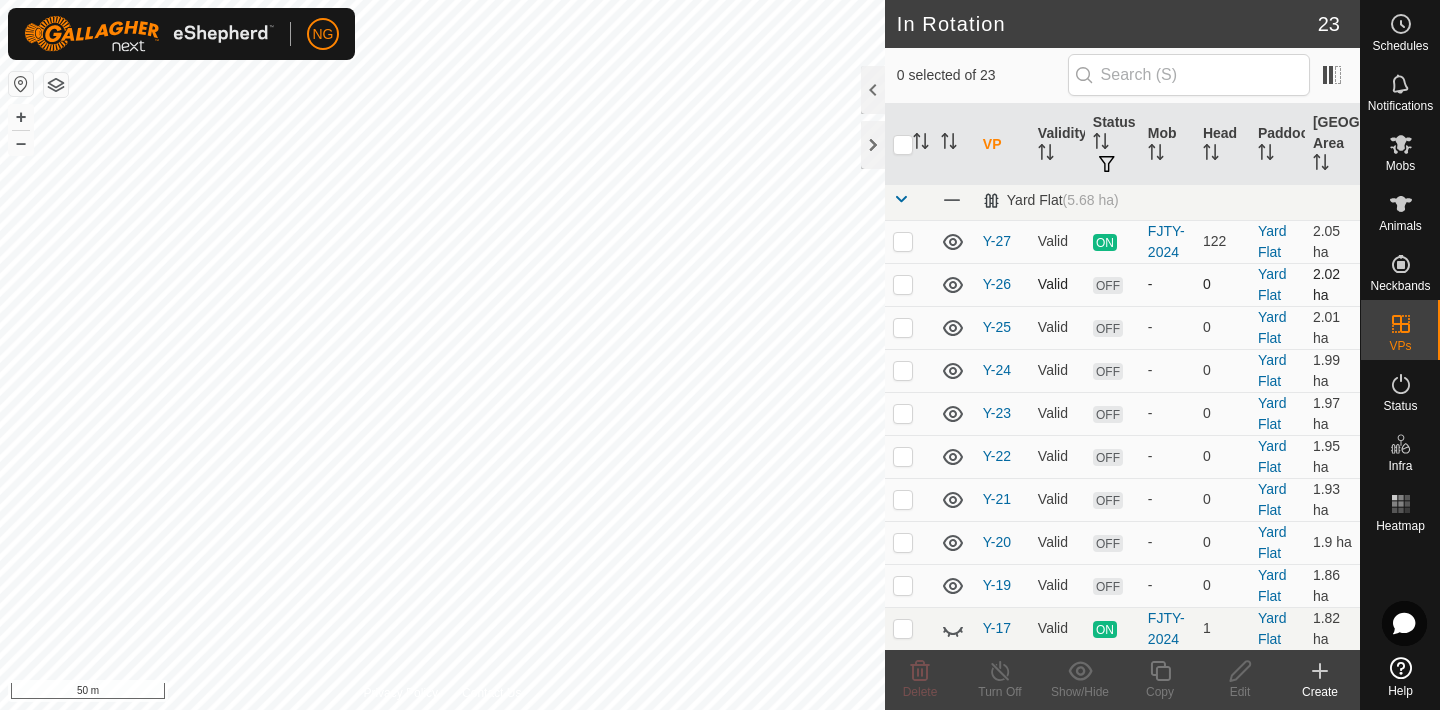 click at bounding box center [903, 284] 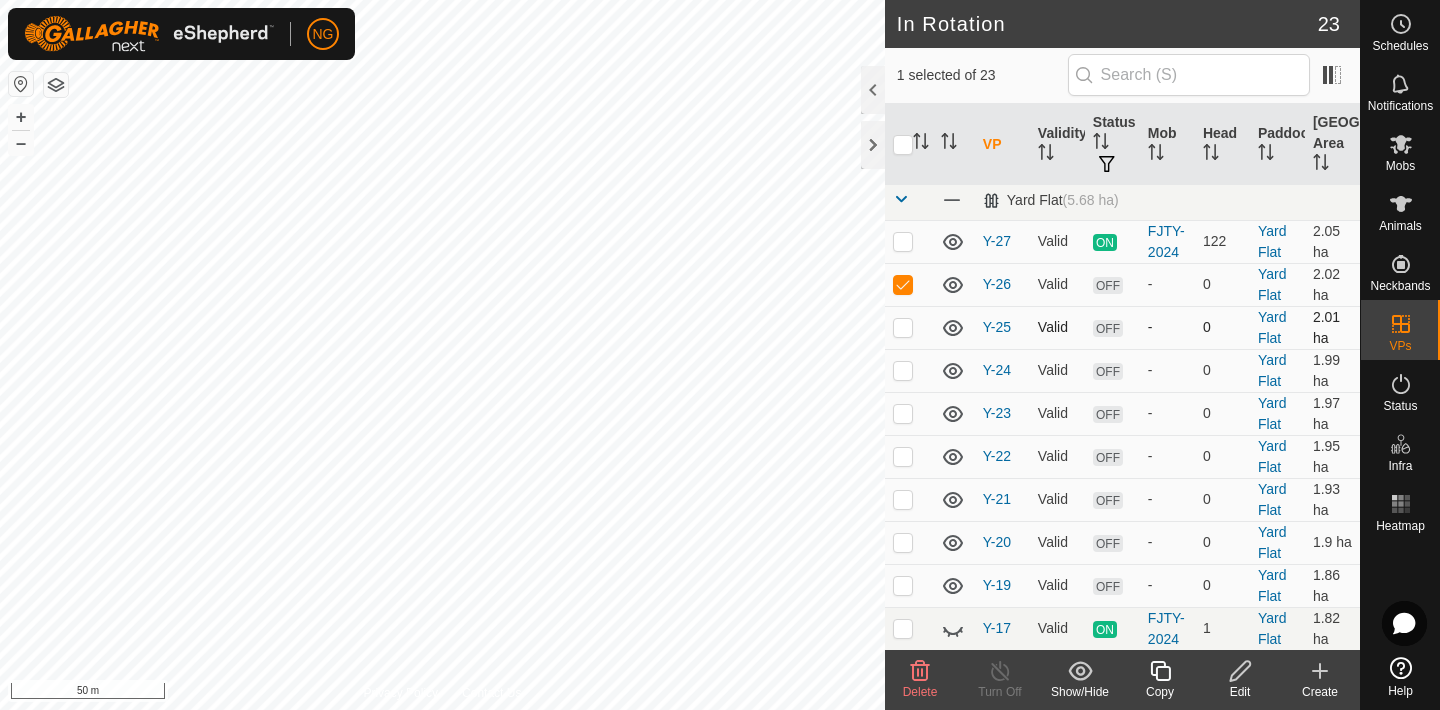 click at bounding box center [903, 327] 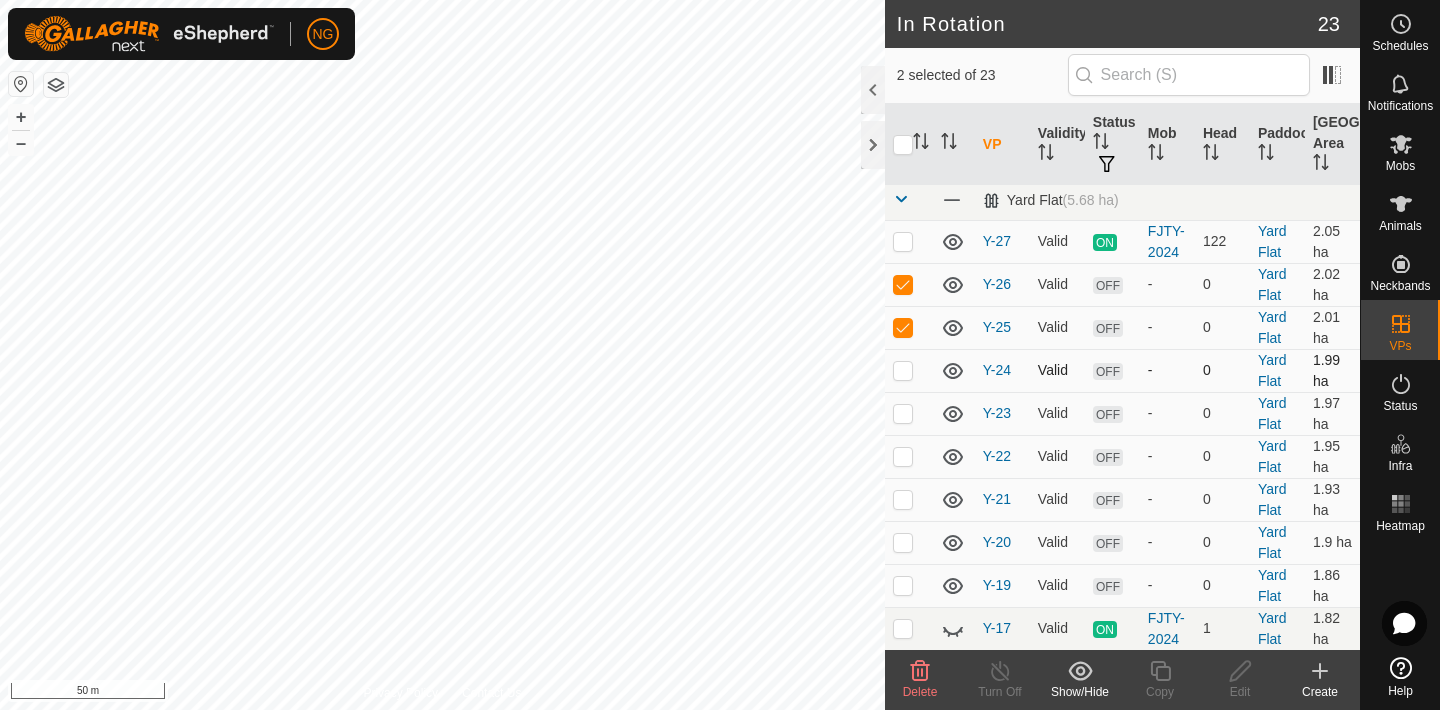 click at bounding box center (903, 370) 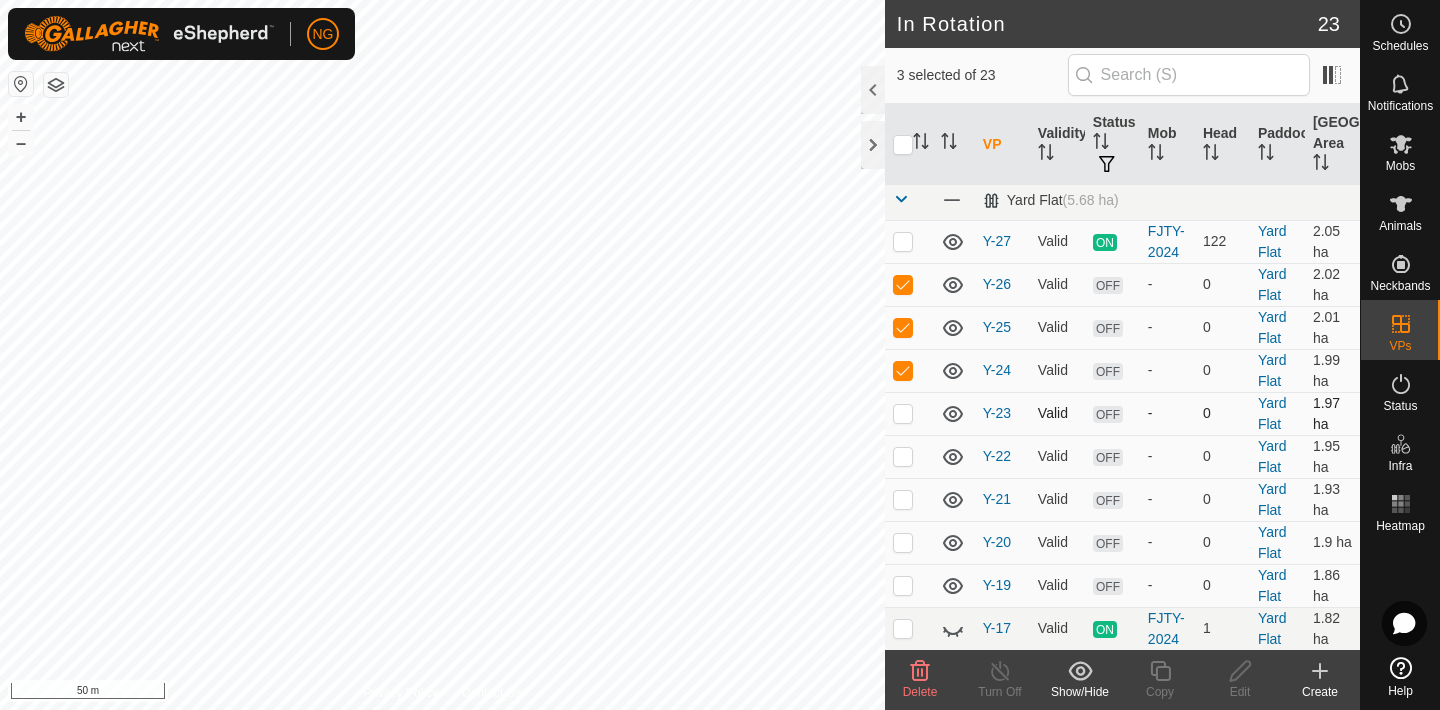 click at bounding box center [903, 413] 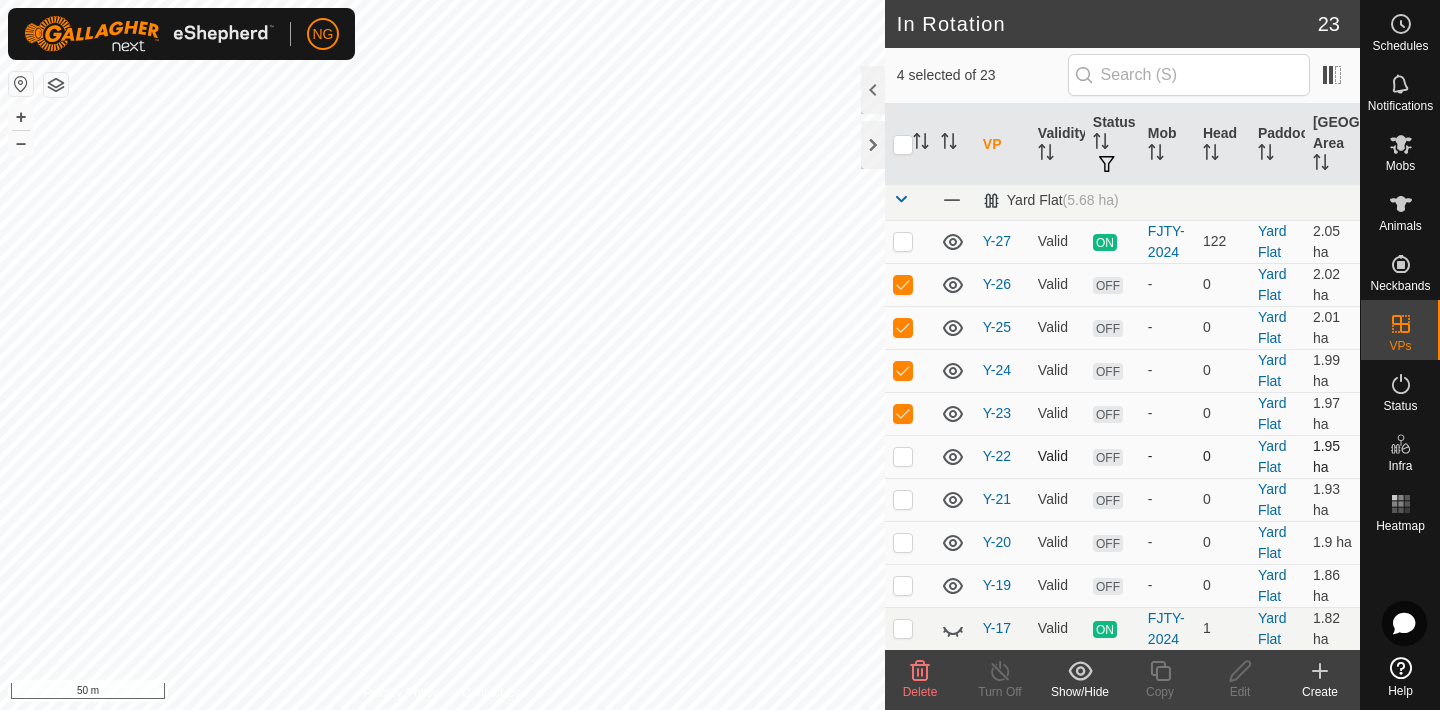 click at bounding box center (903, 456) 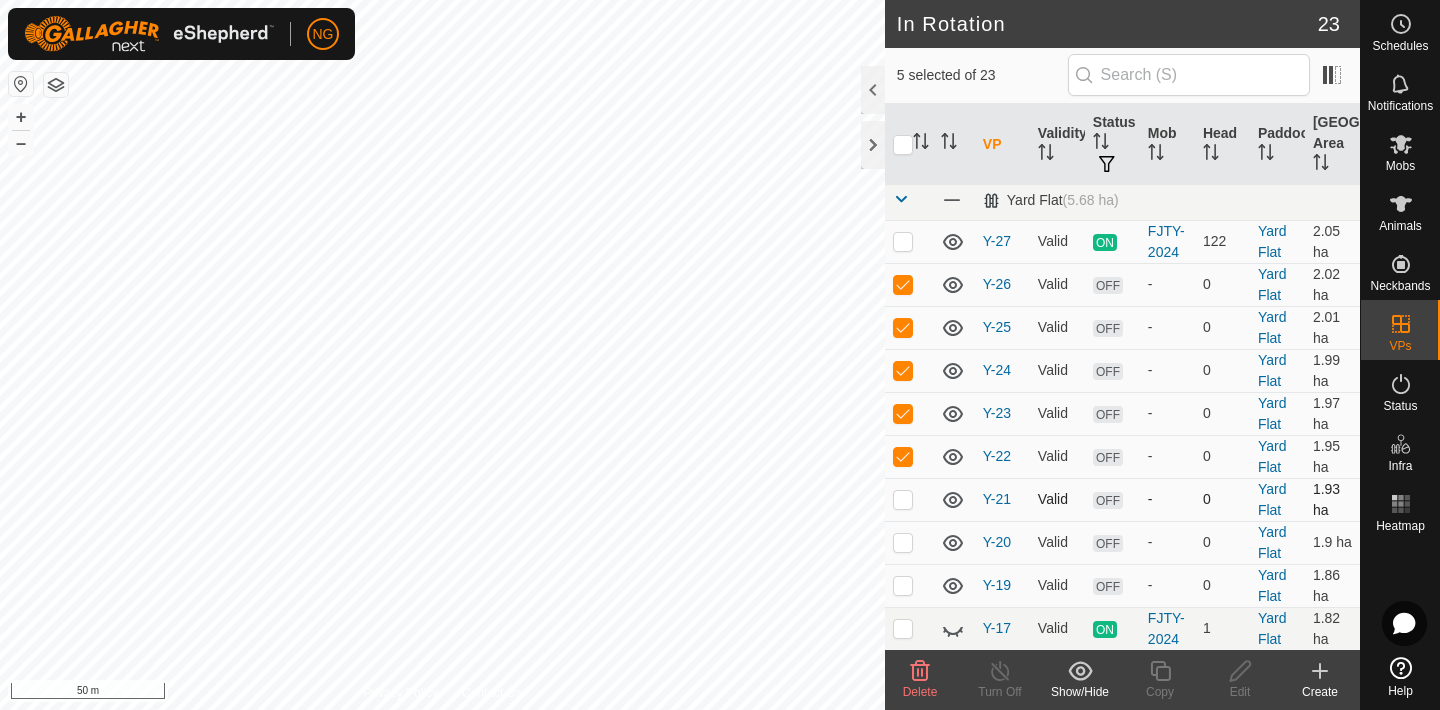 click at bounding box center (903, 499) 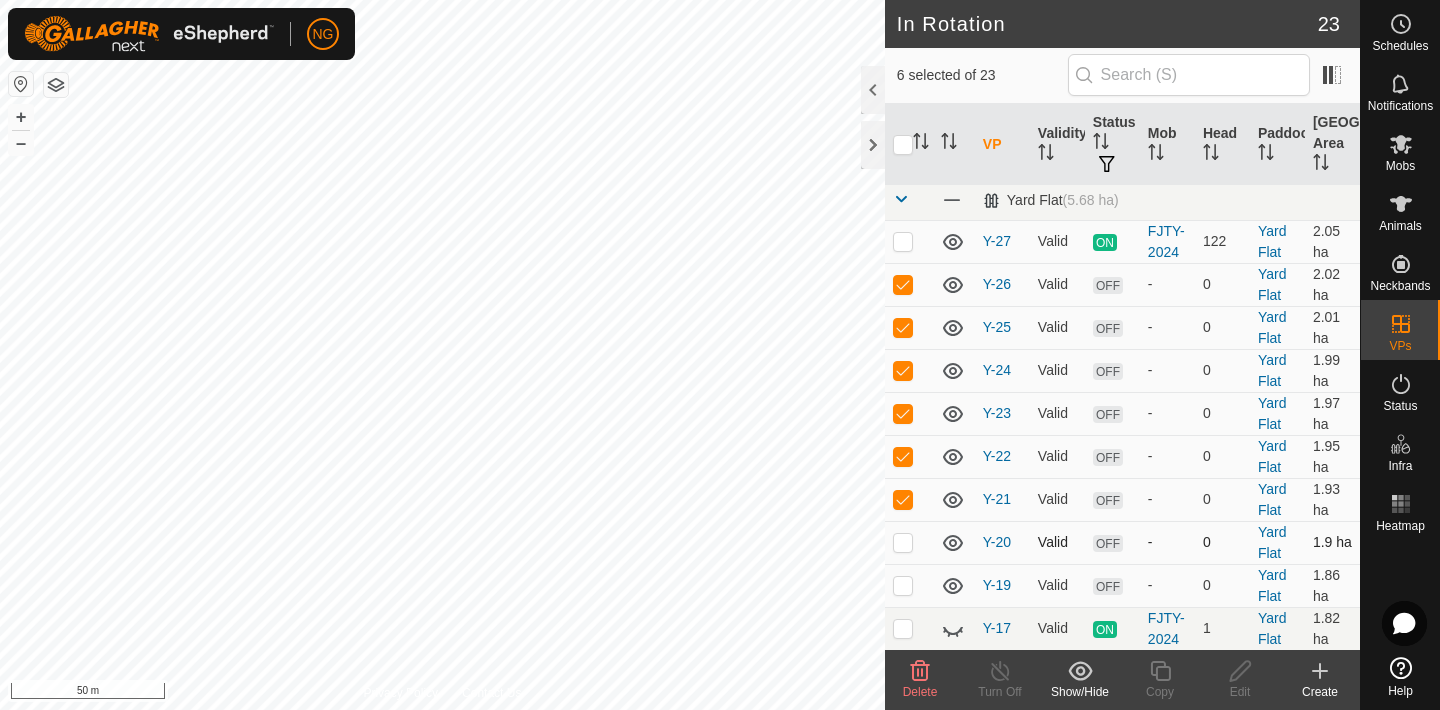 click at bounding box center [903, 542] 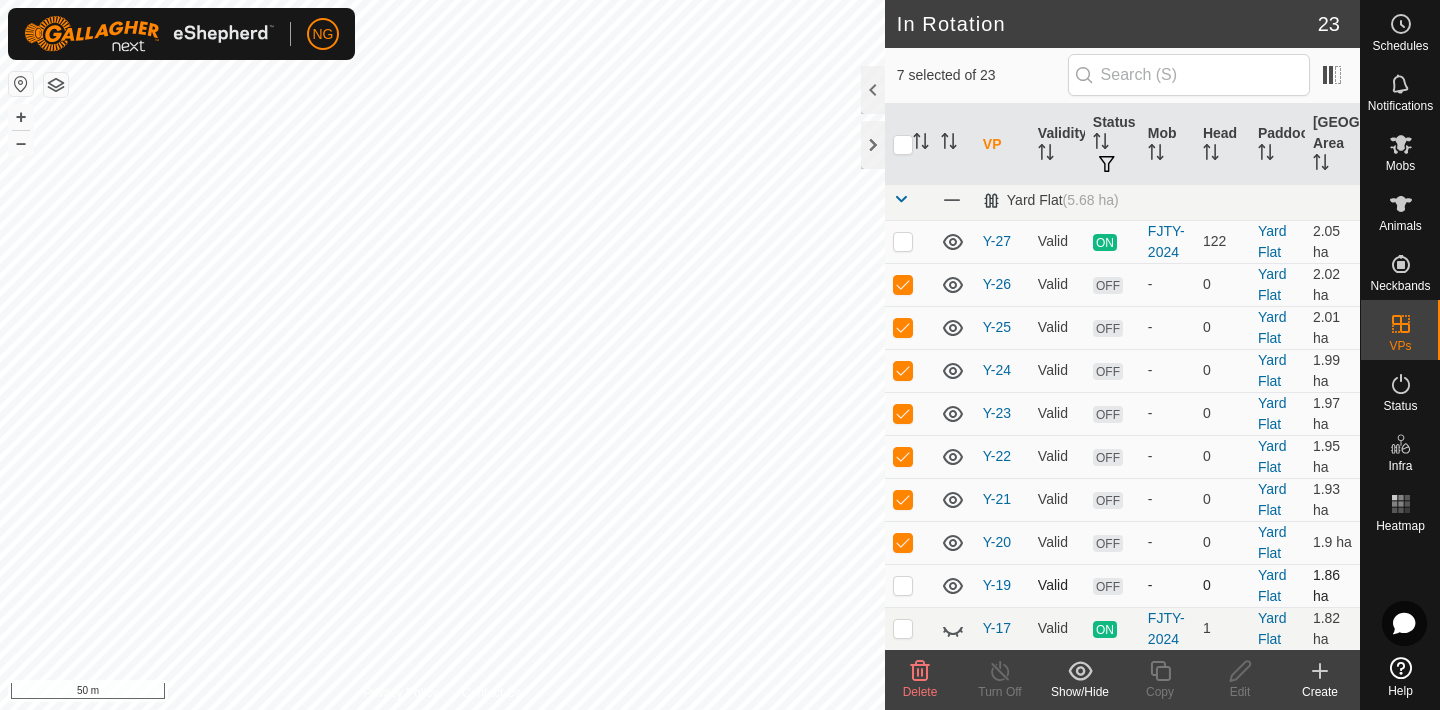 click at bounding box center (903, 585) 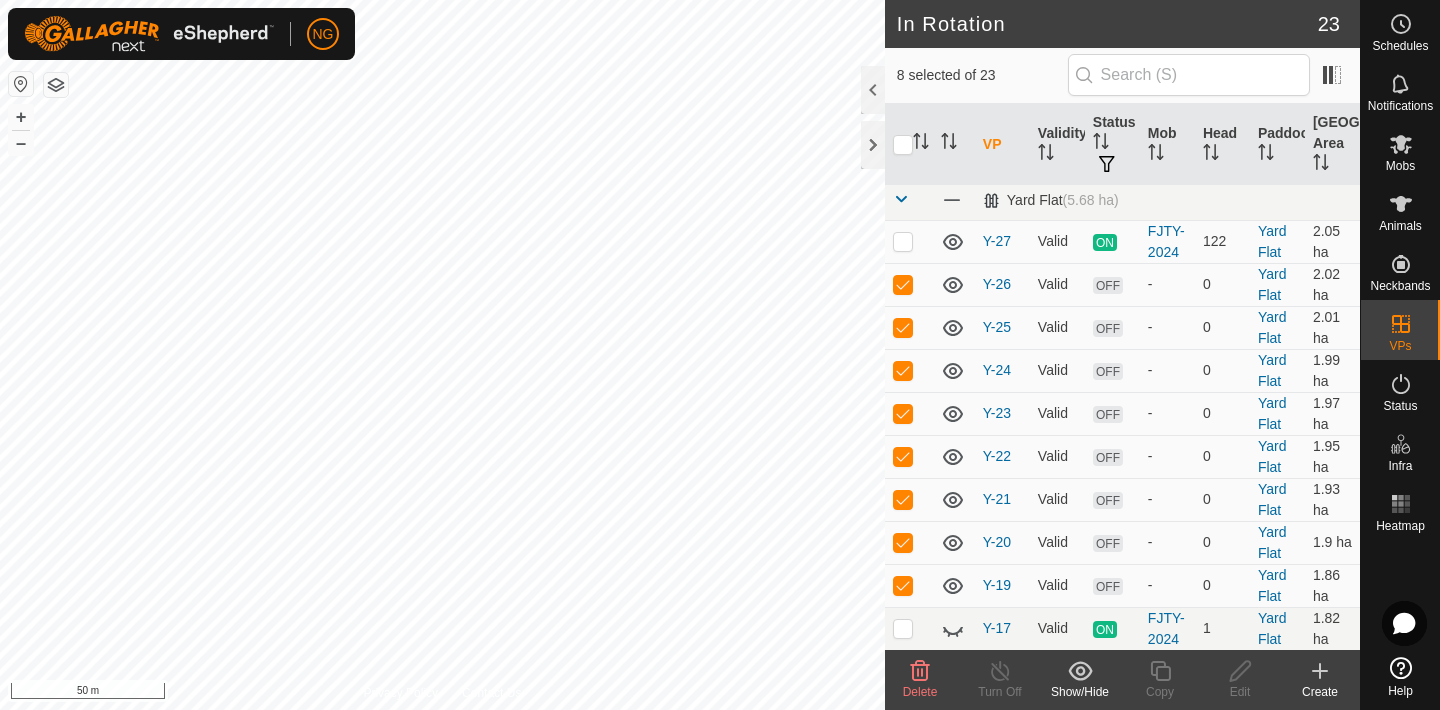 click 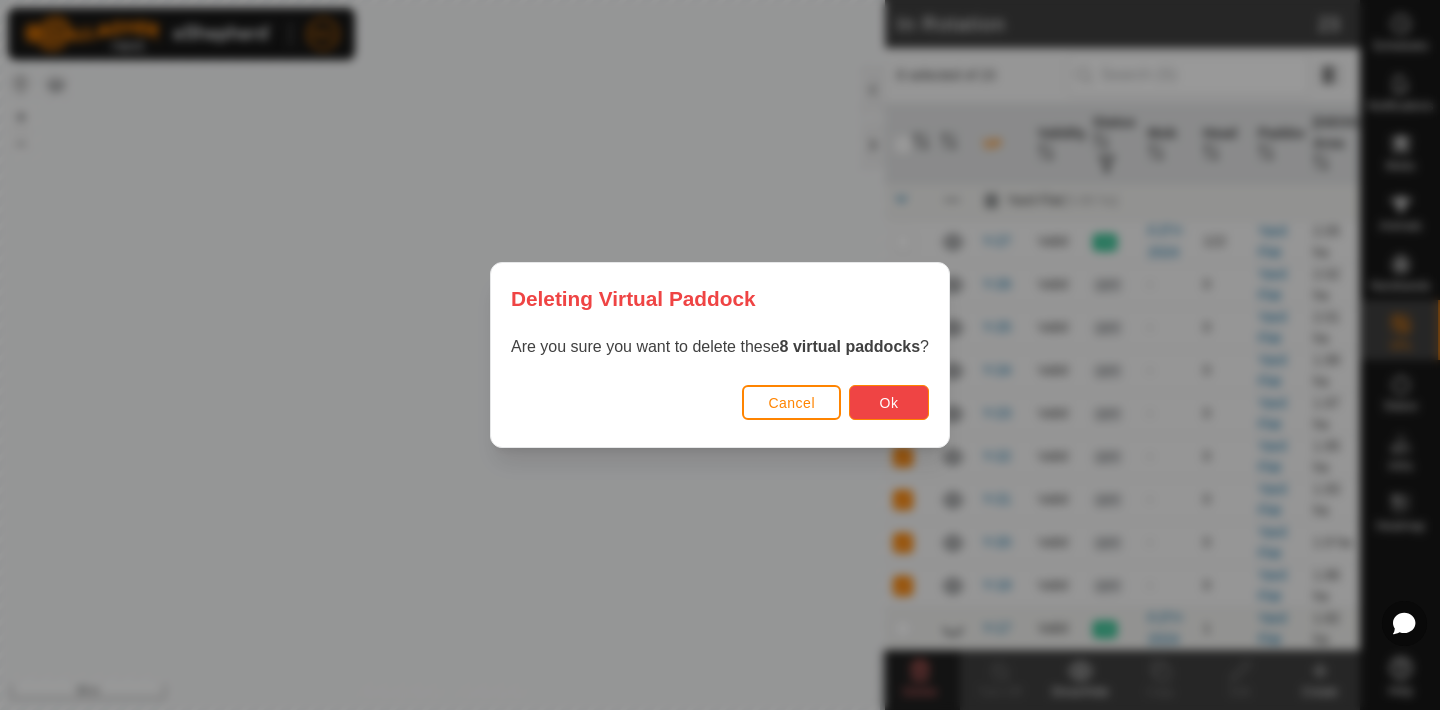 click on "Ok" at bounding box center (889, 403) 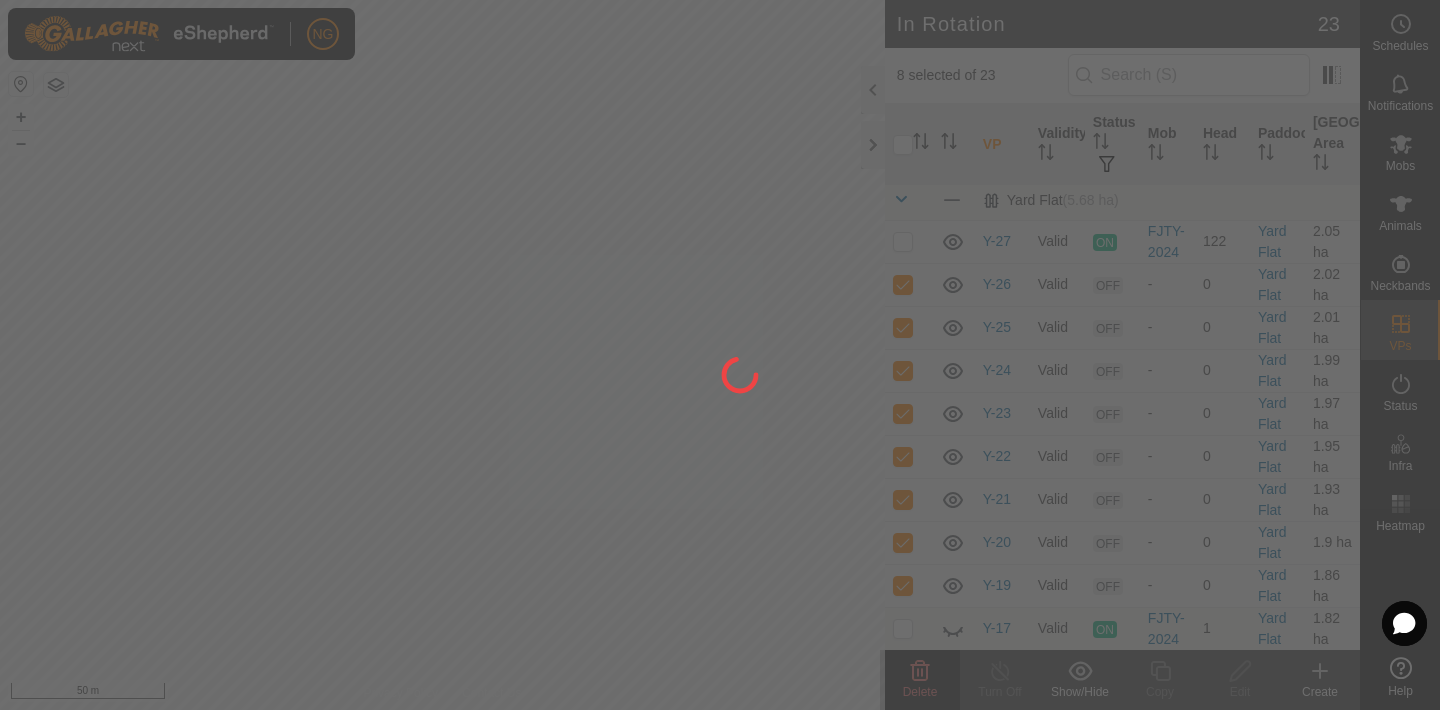 checkbox on "false" 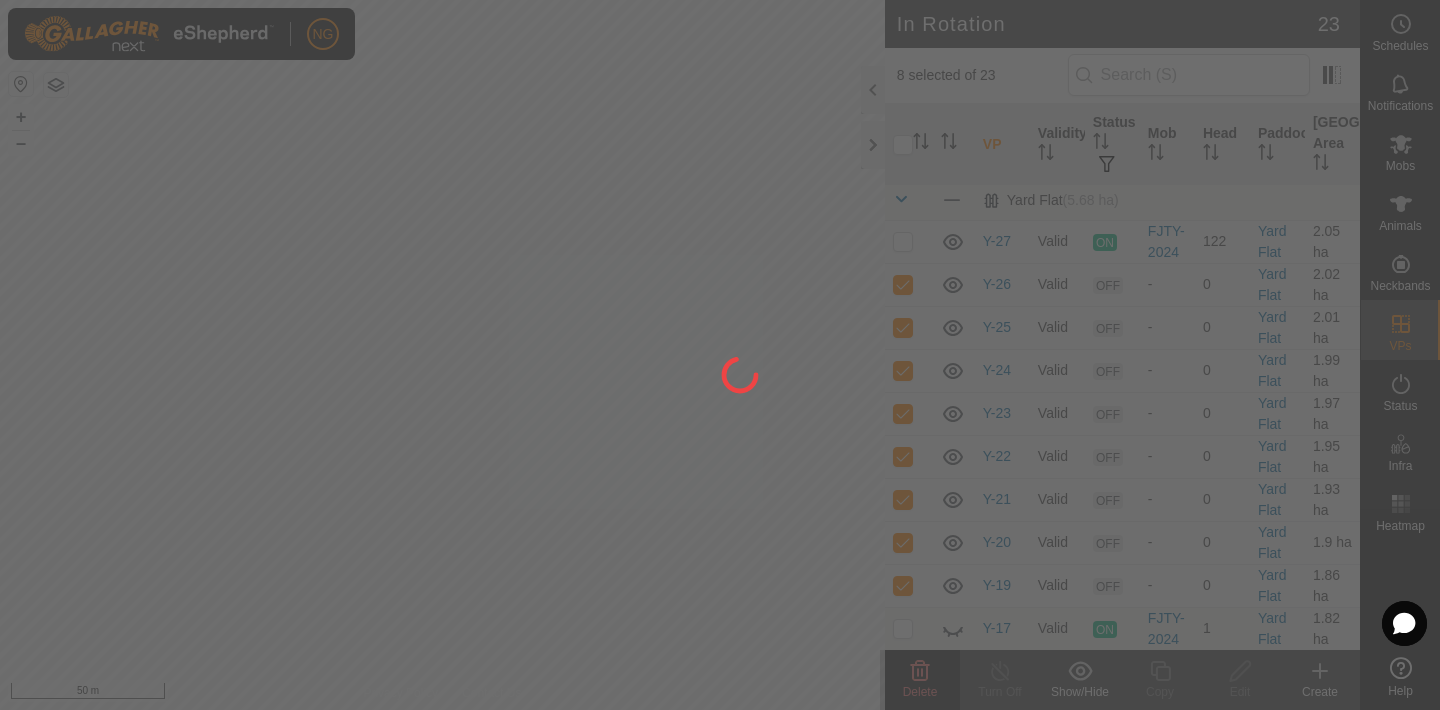 checkbox on "false" 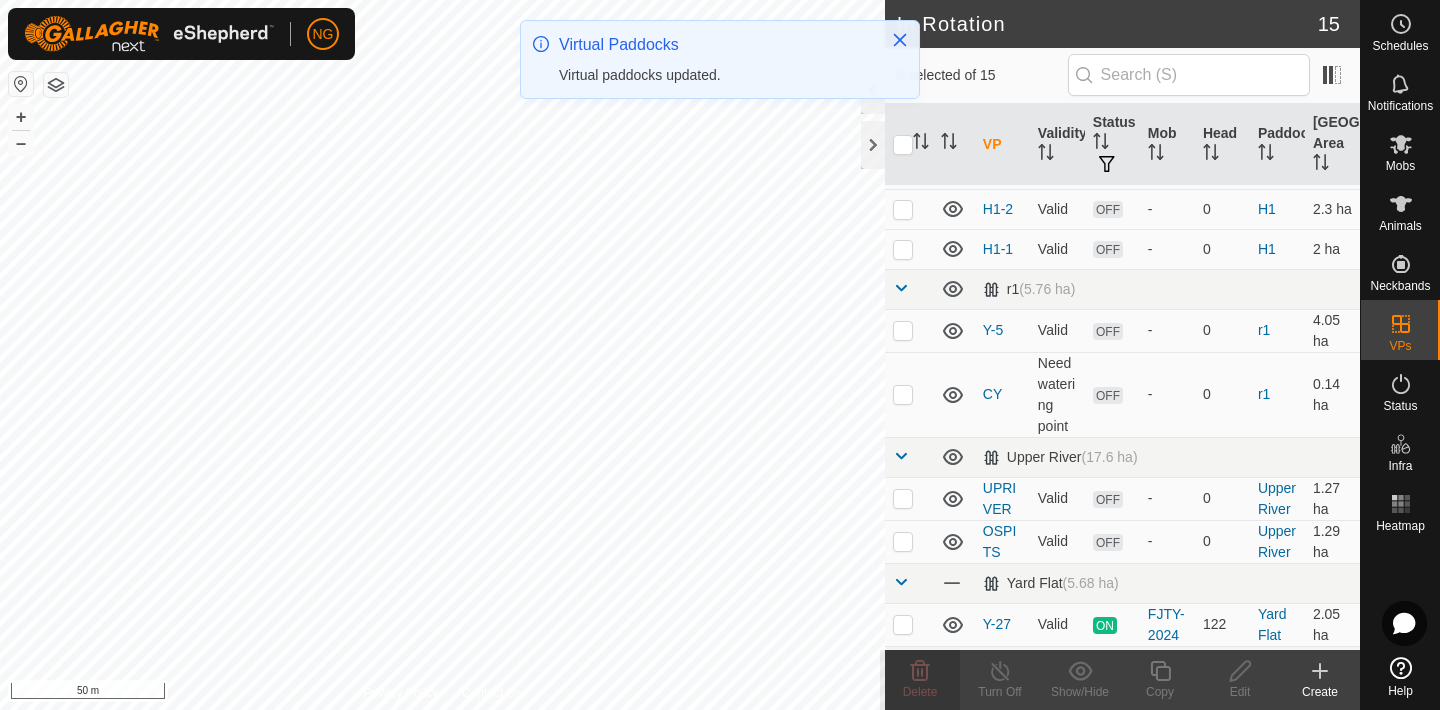scroll, scrollTop: 457, scrollLeft: 0, axis: vertical 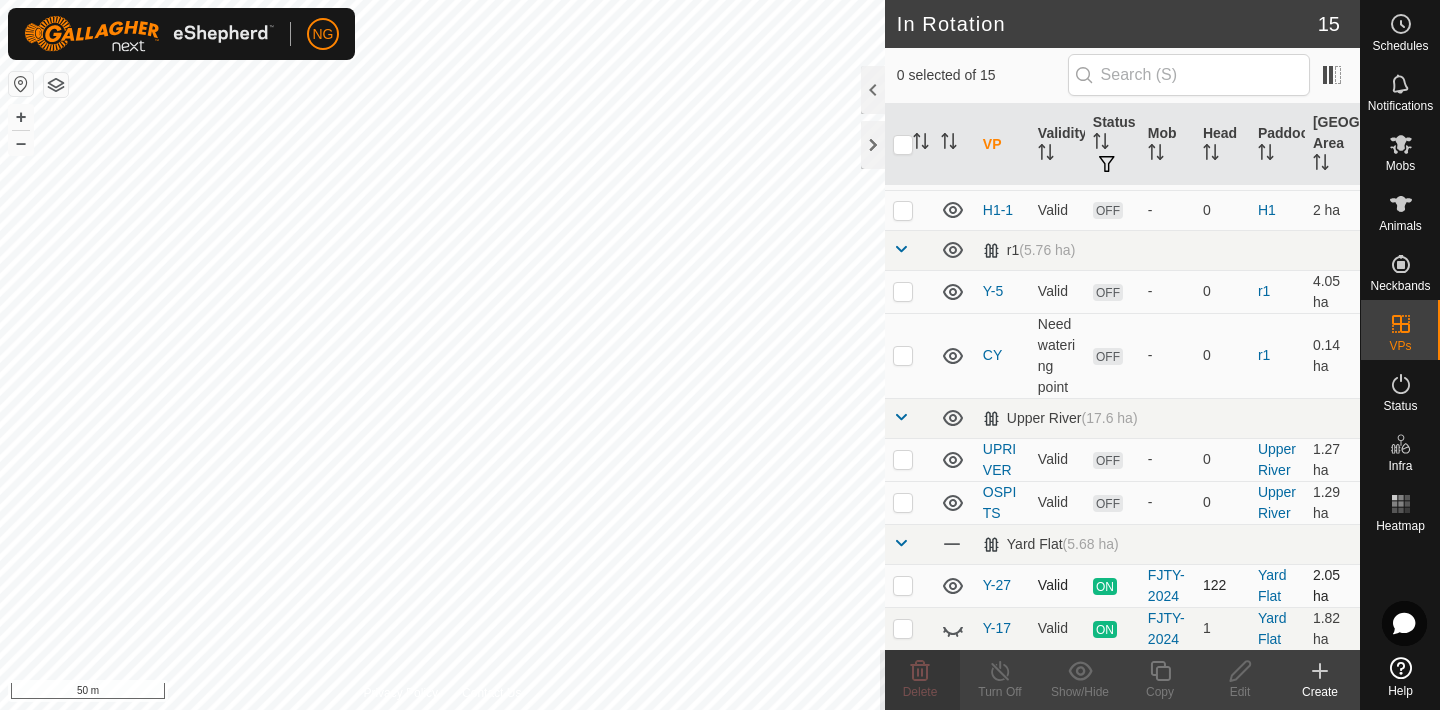 click at bounding box center [903, 585] 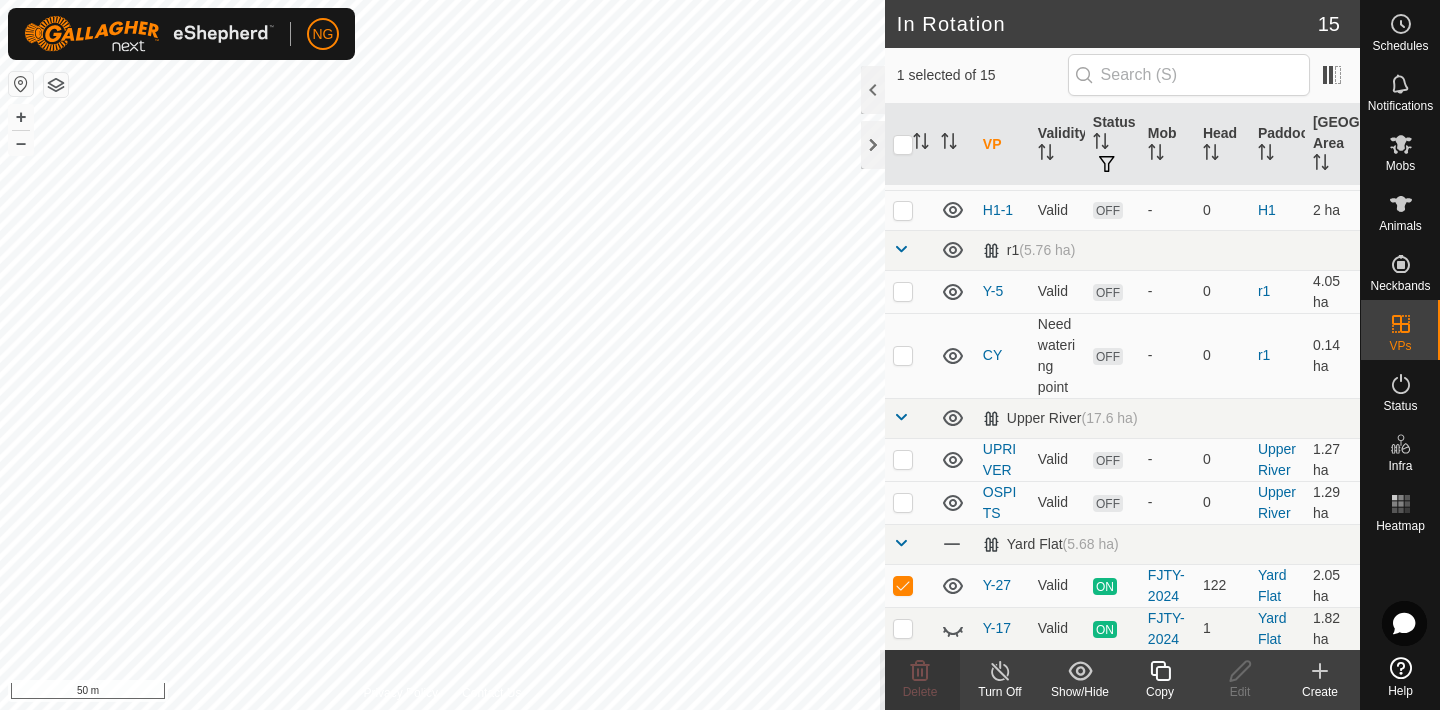 click 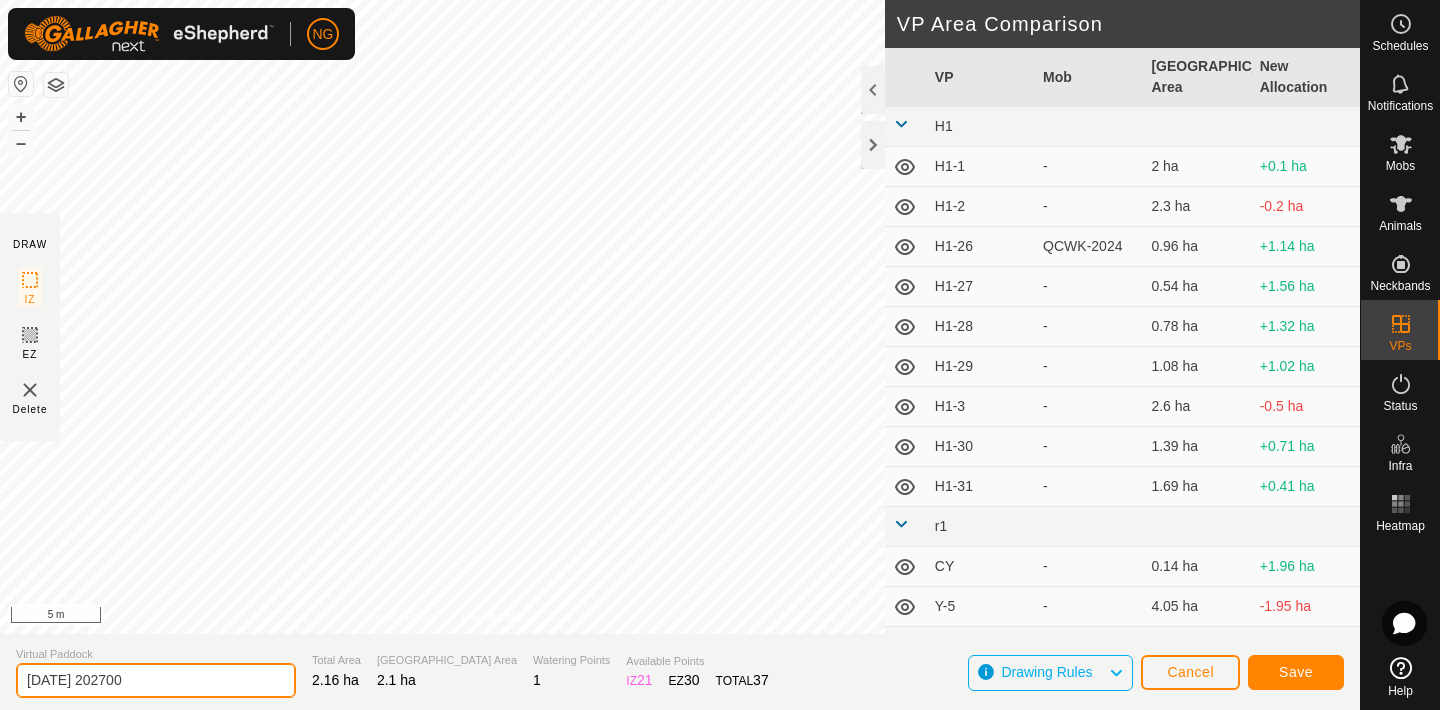 click on "[DATE] 202700" 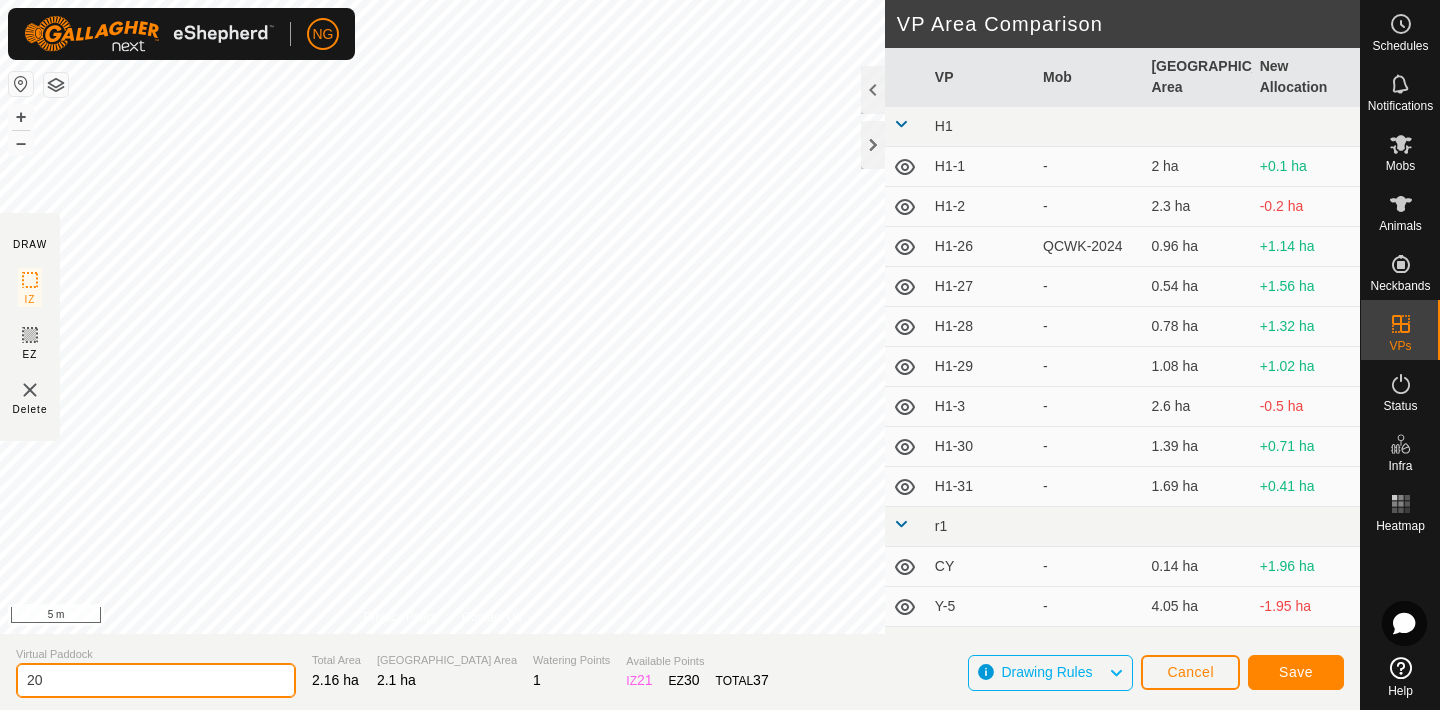 type on "2" 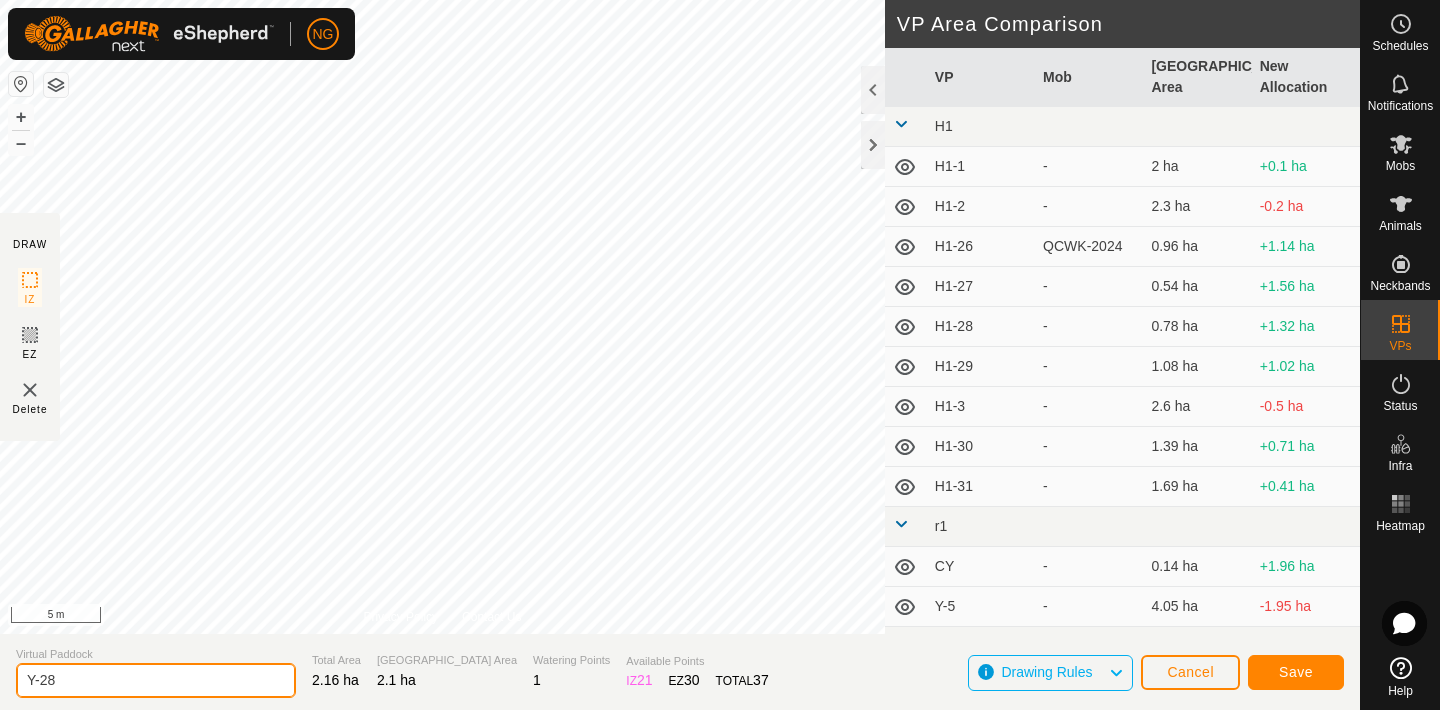 type on "Y-28" 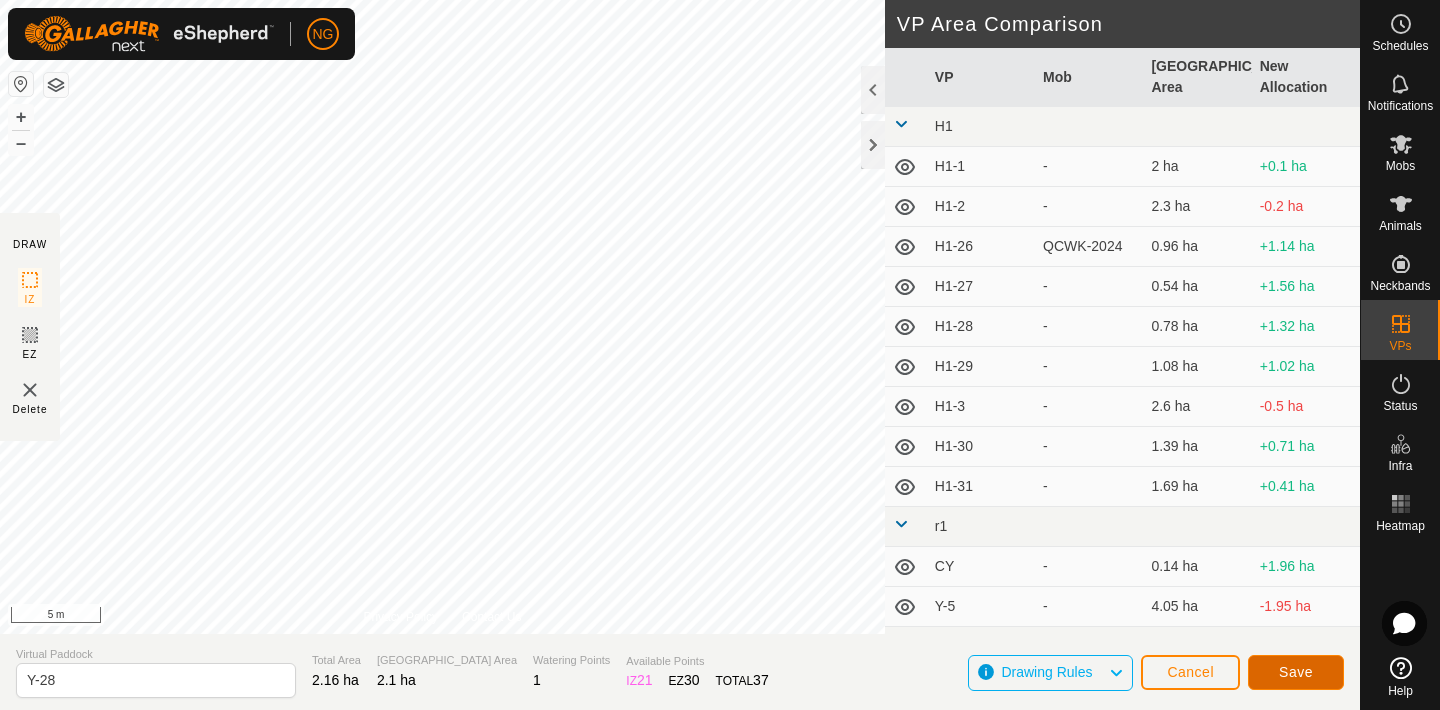 click on "Save" 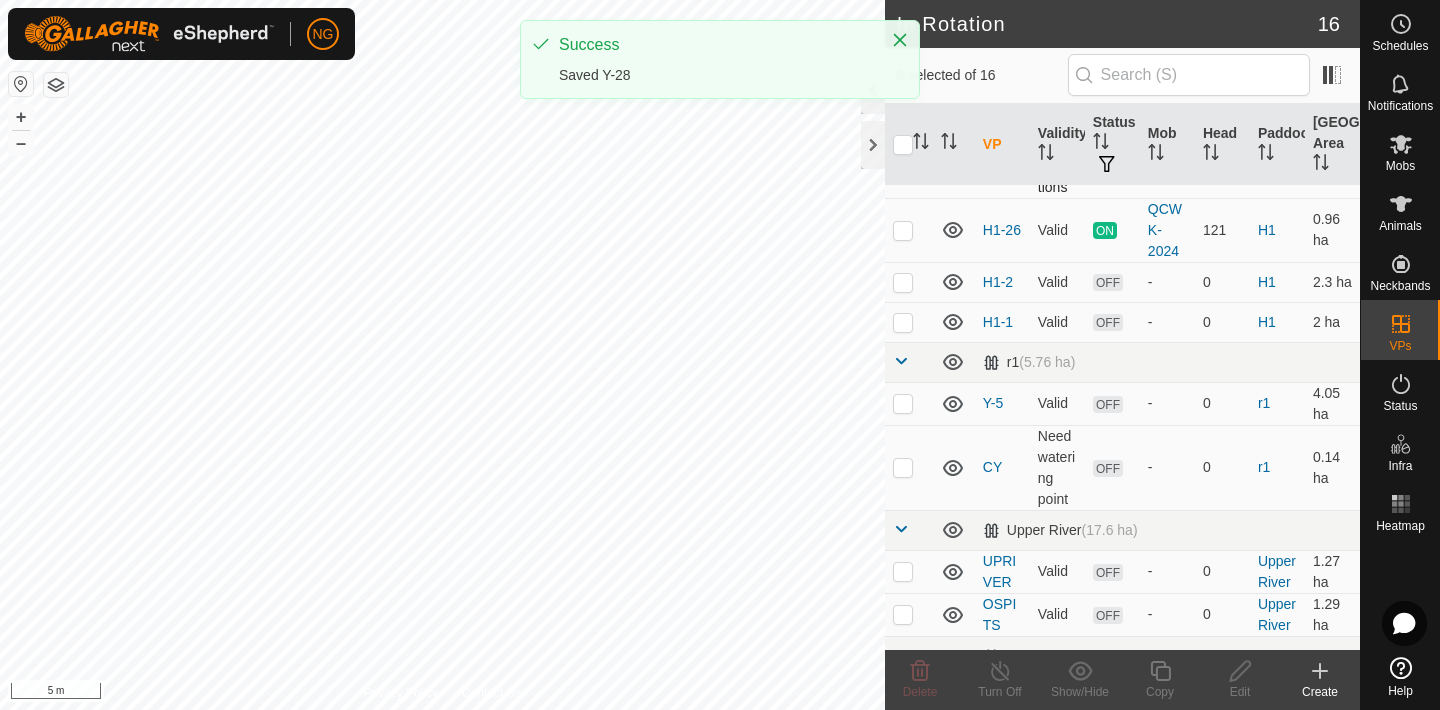 scroll, scrollTop: 500, scrollLeft: 0, axis: vertical 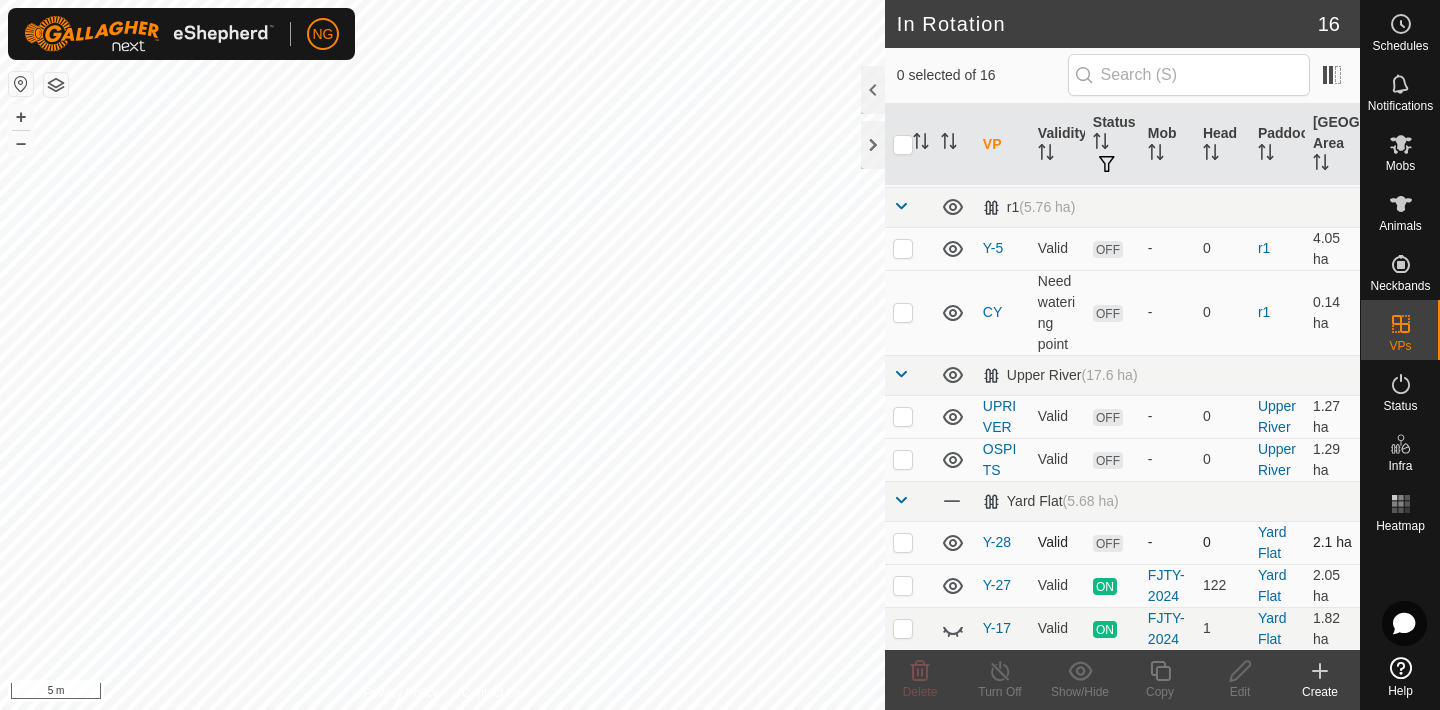 click at bounding box center [903, 542] 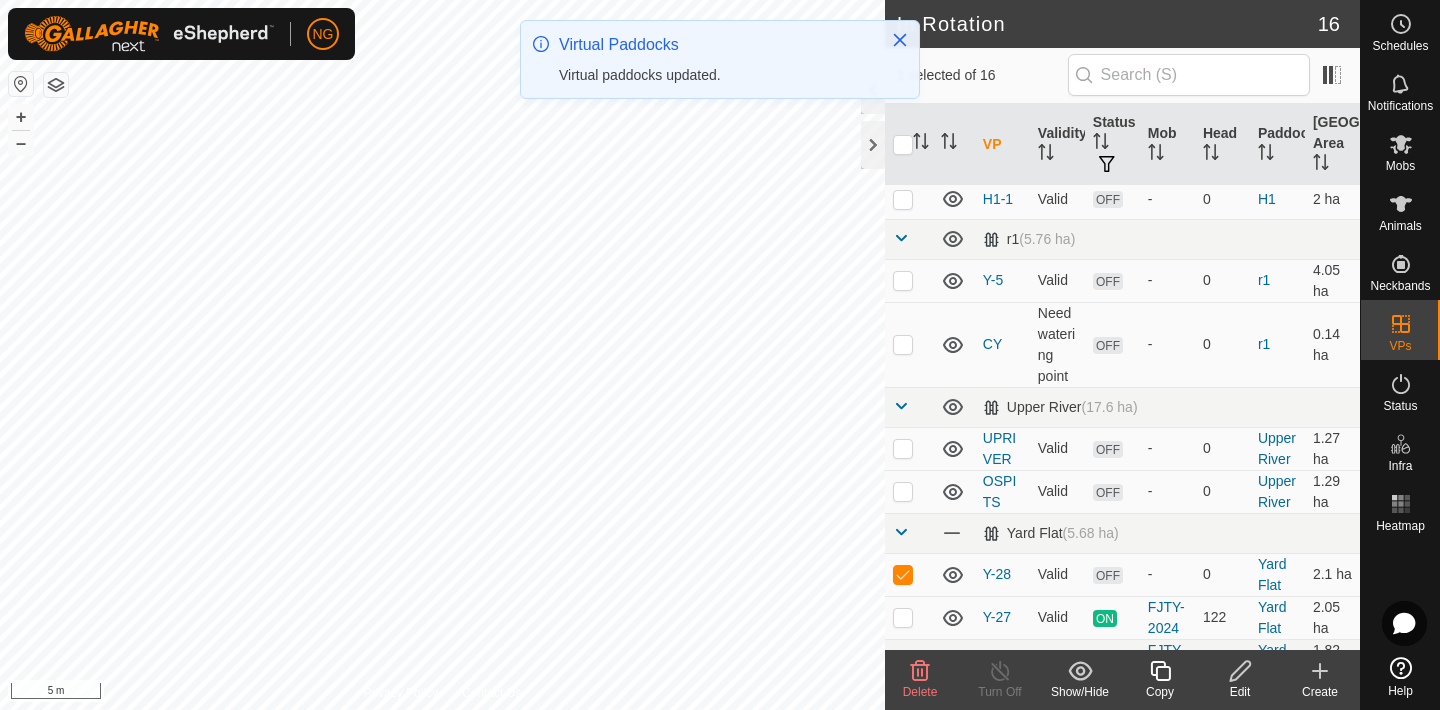 scroll, scrollTop: 500, scrollLeft: 0, axis: vertical 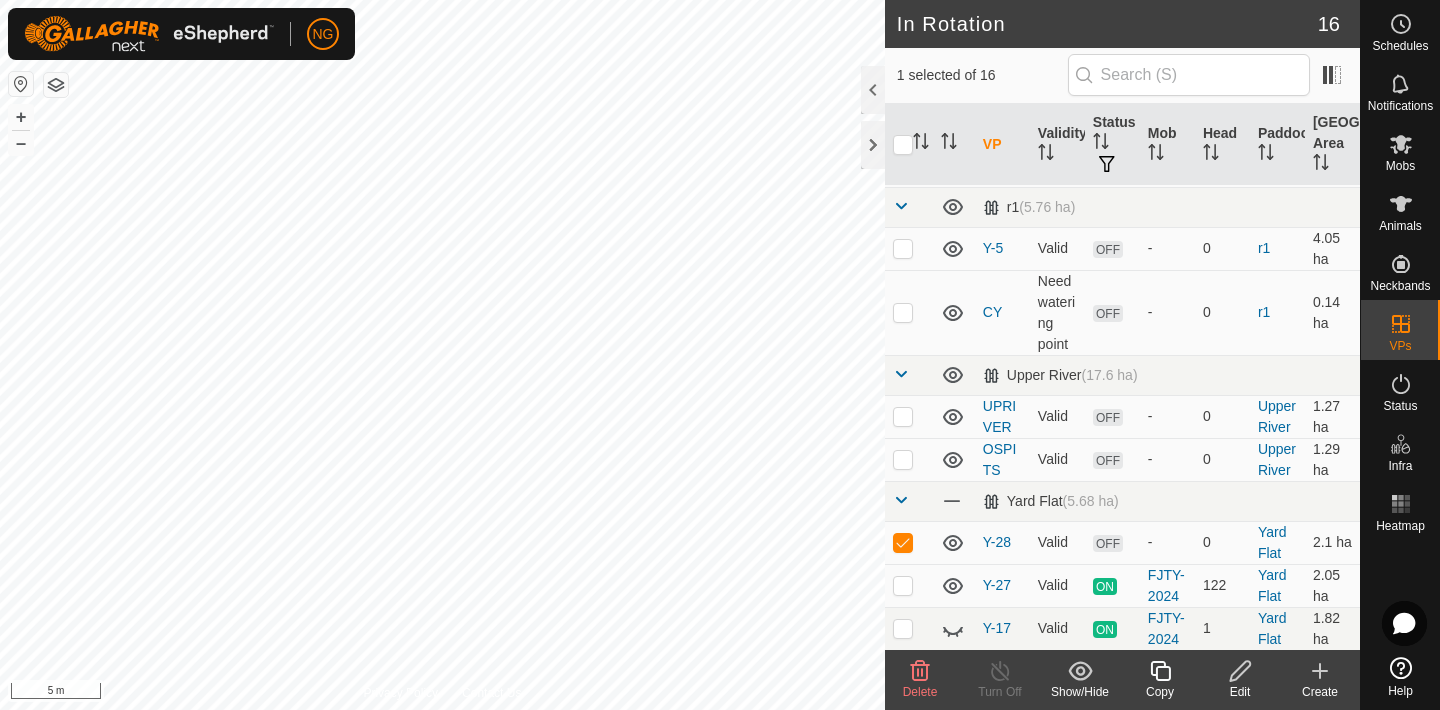 click 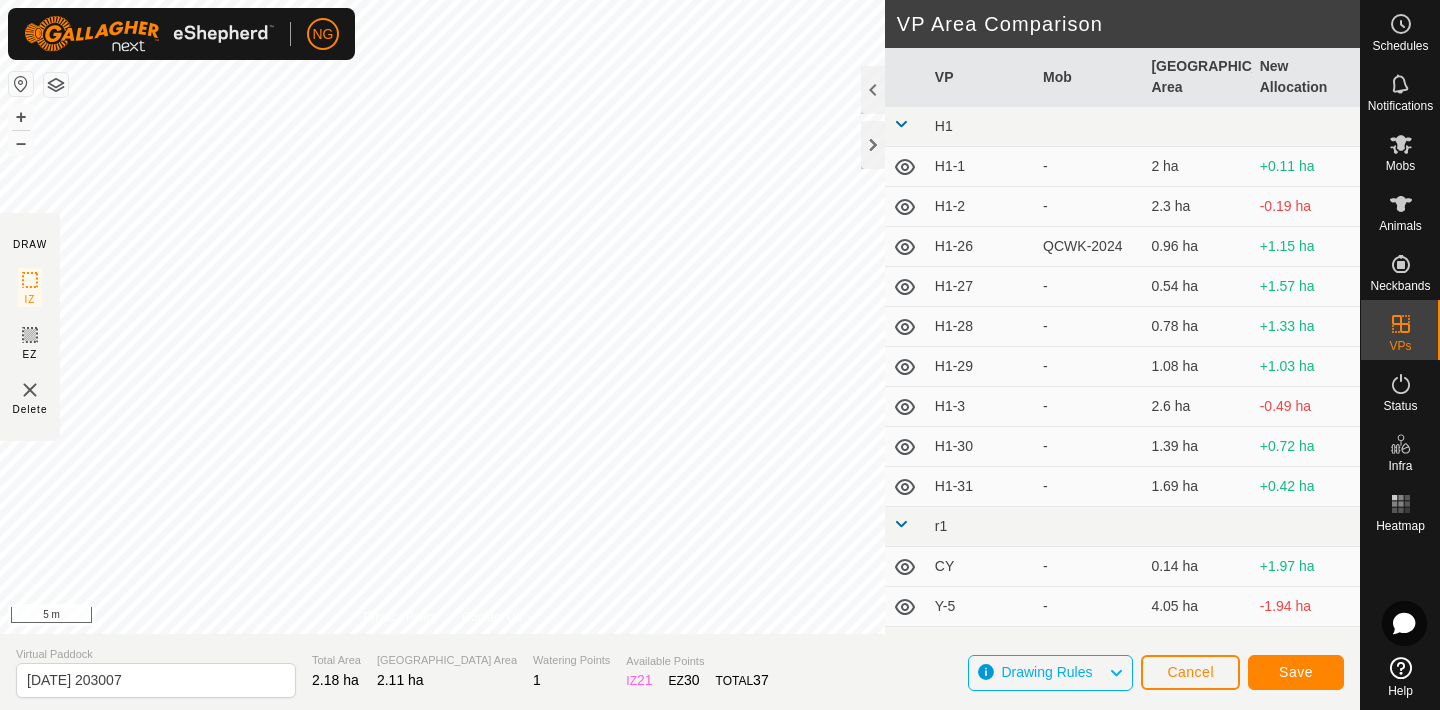 click on "NG Schedules Notifications Mobs Animals Neckbands VPs Status Infra Heatmap Help DRAW IZ EZ Delete Privacy Policy Contact Us + – ⇧ i 5 m VP Area Comparison     VP   Mob   Grazing Area   New Allocation  H1  H1-1  -  2 ha  +0.11 ha  H1-2  -  2.3 ha  -0.19 ha  H1-26   QCWK-2024   0.96 ha  +1.15 ha  H1-27  -  0.54 ha  +1.57 ha  H1-28  -  0.78 ha  +1.33 ha  H1-29  -  1.08 ha  +1.03 ha  H1-3  -  2.6 ha  -0.49 ha  H1-30  -  1.39 ha  +0.72 ha  H1-31  -  1.69 ha  +0.42 ha r1  CY  -  0.14 ha  +1.97 ha  Y-5  -  4.05 ha  -1.94 ha Upper River  OSPITS  -  1.29 ha  +0.82 ha  UPRIVER  -  1.27 ha  +0.84 ha Yard Flat  Y-17   FJTY-2024   1.82 ha  +0.29 ha  Y-27   FJTY-2024   2.05 ha  +0.06 ha Virtual Paddock [DATE] 203007 Total Area 2.18 ha Grazing Area 2.11 ha Watering Points 1 Available Points  IZ   21  EZ  30  TOTAL   37 Drawing Rules Cancel Save" at bounding box center (720, 355) 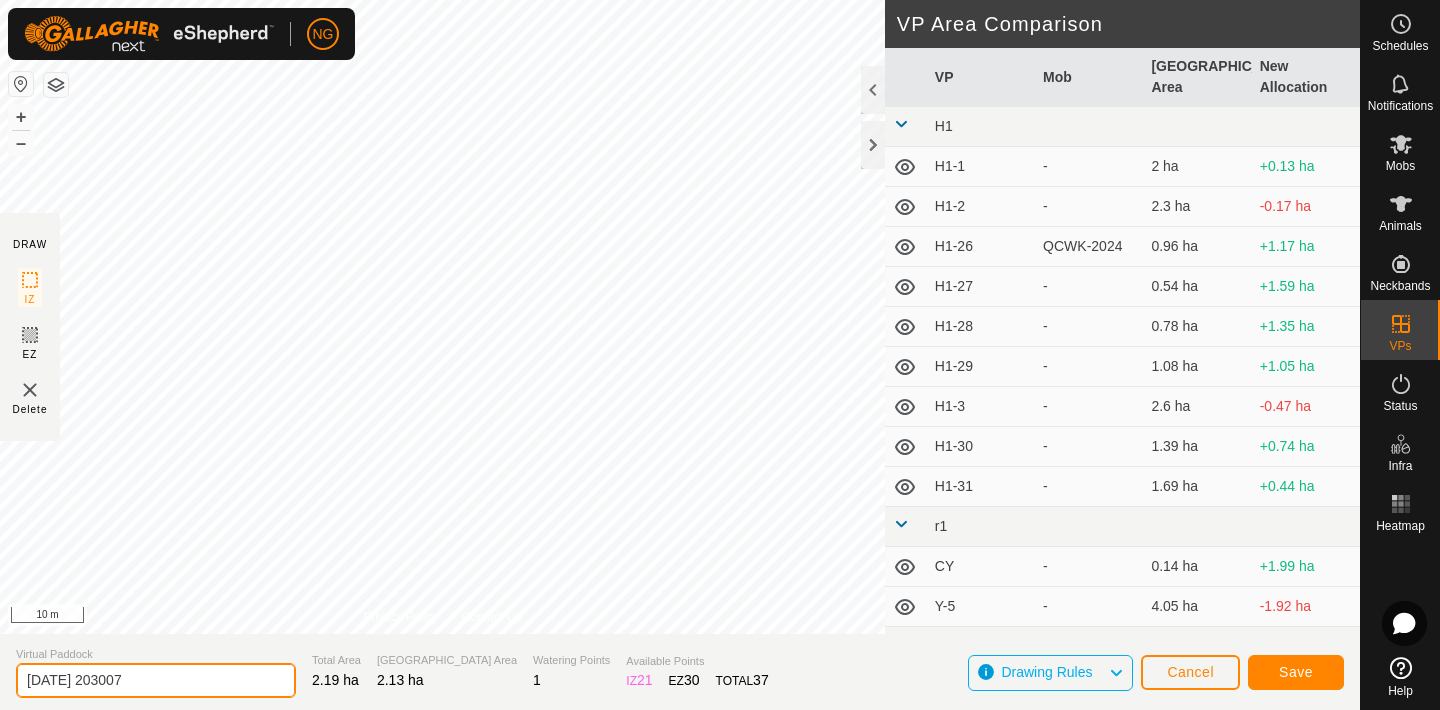 click on "[DATE] 203007" 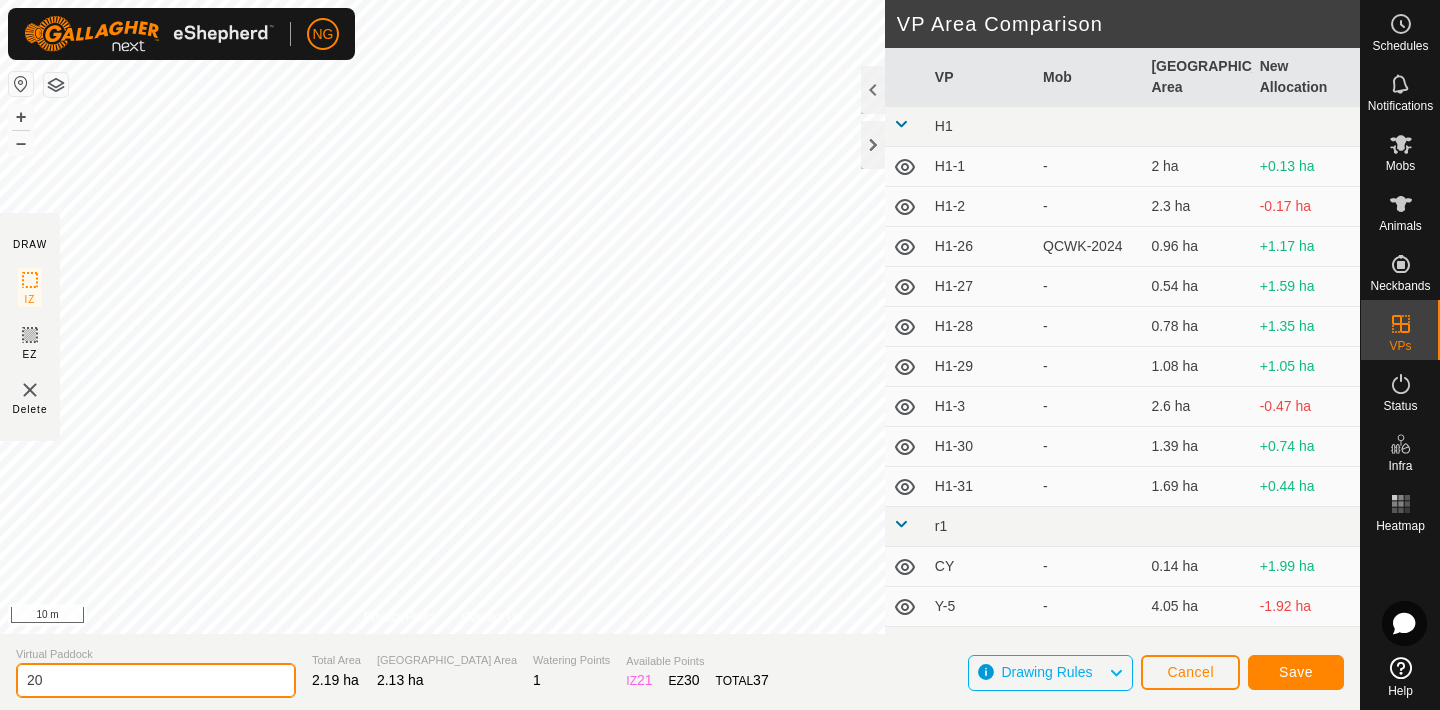 type on "2" 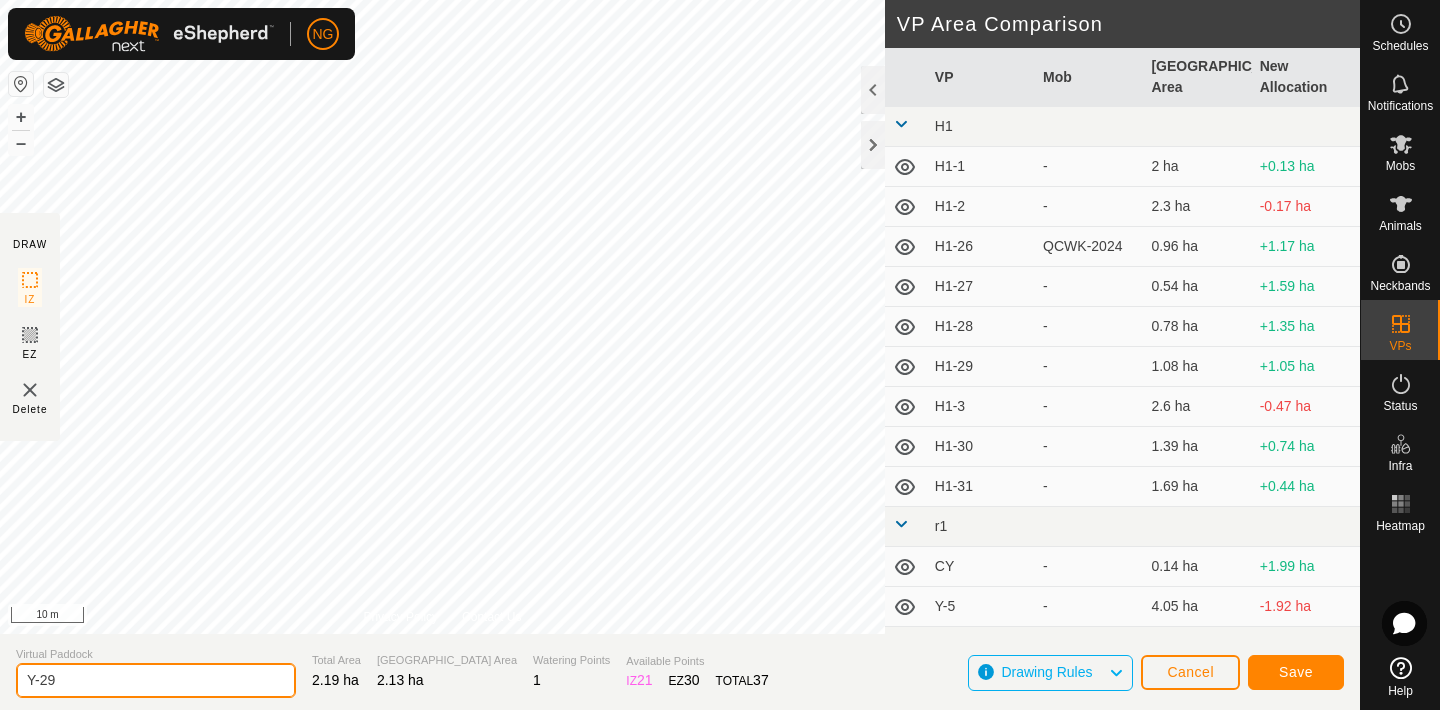 type on "Y-29" 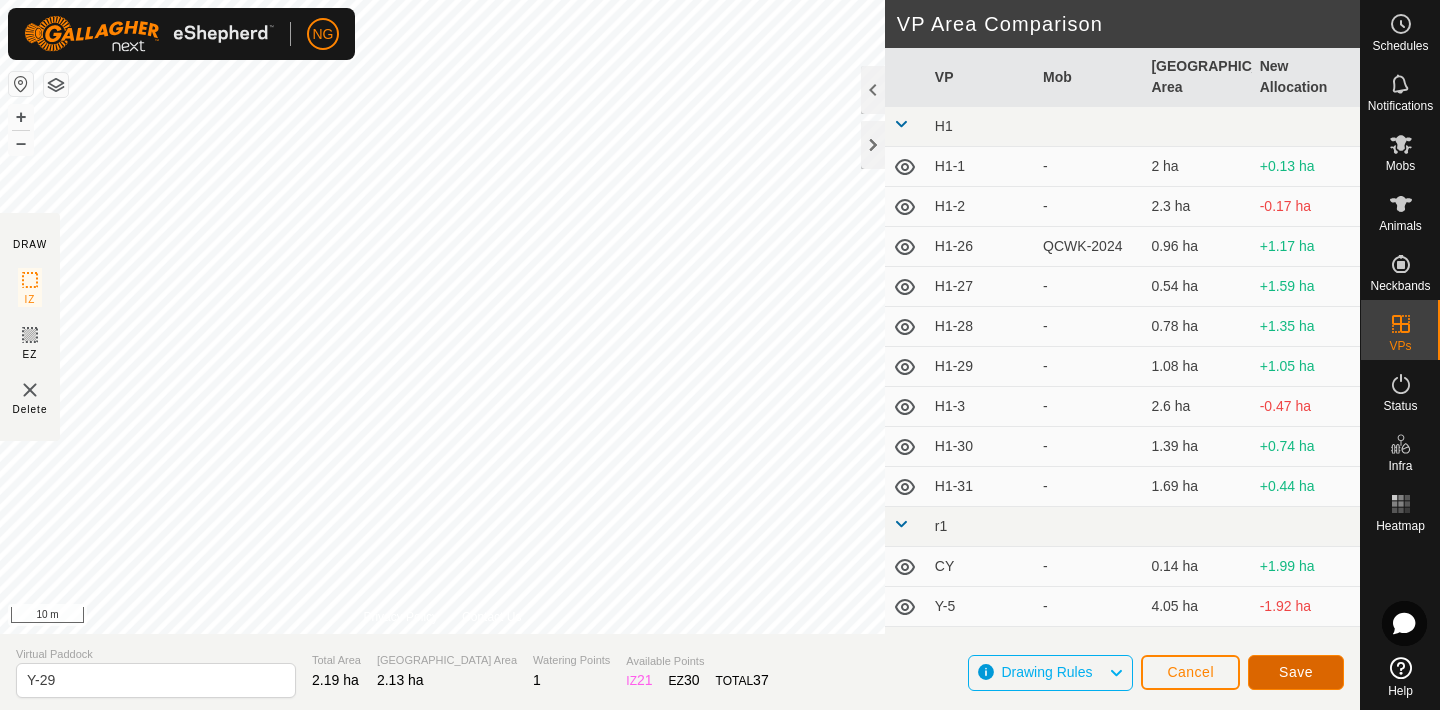 click on "Save" 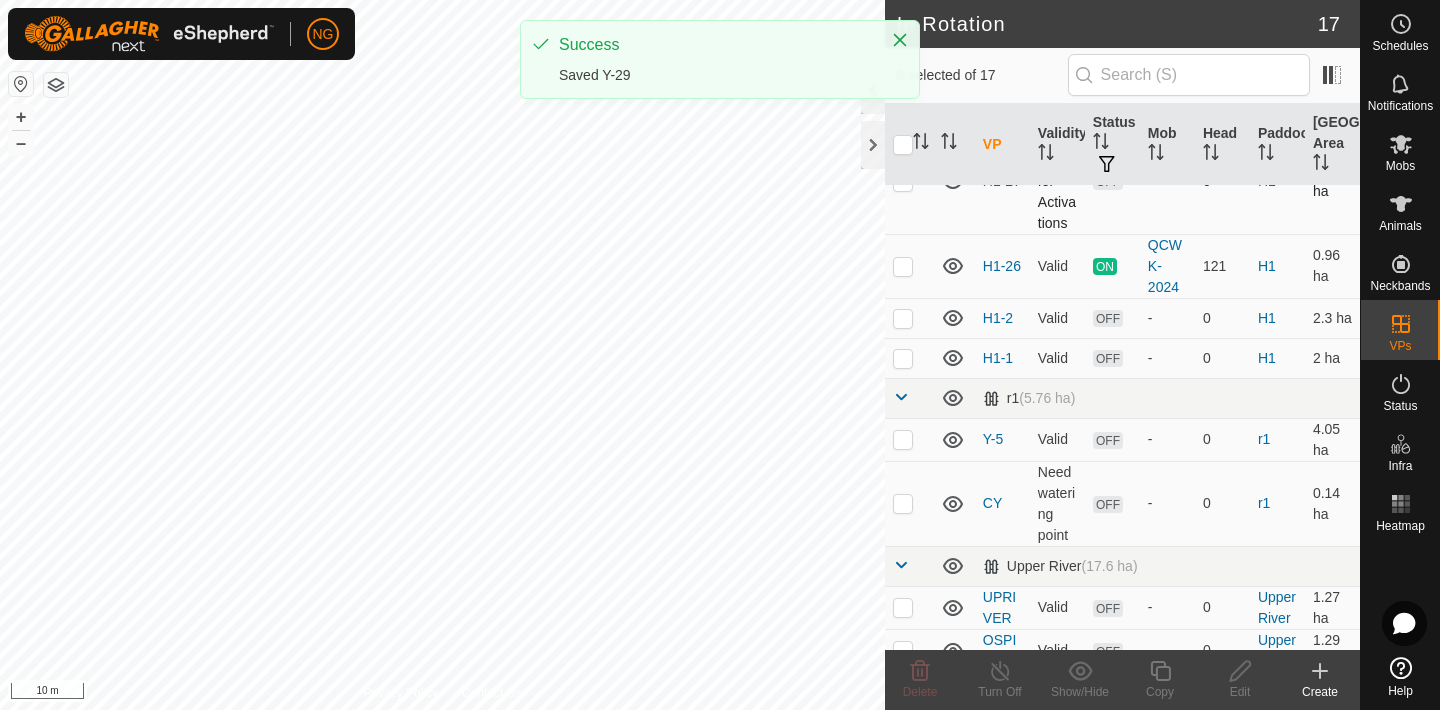 scroll, scrollTop: 543, scrollLeft: 0, axis: vertical 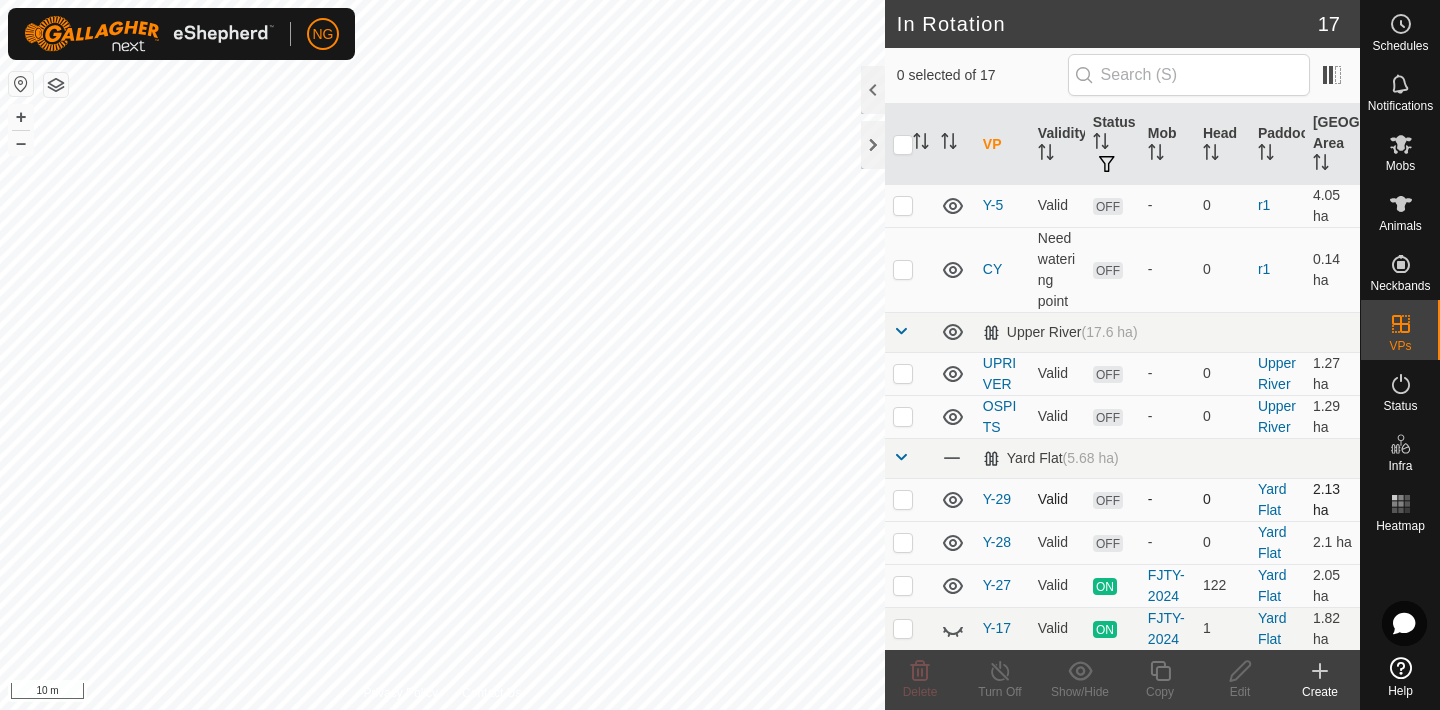 click at bounding box center (903, 499) 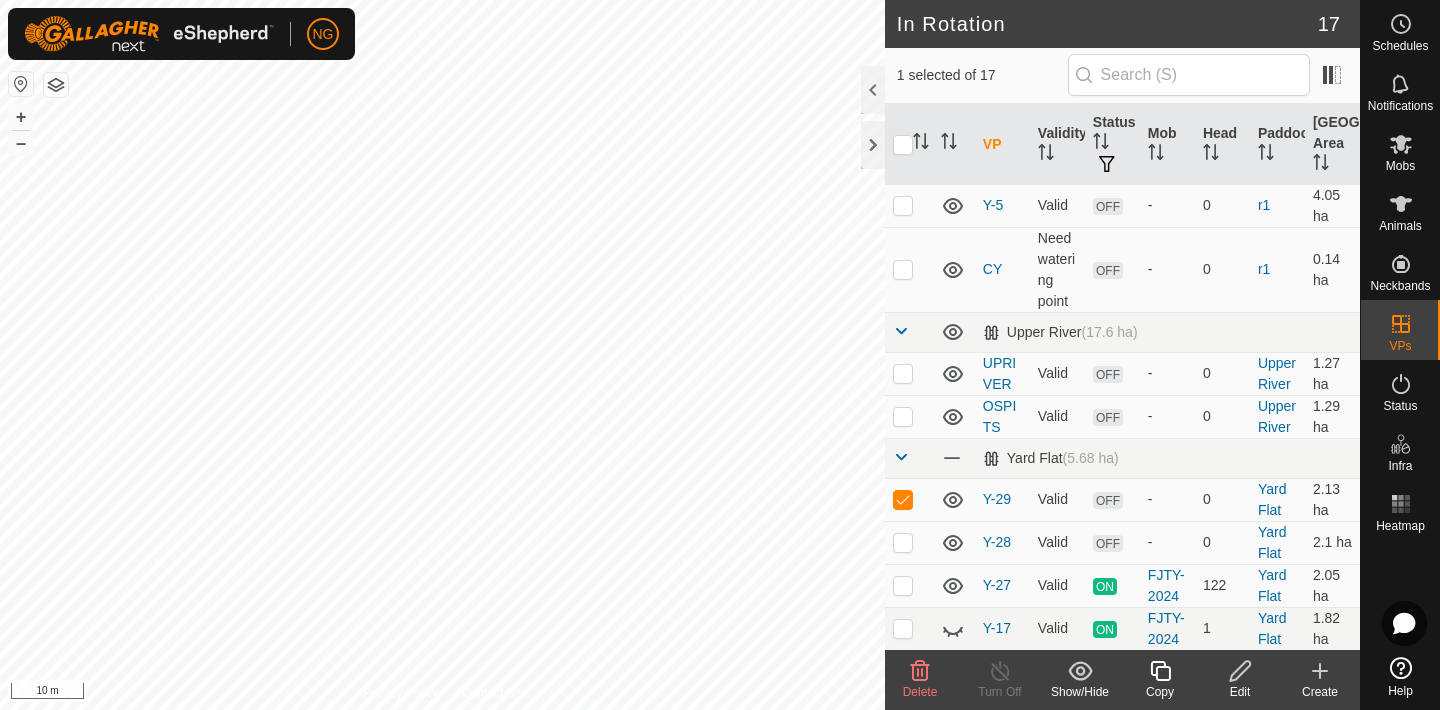 click 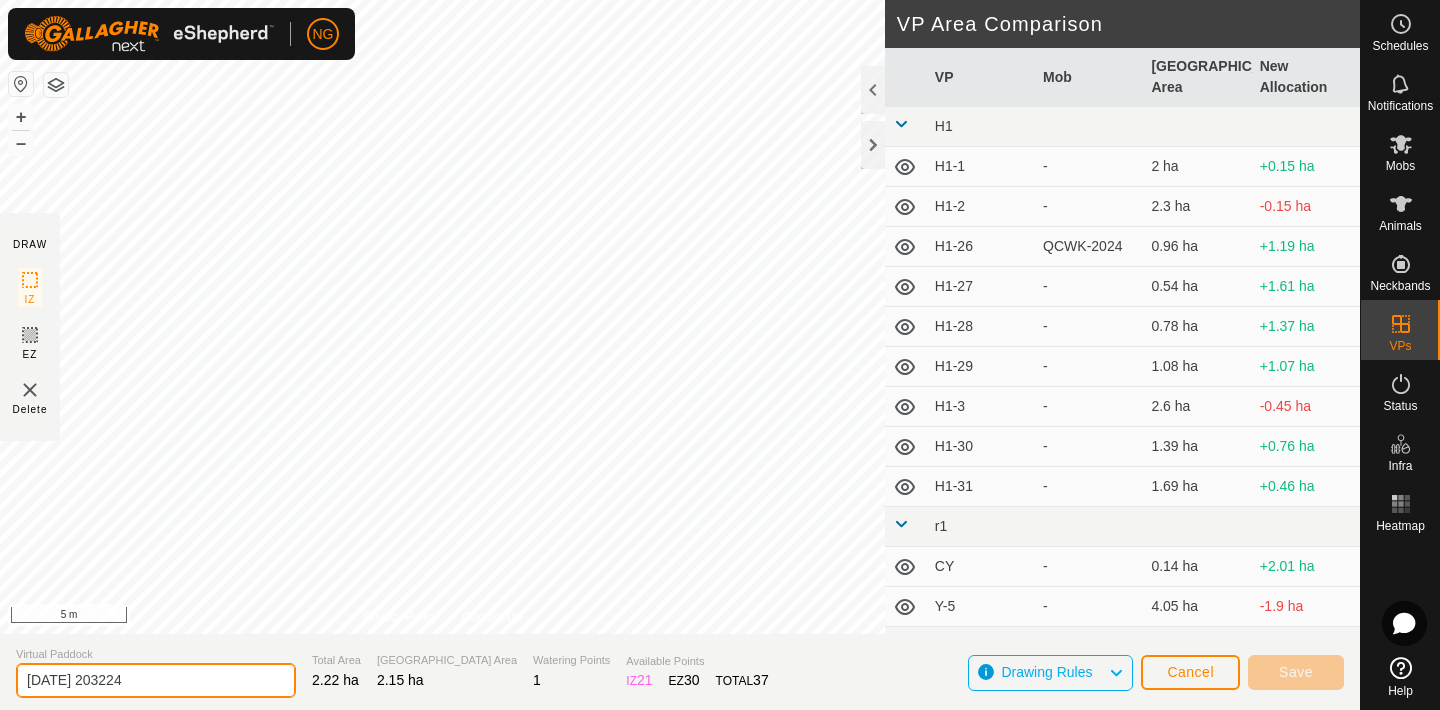click on "[DATE] 203224" 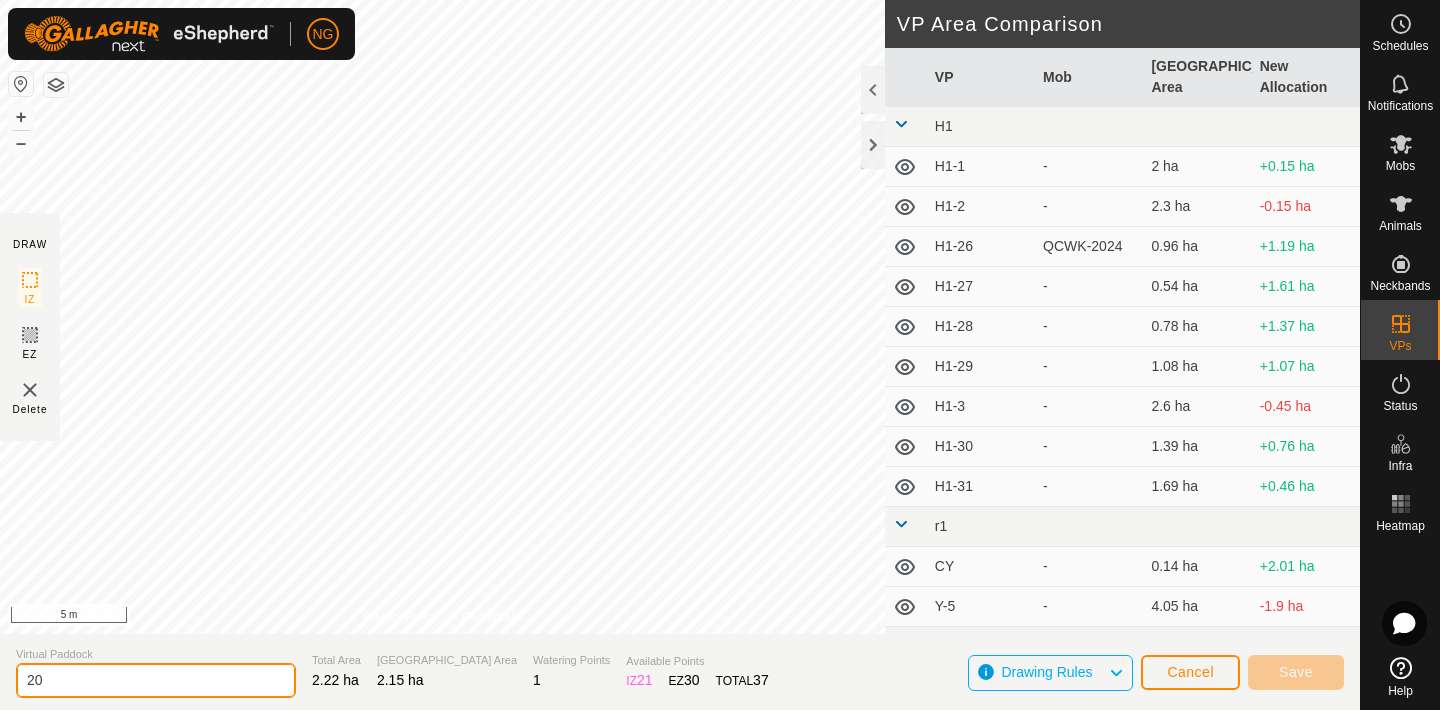 type on "2" 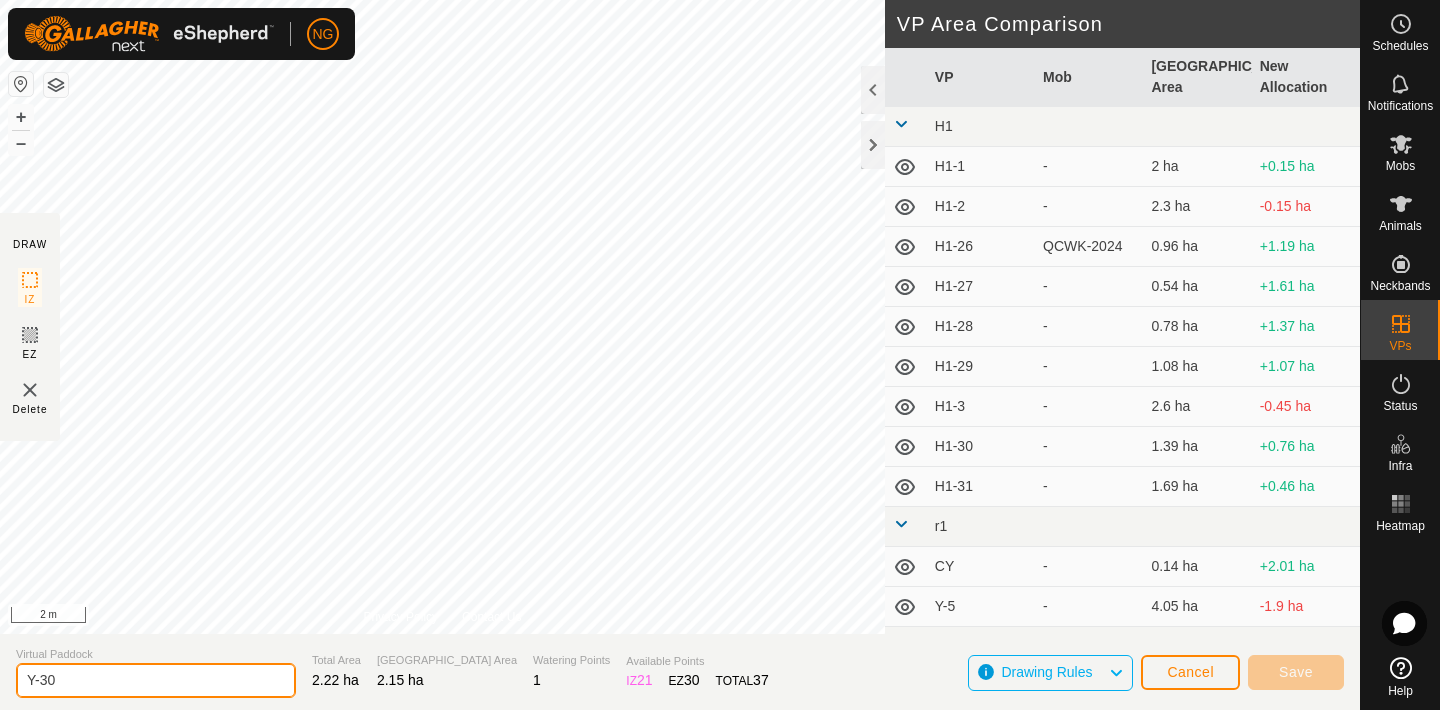 type on "Y-30" 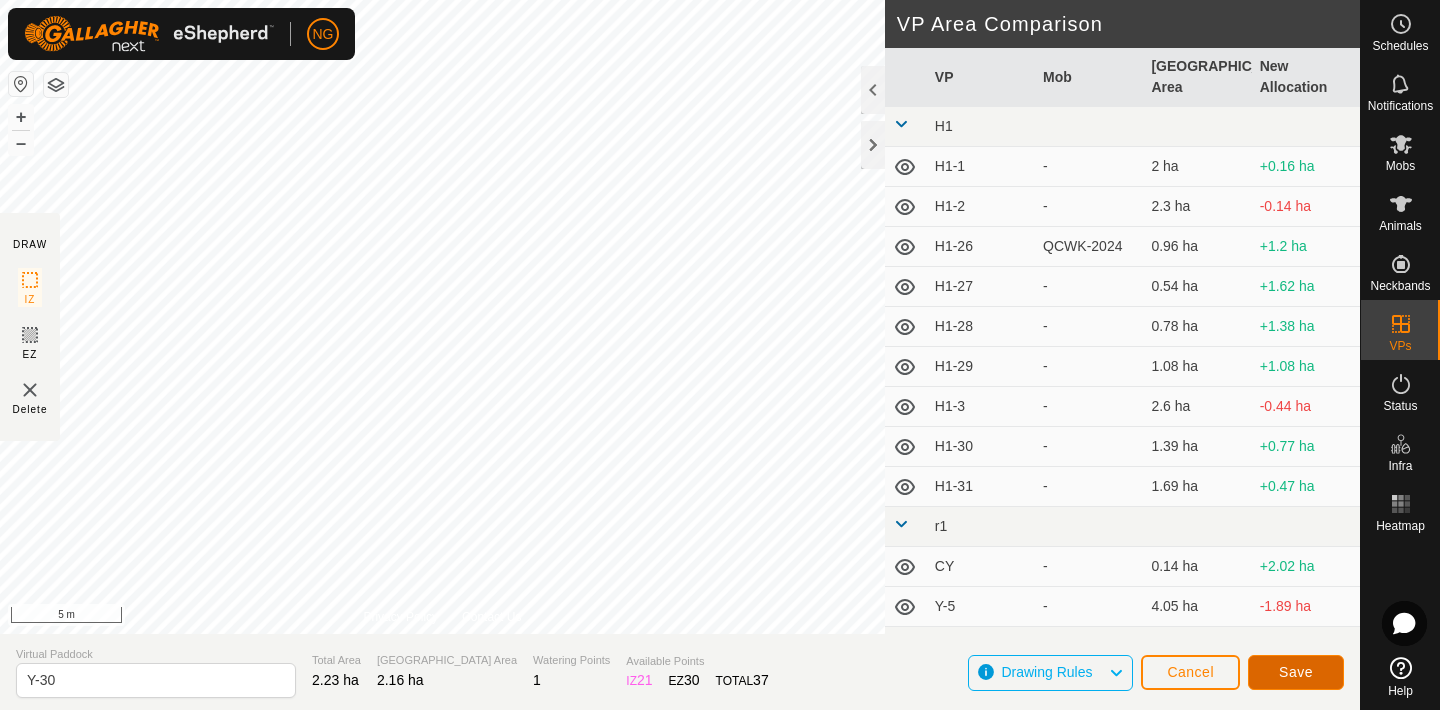 click on "Save" 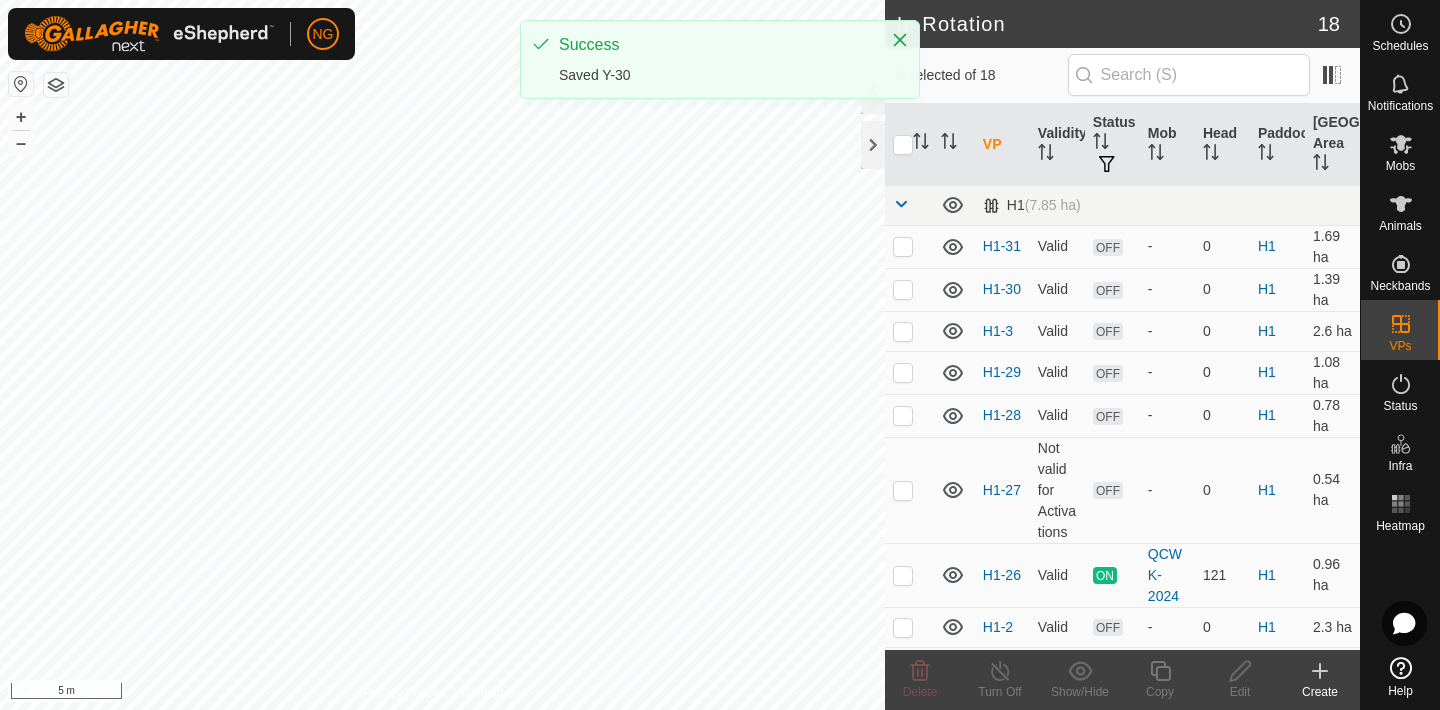 click on "NG Schedules Notifications Mobs Animals Neckbands VPs Status Infra Heatmap Help In Rotation 18 0 selected of 18     VP   Validity   Status   Mob   Head   Paddock   Grazing Area   H1   (7.85 ha) H1-31  Valid  OFF  -   0   H1   1.69 ha  H1-30  Valid  OFF  -   0   H1   1.39 ha  H1-3  Valid  OFF  -   0   H1   2.6 ha  H1-29  Valid  OFF  -   0   H1   1.08 ha  H1-28  Valid  OFF  -   0   H1   0.78 ha  H1-27  Not valid for Activations  OFF  -   0   H1   0.54 ha  H1-26  Valid  [GEOGRAPHIC_DATA]  QCWK-2024   121   H1   0.96 ha  H1-2  Valid  OFF  -   0   H1   2.3 ha  H1-1  Valid  OFF  -   0   H1   2 ha   r1   (5.76 ha) Y-5  Valid  OFF  -   0   r1   4.05 ha  CY  Need watering point  OFF  -   0   r1   0.14 ha   [GEOGRAPHIC_DATA]   (17.6 ha) UPRIVER  Valid  OFF  -   0   Upper River   1.27 ha  OSPITS  Valid  OFF  -   0   [GEOGRAPHIC_DATA]   1.29 [GEOGRAPHIC_DATA]   (5.68 ha) Y-30  Valid  OFF  -   0   Yard Flat   2.16 ha  Y-29  Valid  OFF  -   0   Yard Flat   2.13 ha  Y-28  Valid  OFF  -   0   Yard Flat   2.1 ha  Y-27  [GEOGRAPHIC_DATA]-2024   122  Y-17 ON" 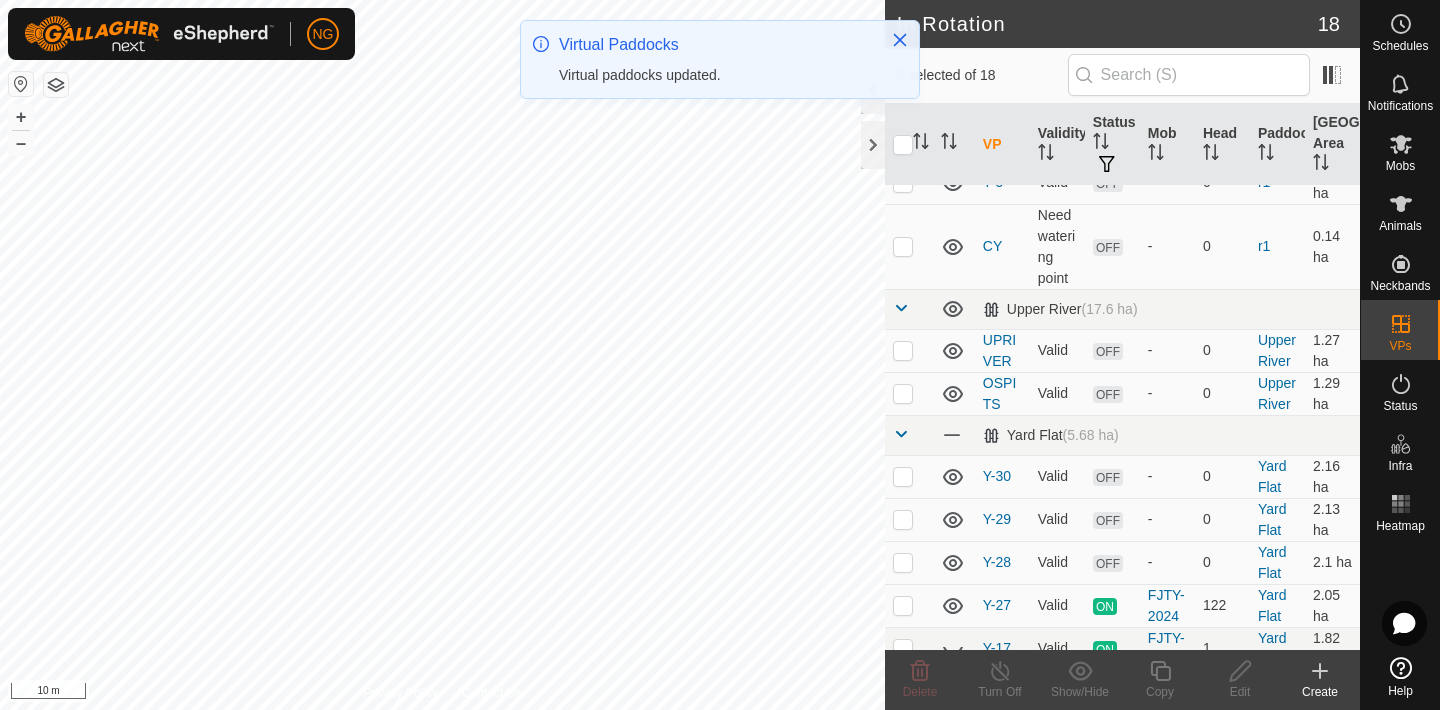 scroll, scrollTop: 586, scrollLeft: 0, axis: vertical 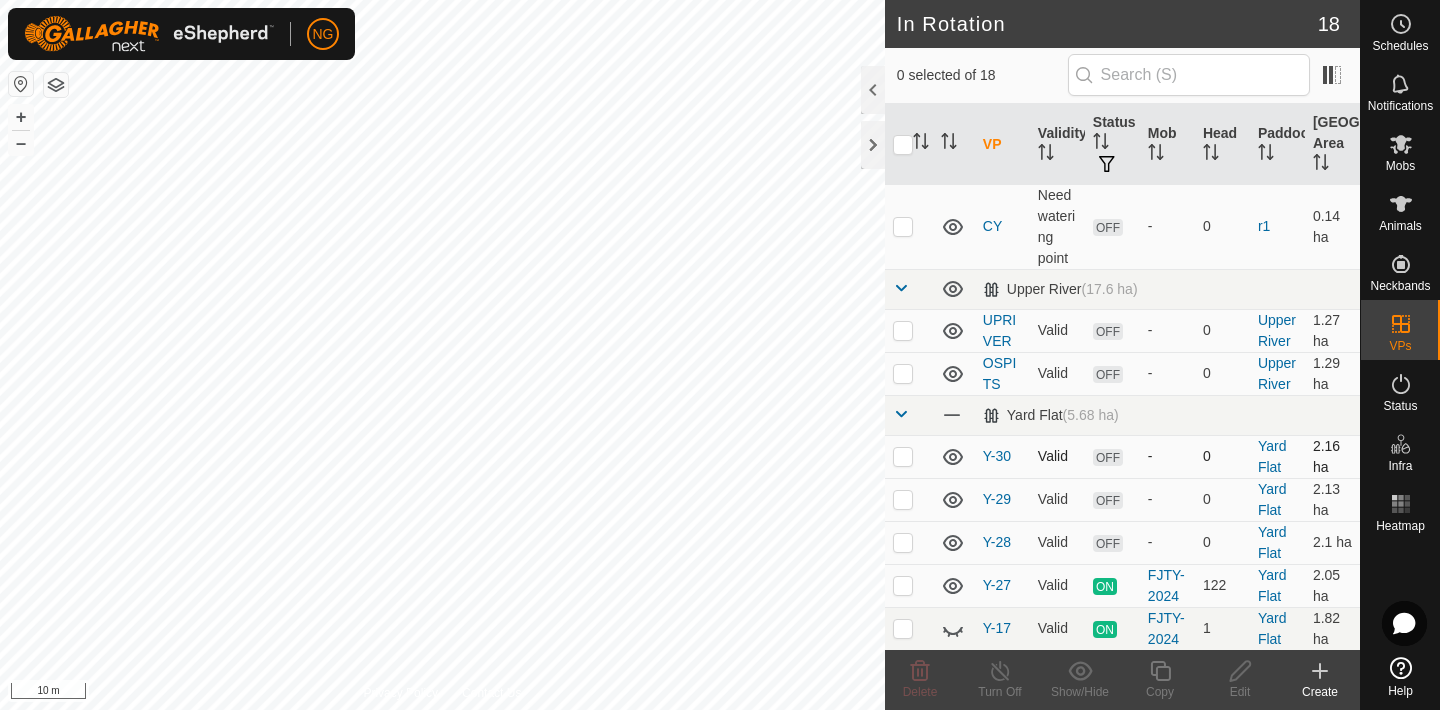 click at bounding box center [903, 456] 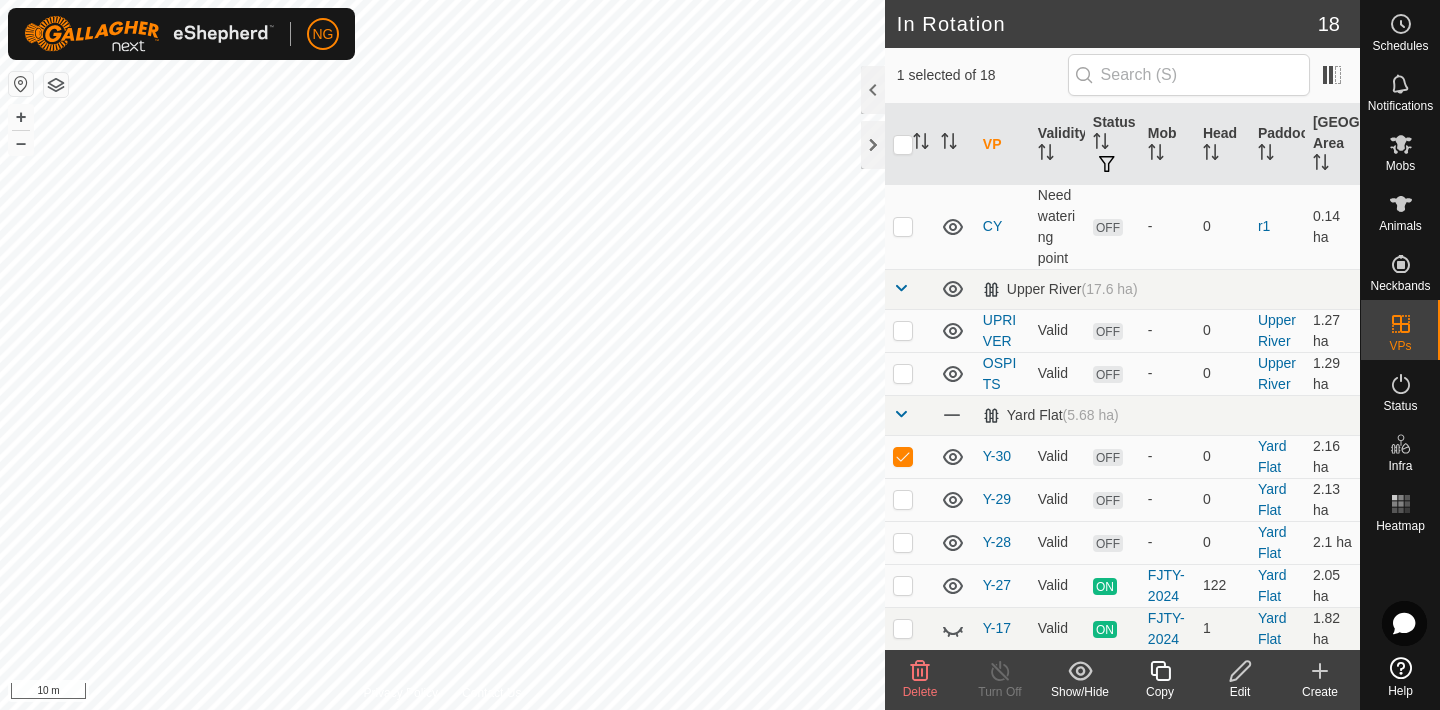 click 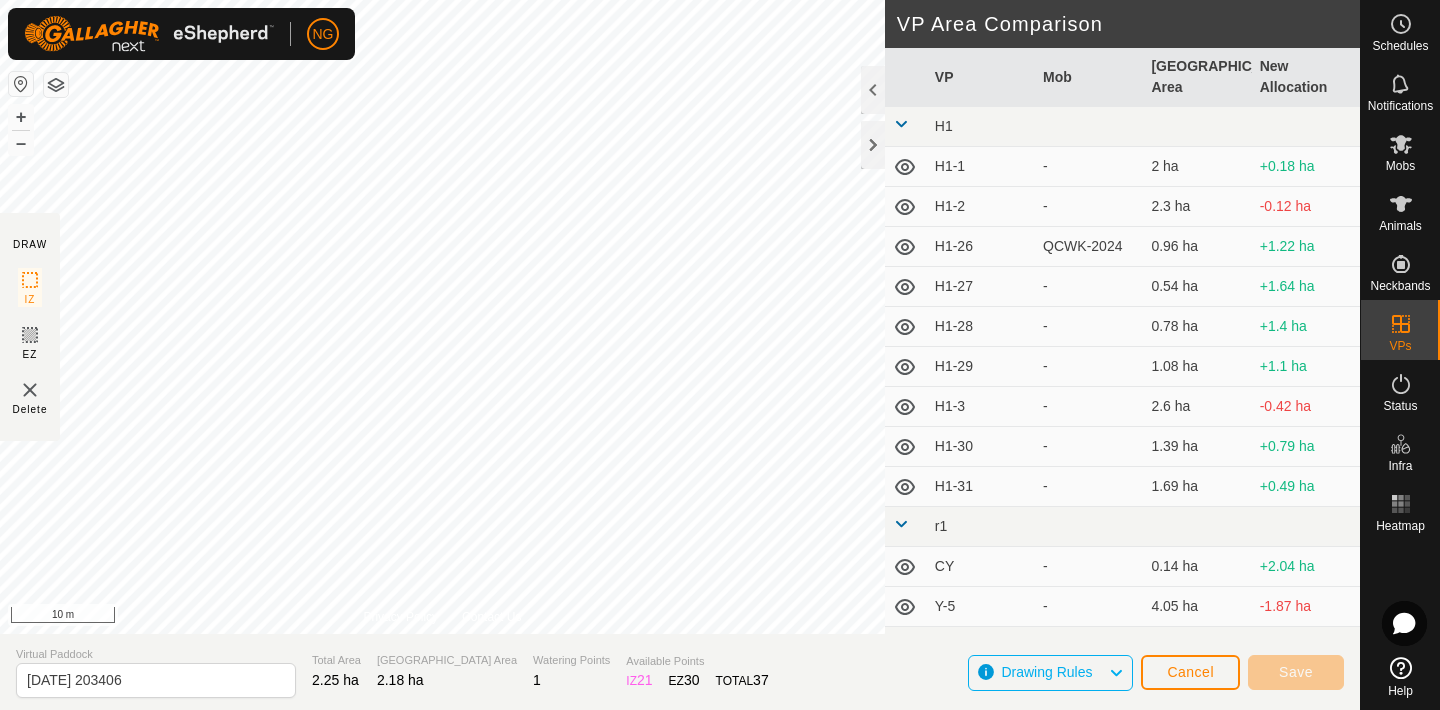 click on "NG Schedules Notifications Mobs Animals Neckbands VPs Status Infra Heatmap Help DRAW IZ EZ Delete Privacy Policy Contact Us + – ⇧ i 10 m VP Area Comparison     VP   Mob   Grazing Area   New Allocation  H1  H1-1  -  2 ha  +0.18 ha  H1-2  -  2.3 ha  -0.12 ha  H1-26   QCWK-2024   0.96 ha  +1.22 ha  H1-27  -  0.54 ha  +1.64 ha  H1-28  -  0.78 ha  +1.4 ha  H1-29  -  1.08 ha  +1.1 ha  H1-3  -  2.6 ha  -0.42 ha  H1-30  -  1.39 ha  +0.79 ha  H1-31  -  1.69 ha  +0.49 ha r1  CY  -  0.14 ha  +2.04 ha  Y-5  -  4.05 ha  -1.87 ha Upper River  OSPITS  -  1.29 ha  +0.89 ha  UPRIVER  -  1.27 ha  +0.91 ha Yard Flat  Y-17   FJTY-2024   1.82 ha  +0.36 ha  Y-27   FJTY-2024   2.05 ha  +0.13 ha  Y-28  -  2.1 ha  +0.08 ha  Y-29  -  2.13 ha  +0.05 ha Virtual Paddock [DATE] 203406 Total Area 2.25 ha Grazing Area 2.18 ha Watering Points 1 Available Points  IZ   21  EZ  30  TOTAL   37 Drawing Rules Cancel Save" at bounding box center (720, 355) 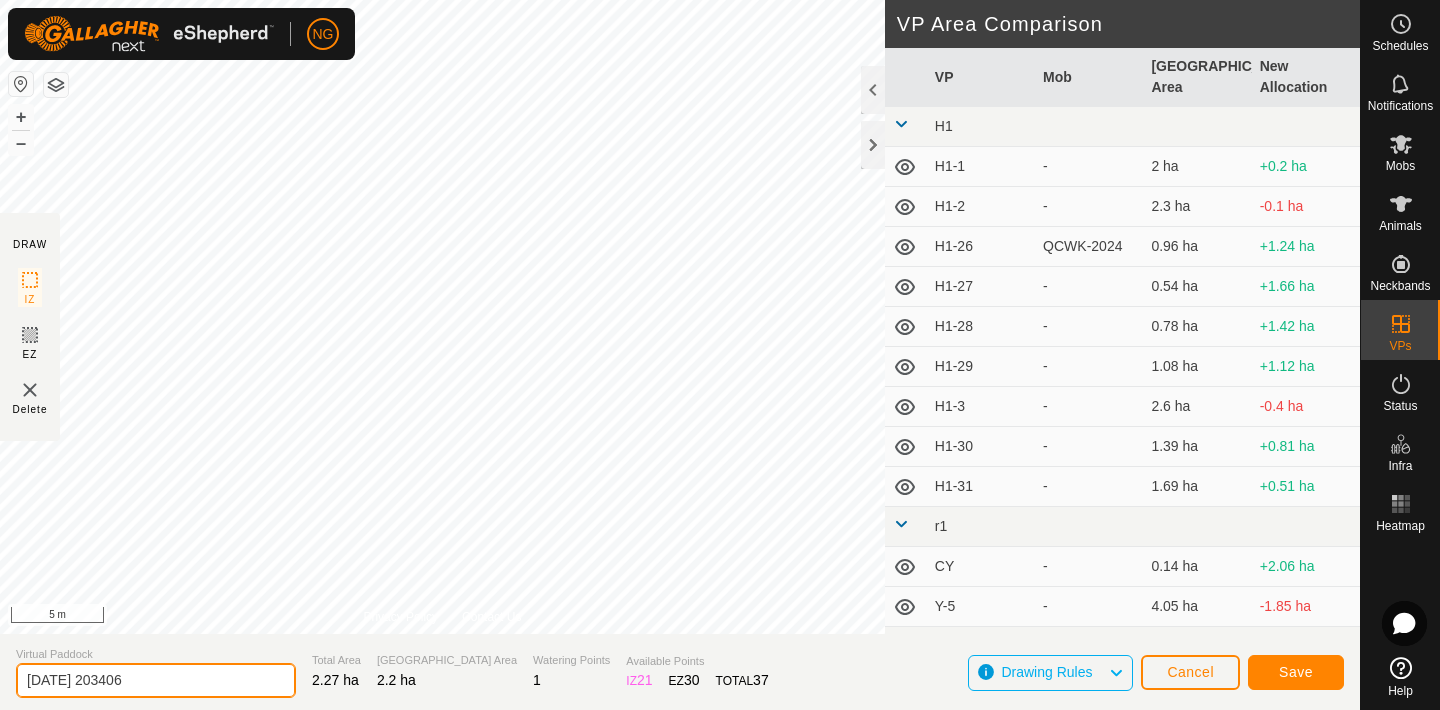 click on "[DATE] 203406" 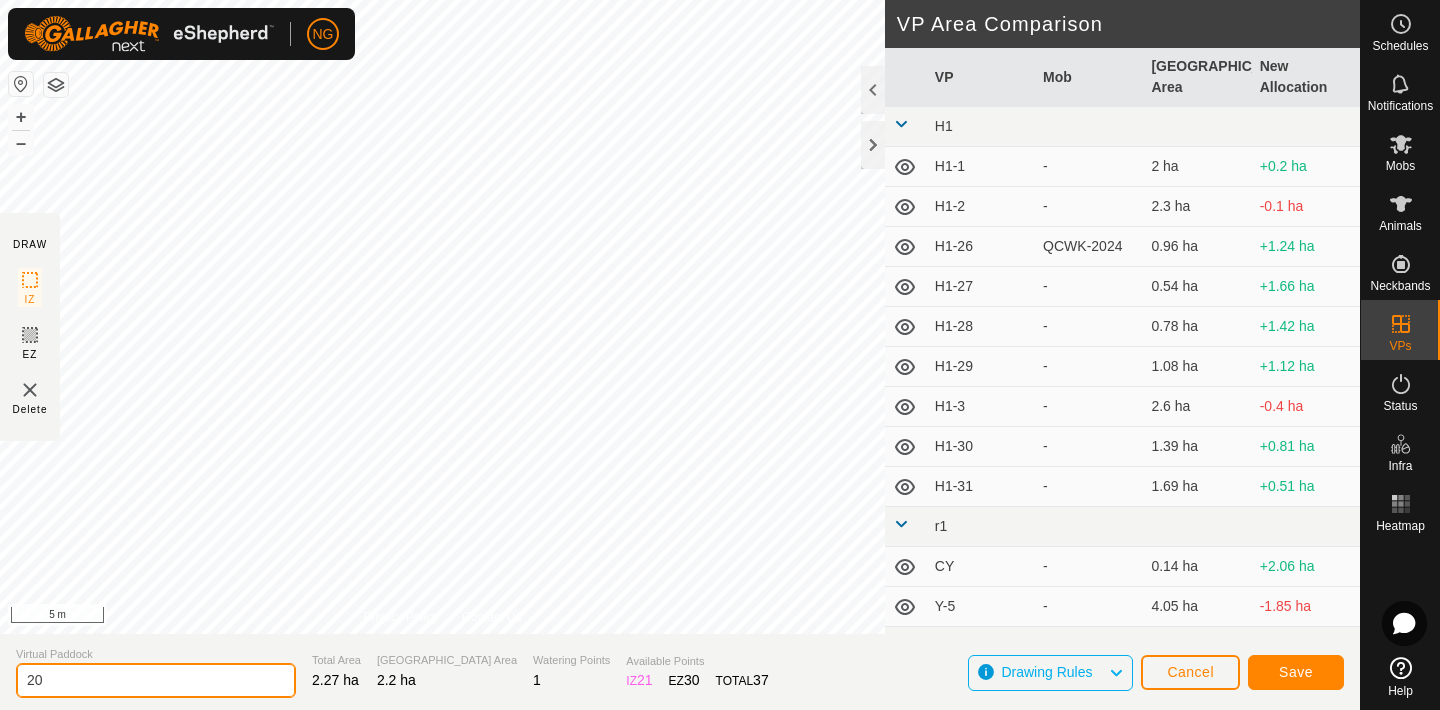 type on "2" 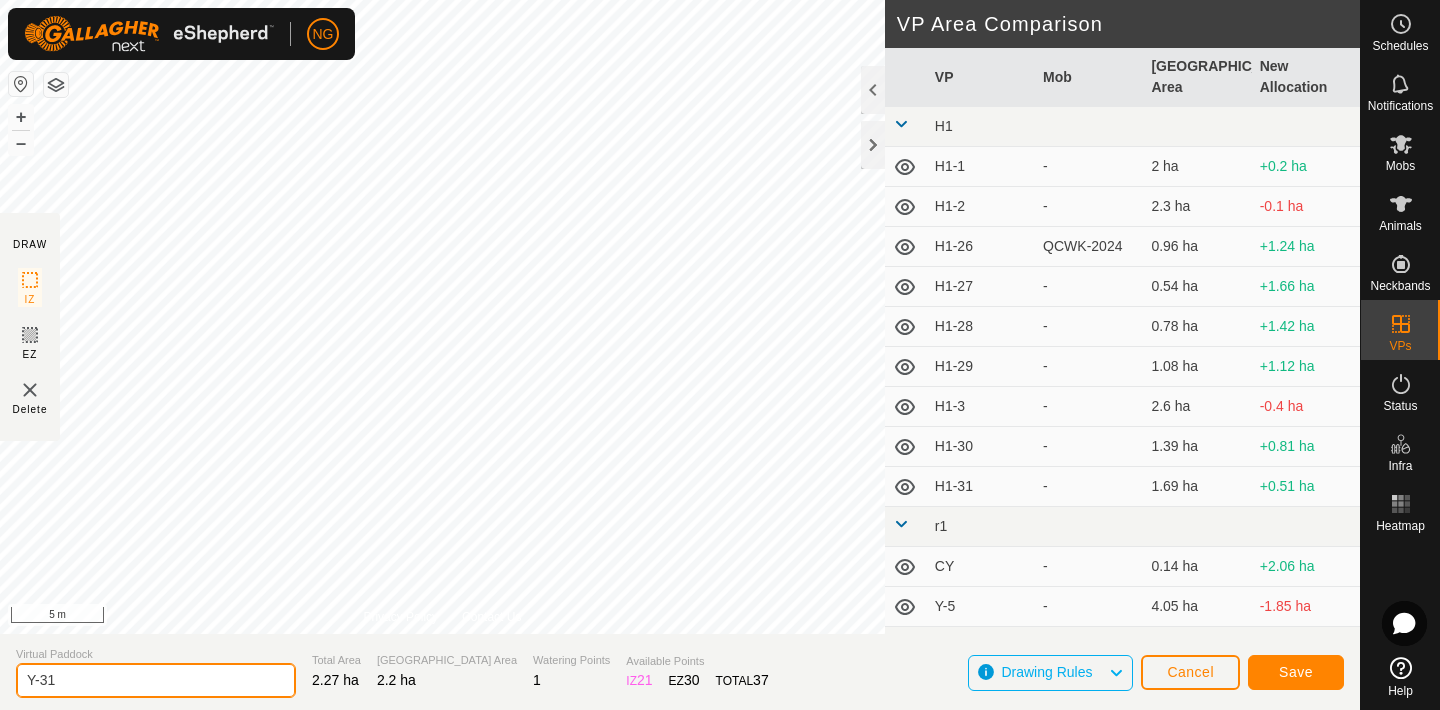 type on "Y-31" 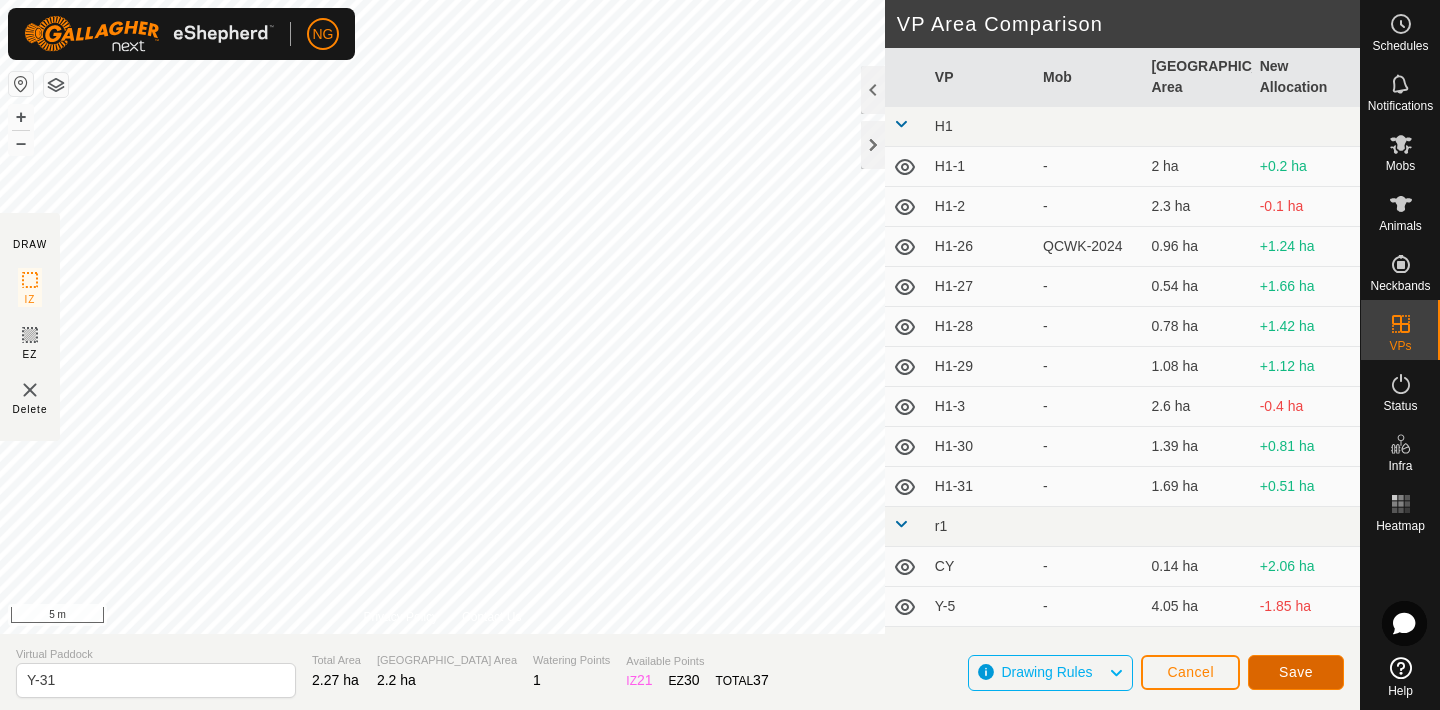 click on "Save" 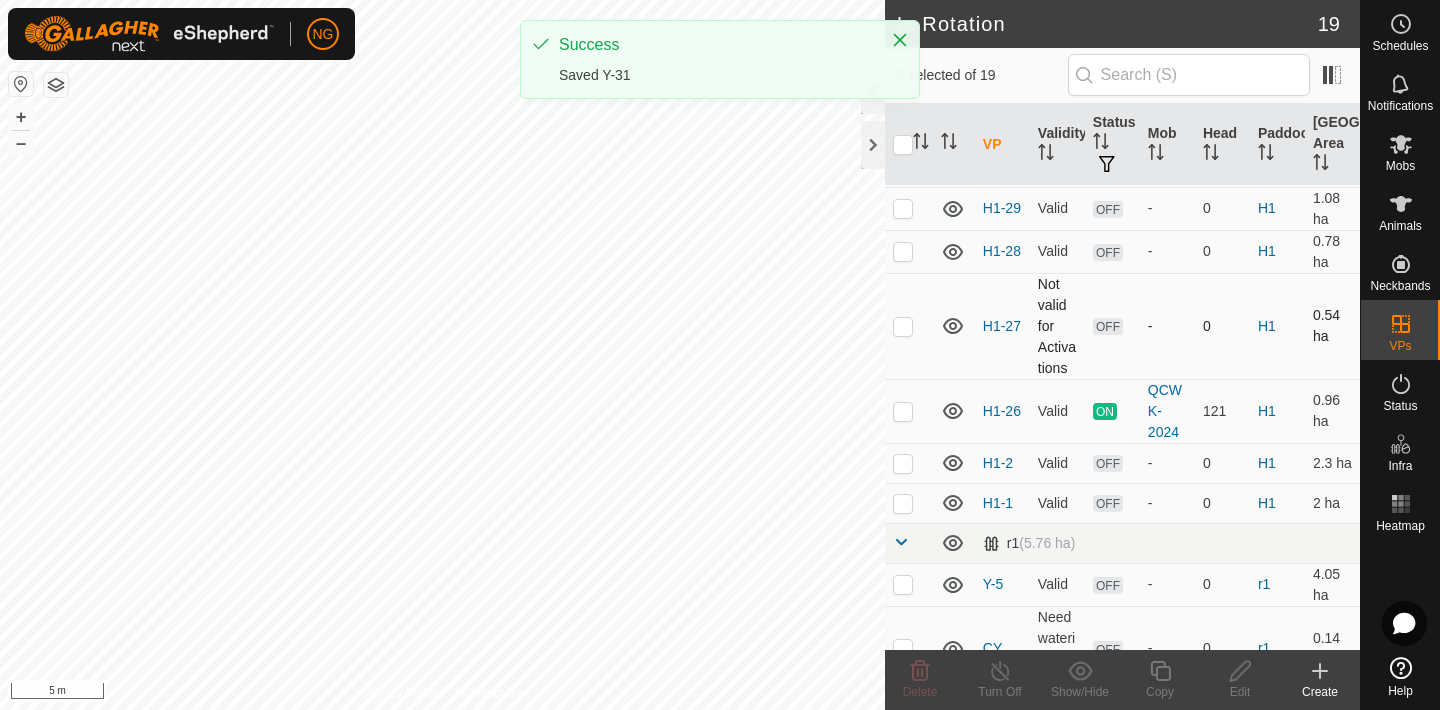 scroll, scrollTop: 629, scrollLeft: 0, axis: vertical 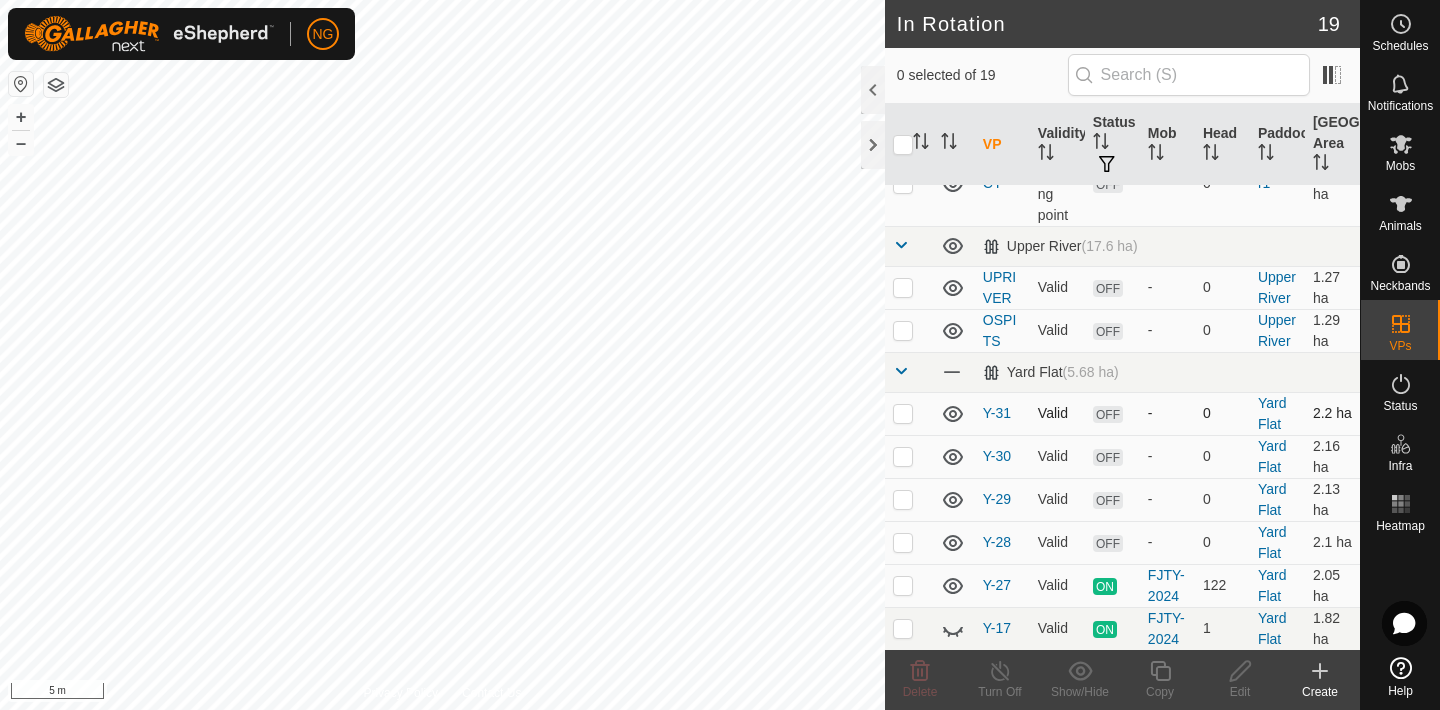 click at bounding box center (903, 413) 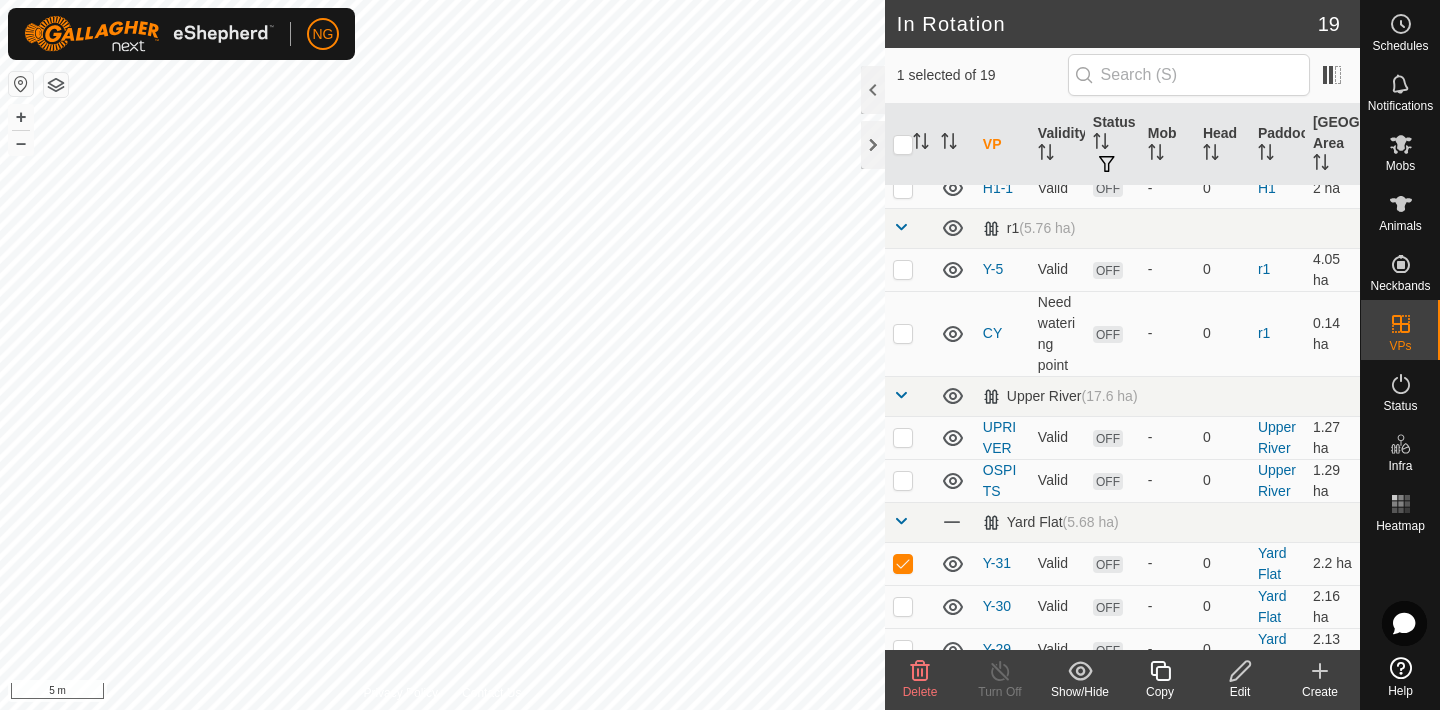 scroll, scrollTop: 629, scrollLeft: 0, axis: vertical 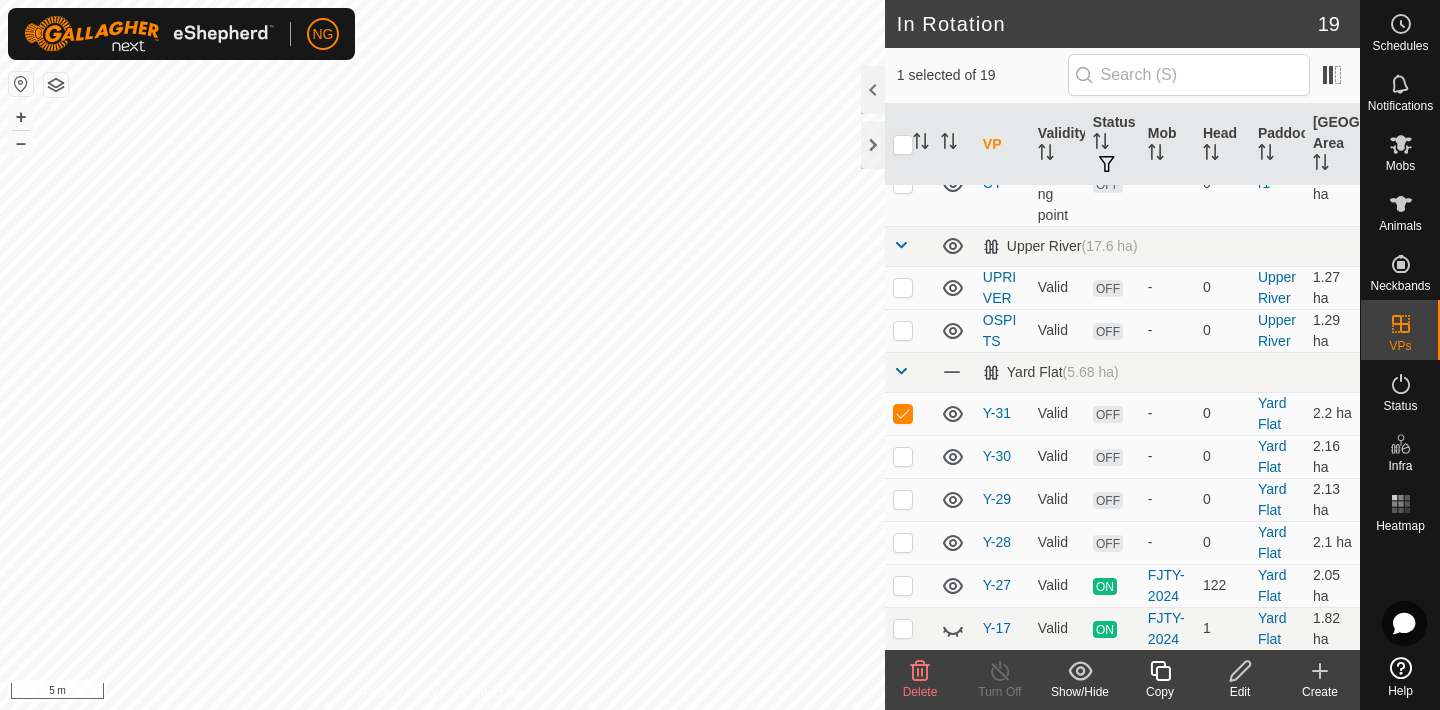 click 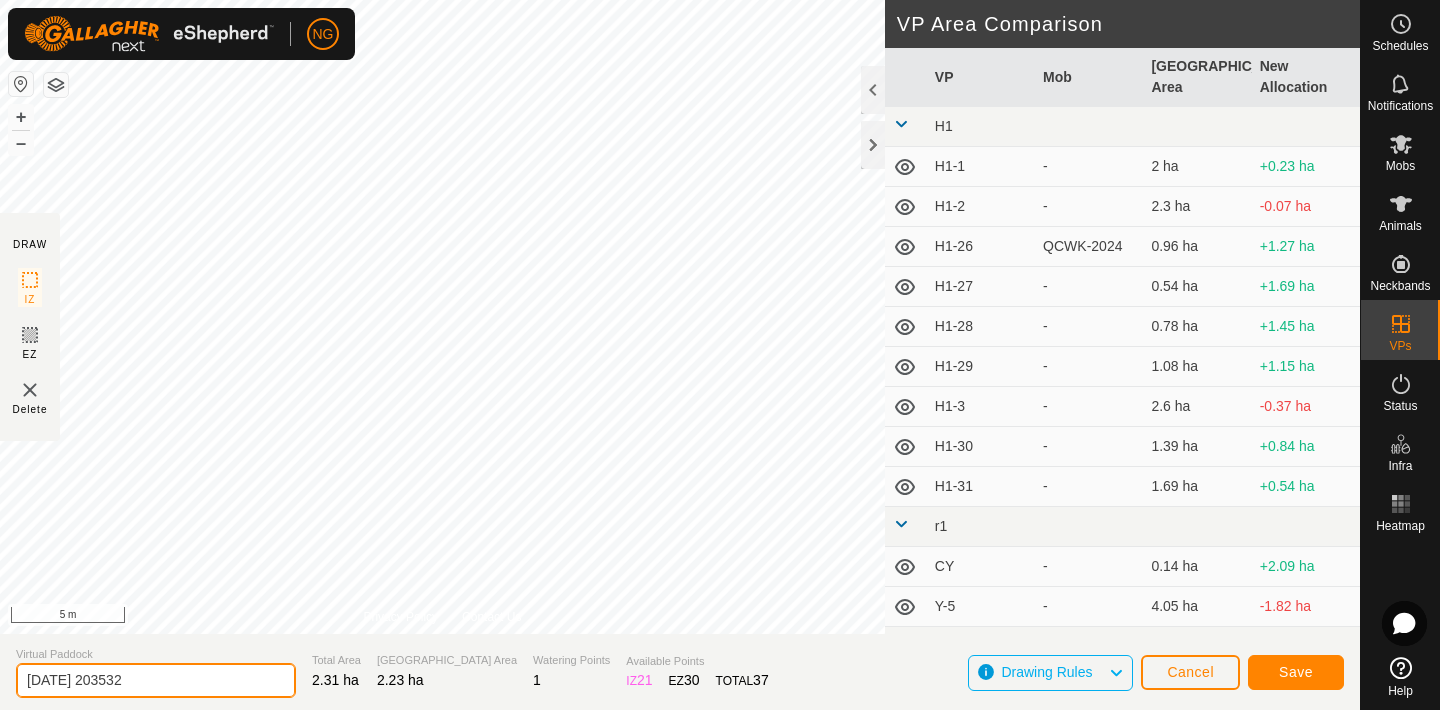 click on "[DATE] 203532" 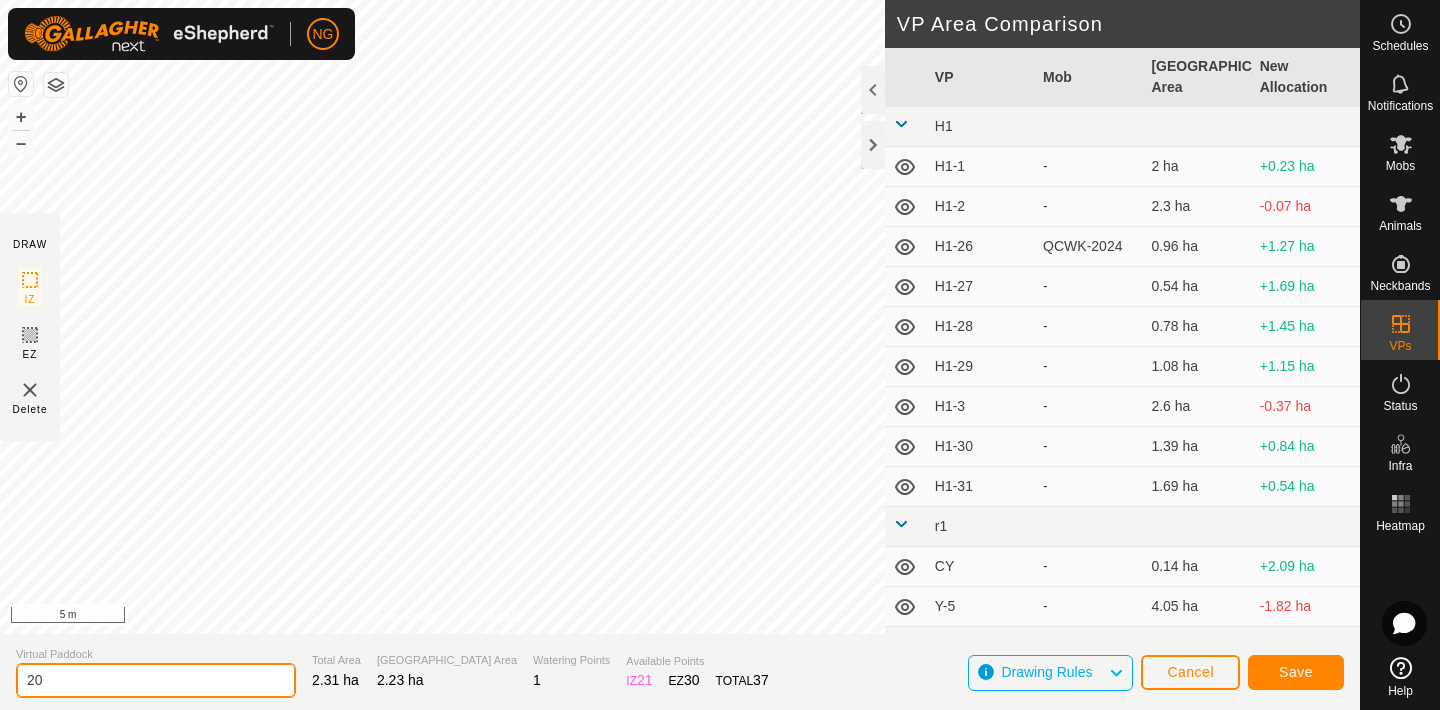 type on "2" 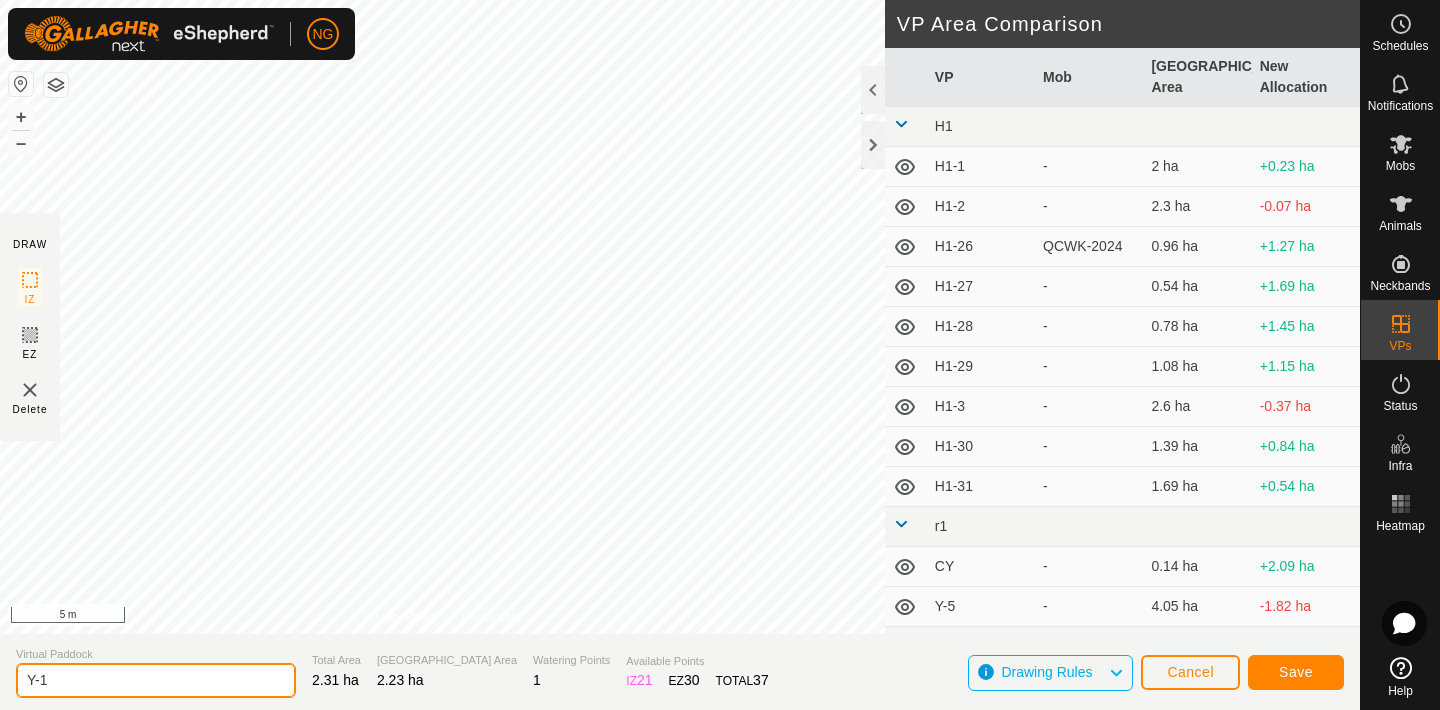 type on "Y-1" 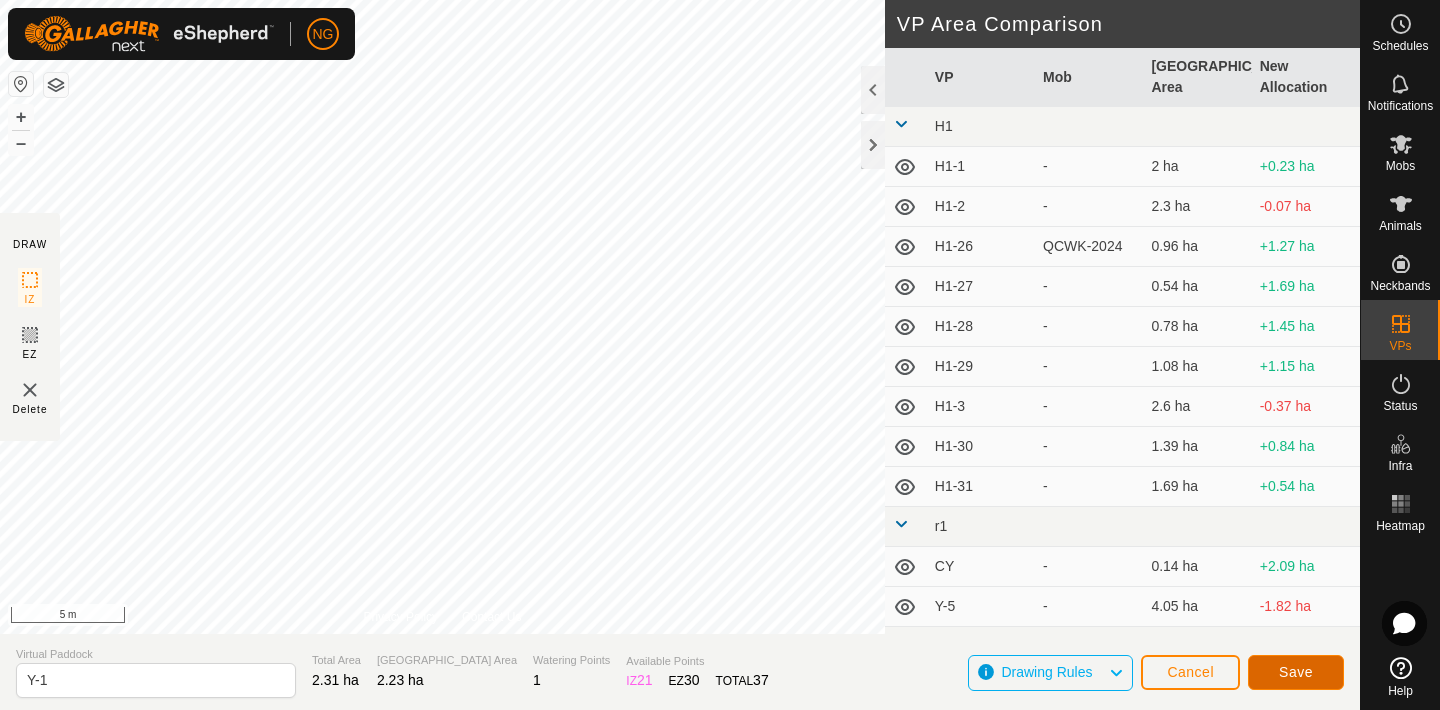 click on "Save" 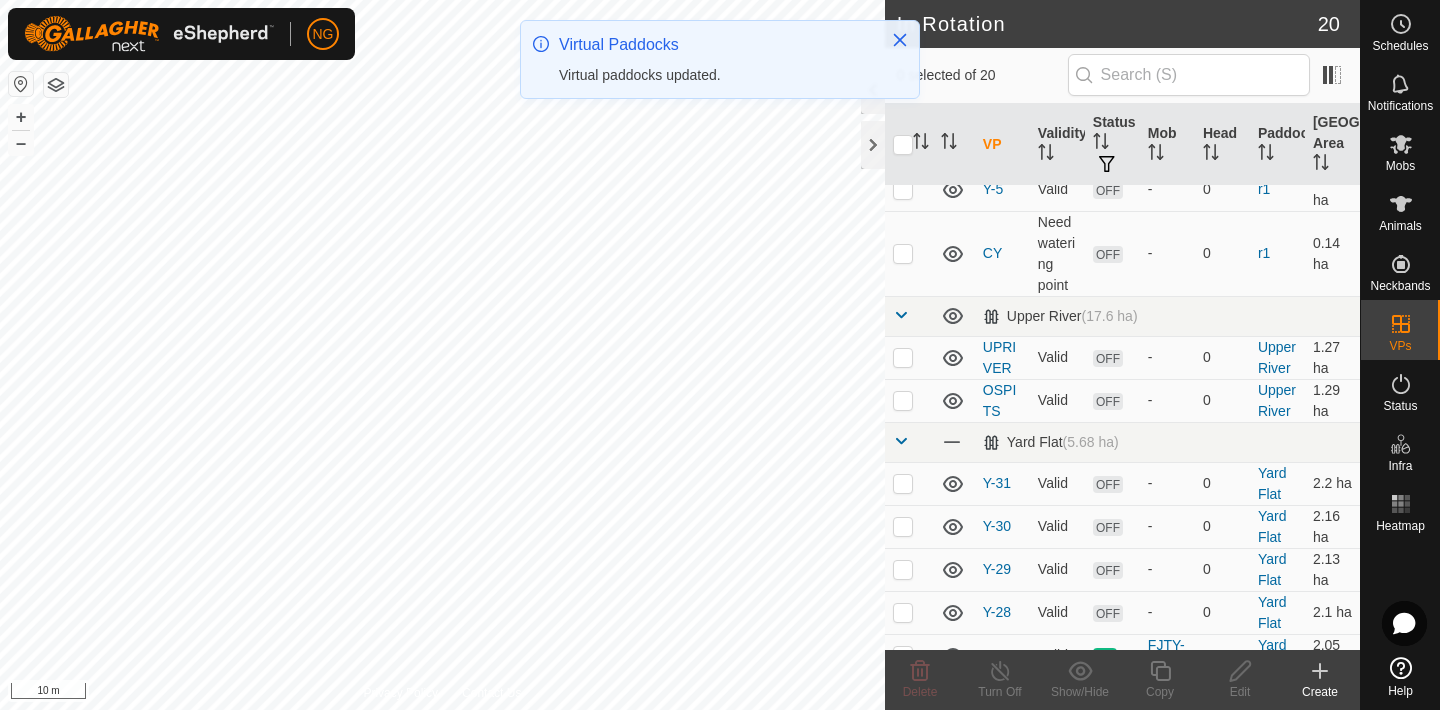 scroll, scrollTop: 672, scrollLeft: 0, axis: vertical 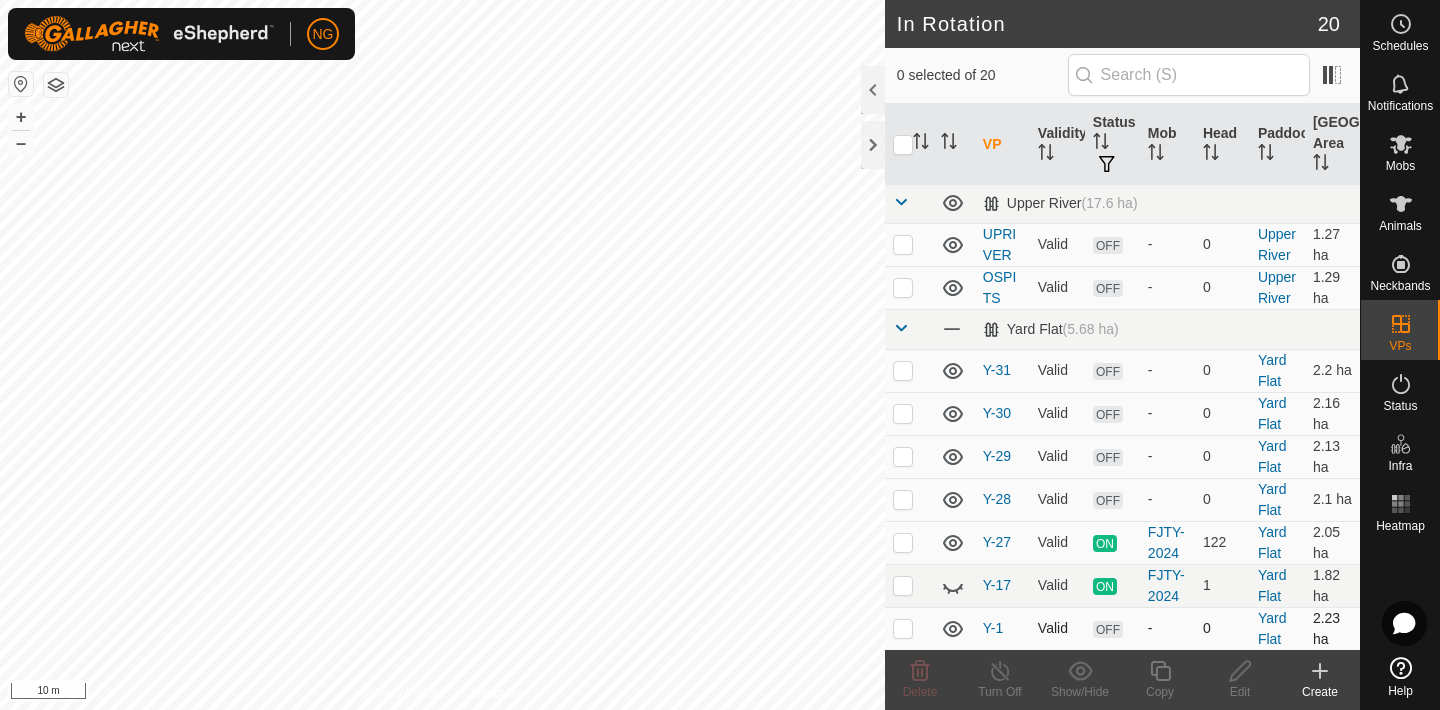 click at bounding box center (903, 628) 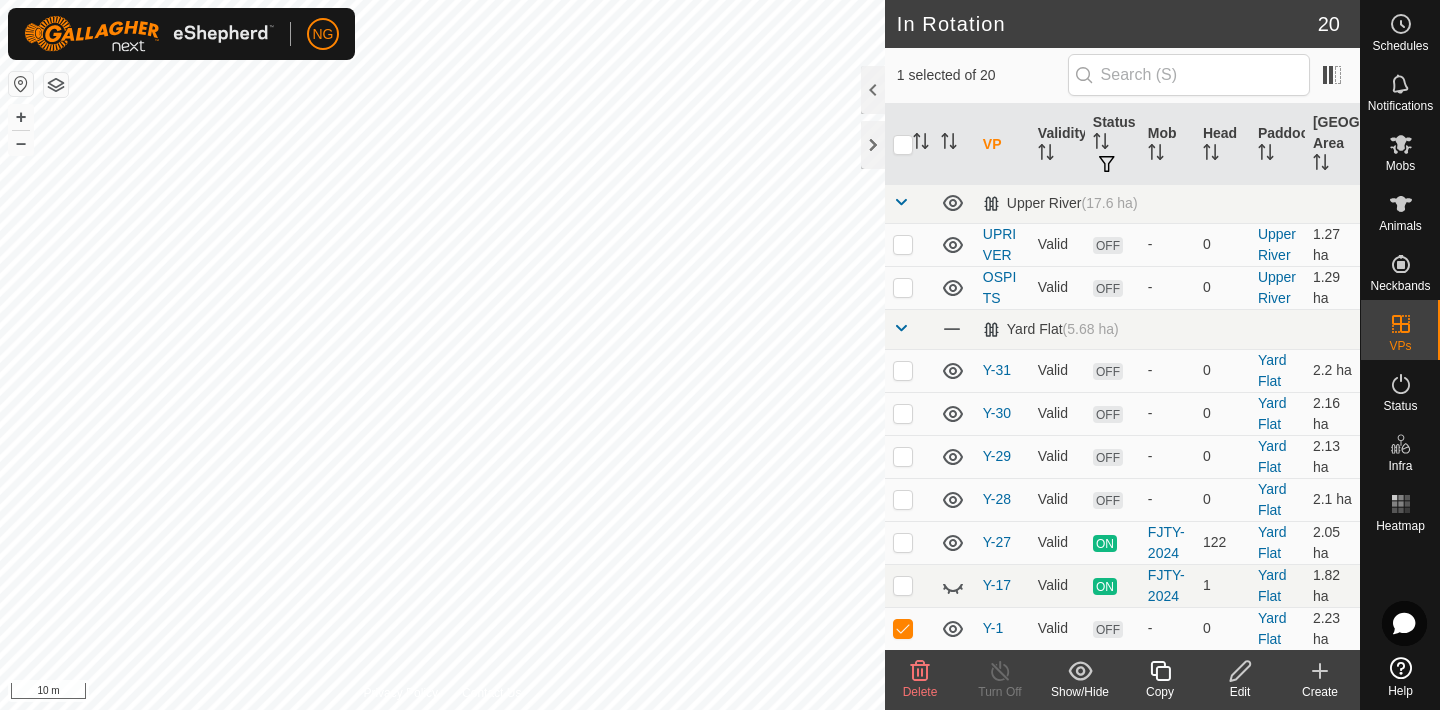 click 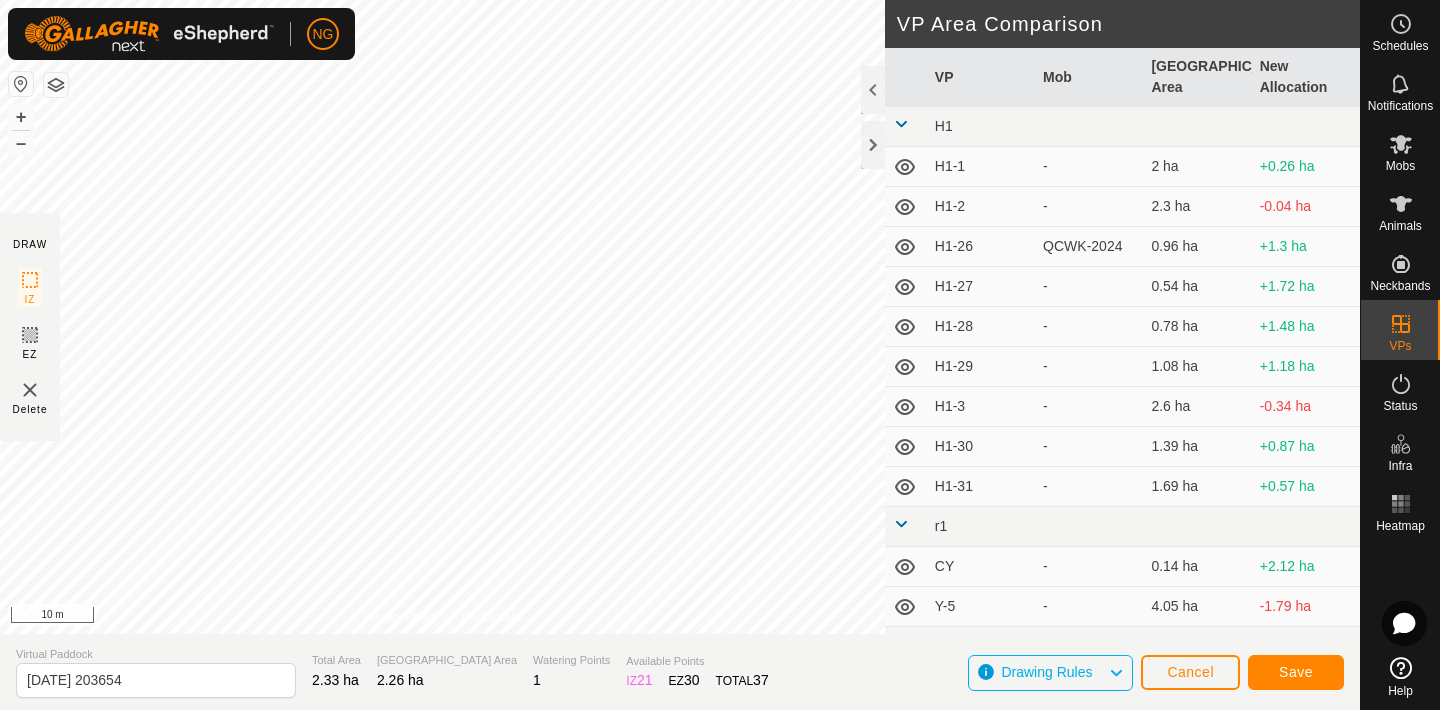 click on "NG Schedules Notifications Mobs Animals Neckbands VPs Status Infra Heatmap Help DRAW IZ EZ Delete Privacy Policy Contact Us + – ⇧ i 10 m VP Area Comparison     VP   Mob   Grazing Area   New Allocation  H1  H1-1  -  2 ha  +0.26 ha  H1-2  -  2.3 ha  -0.04 ha  H1-26   QCWK-2024   0.96 ha  +1.3 ha  H1-27  -  0.54 ha  +1.72 ha  H1-28  -  0.78 ha  +1.48 ha  H1-29  -  1.08 ha  +1.18 ha  H1-3  -  2.6 ha  -0.34 ha  H1-30  -  1.39 ha  +0.87 ha  H1-31  -  1.69 ha  +0.57 ha r1  CY  -  0.14 ha  +2.12 ha  Y-5  -  4.05 ha  -1.79 ha Upper River  OSPITS  -  1.29 ha  +0.97 ha  UPRIVER  -  1.27 ha  +0.99 ha Yard Flat  Y-17   FJTY-2024   1.82 ha  +0.44 ha  Y-27   FJTY-2024   2.05 ha  +0.21 ha  Y-28  -  2.1 ha  +0.16 ha  Y-29  -  2.13 ha  +0.13 ha  Y-30  -  2.16 ha  +0.1 ha  Y-31  -  2.2 ha  +0.06 ha Virtual Paddock [DATE] 203654 Total Area 2.33 ha Grazing Area 2.26 ha Watering Points 1 Available Points  IZ   21  EZ  30  TOTAL   37 Drawing Rules Cancel Save" at bounding box center (720, 355) 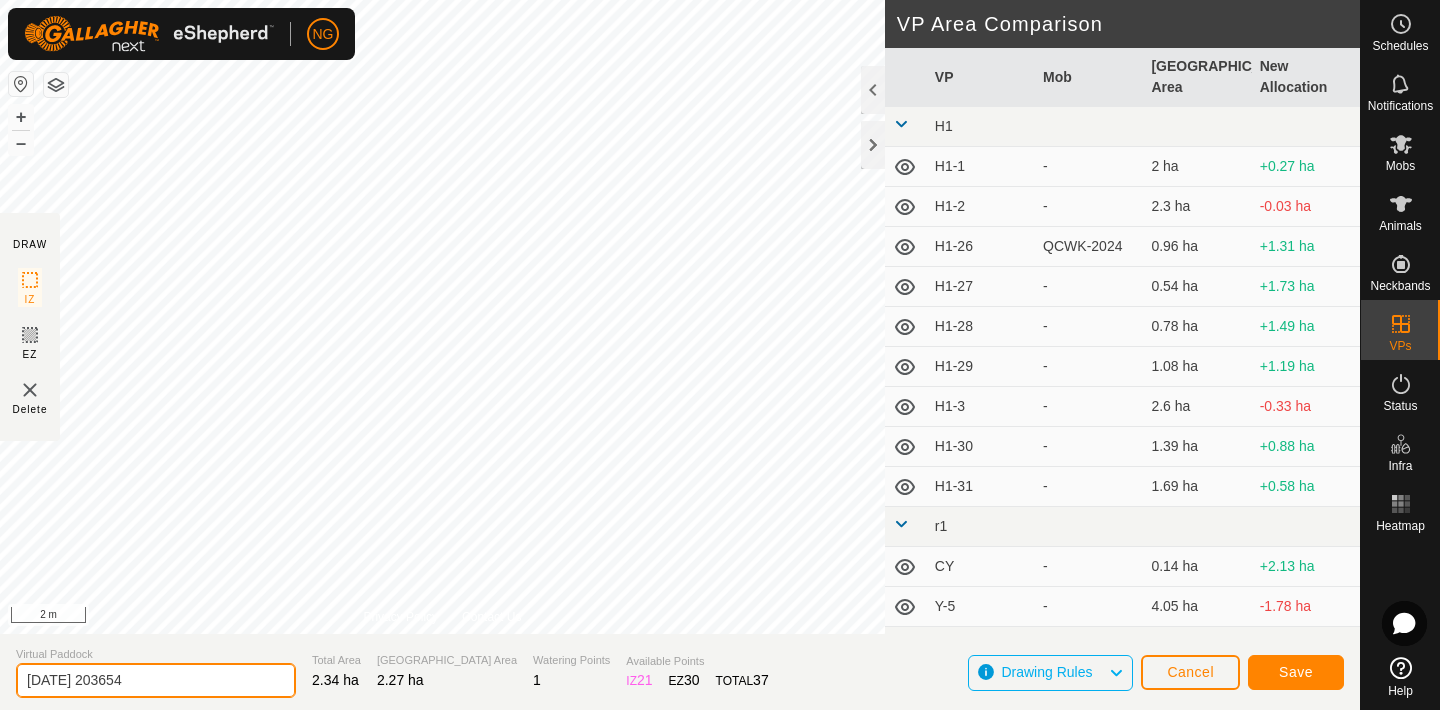 click on "[DATE] 203654" 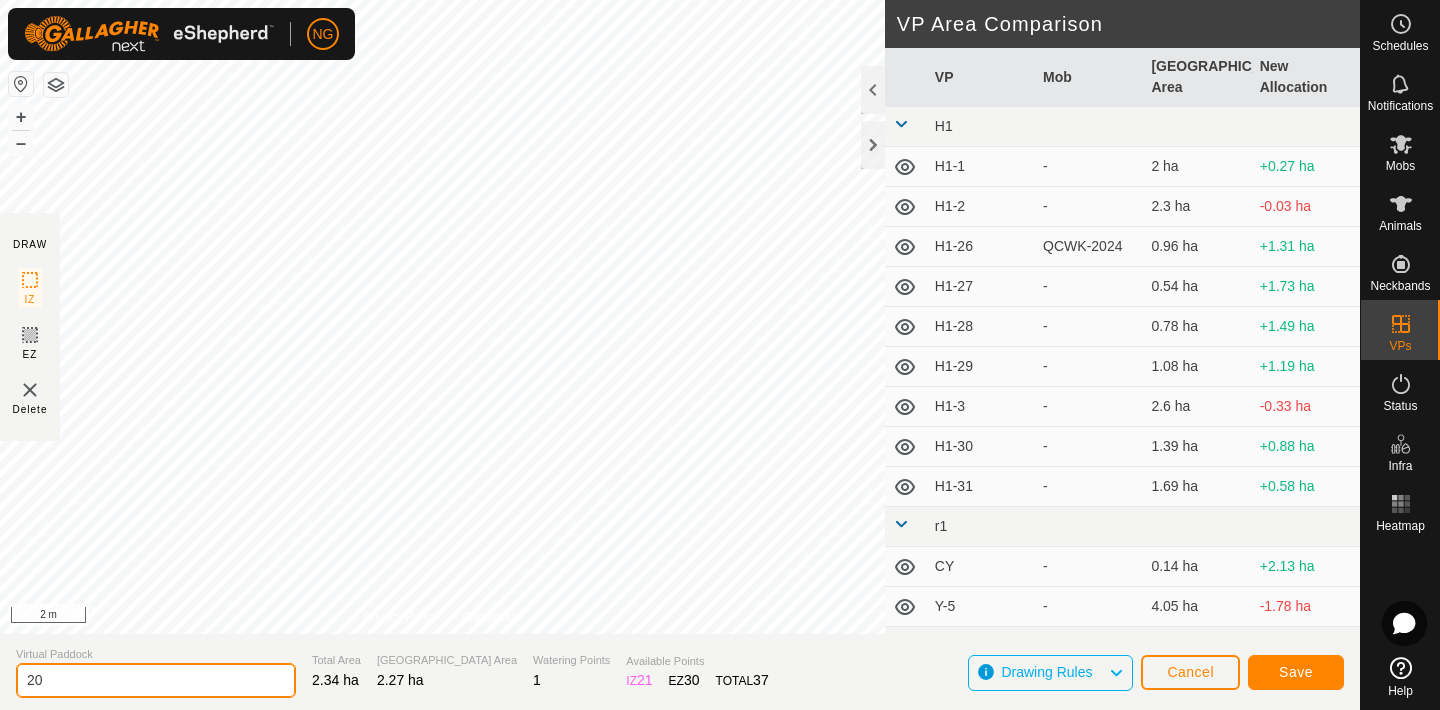 type on "2" 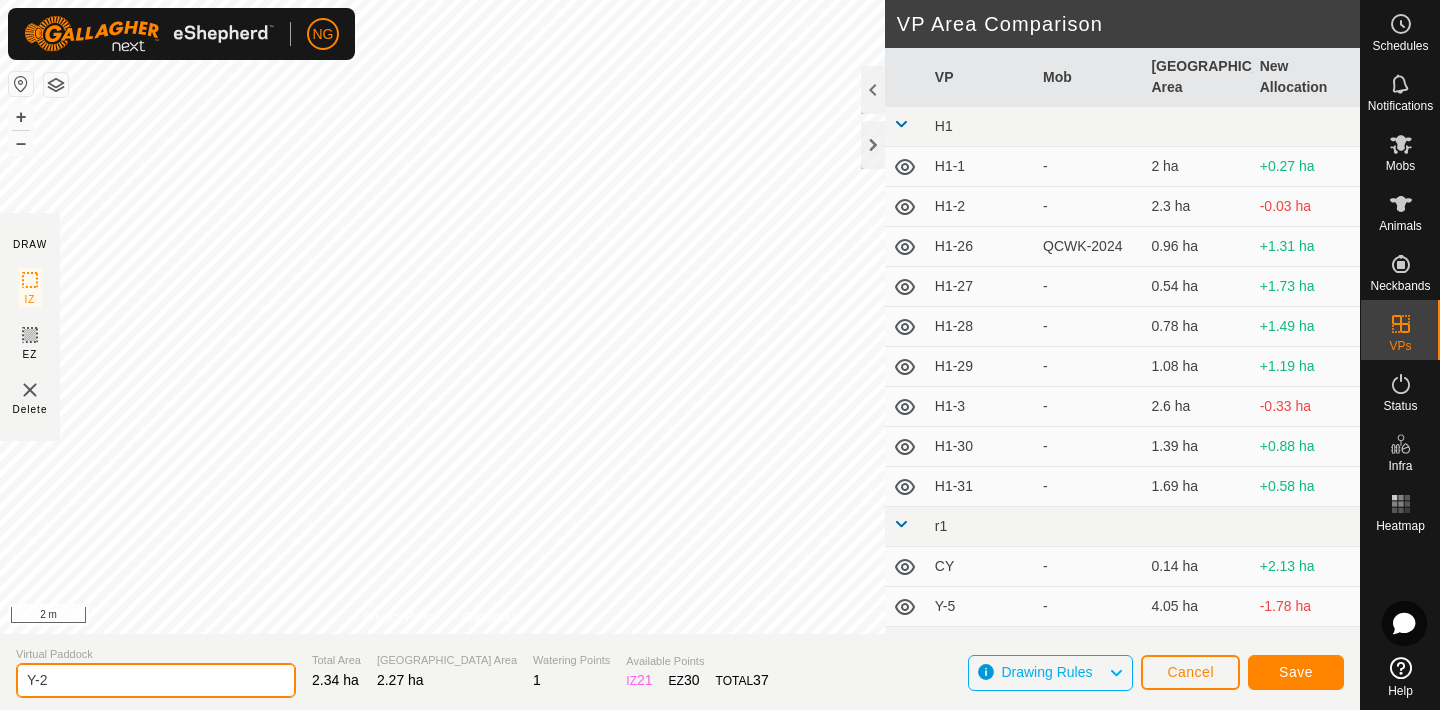 type on "Y-2" 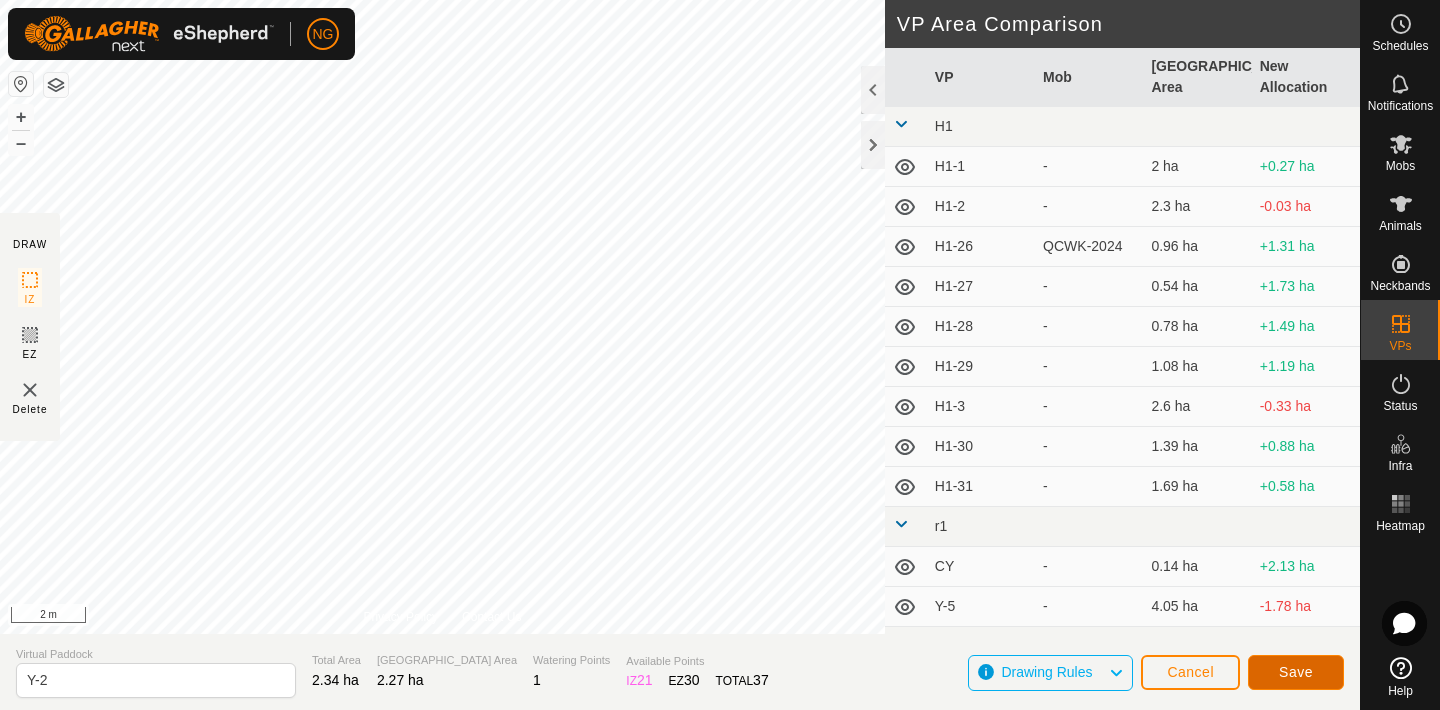 click on "Save" 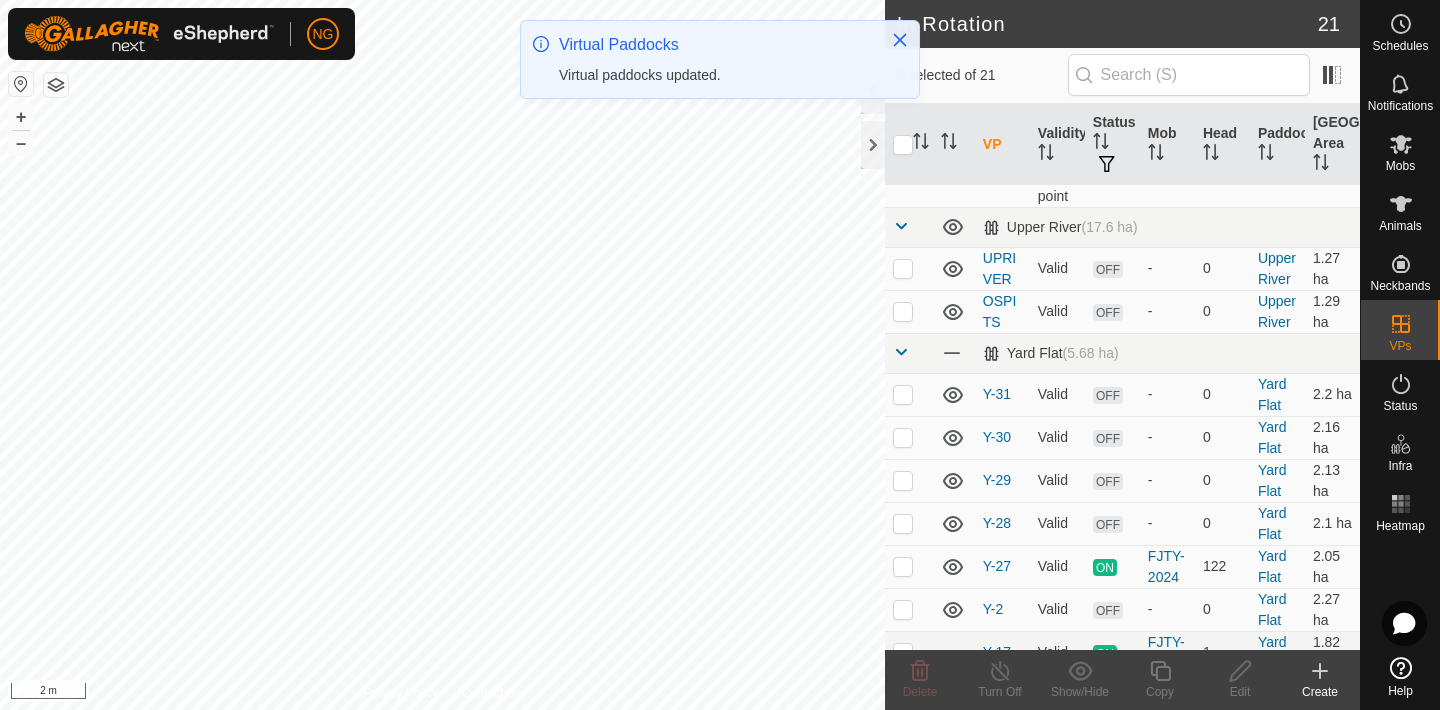 scroll, scrollTop: 715, scrollLeft: 0, axis: vertical 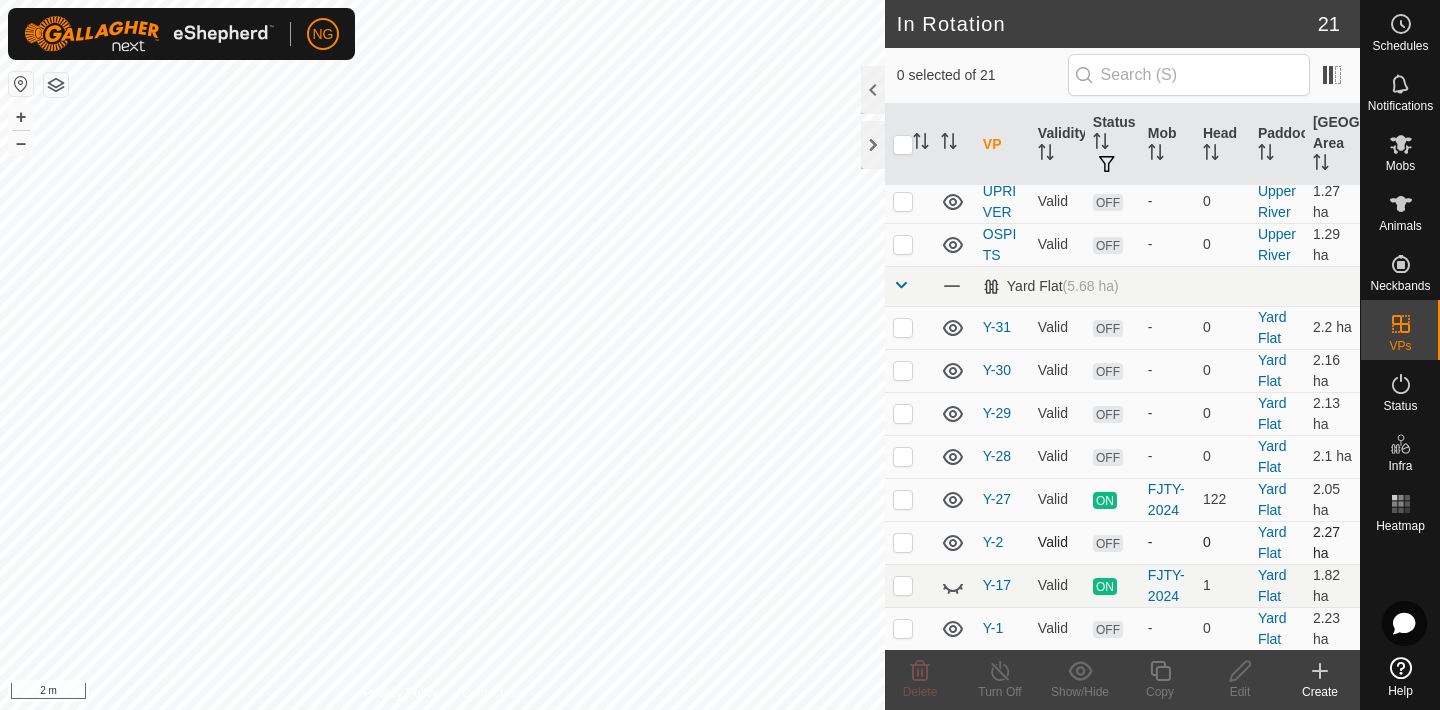 click at bounding box center [903, 542] 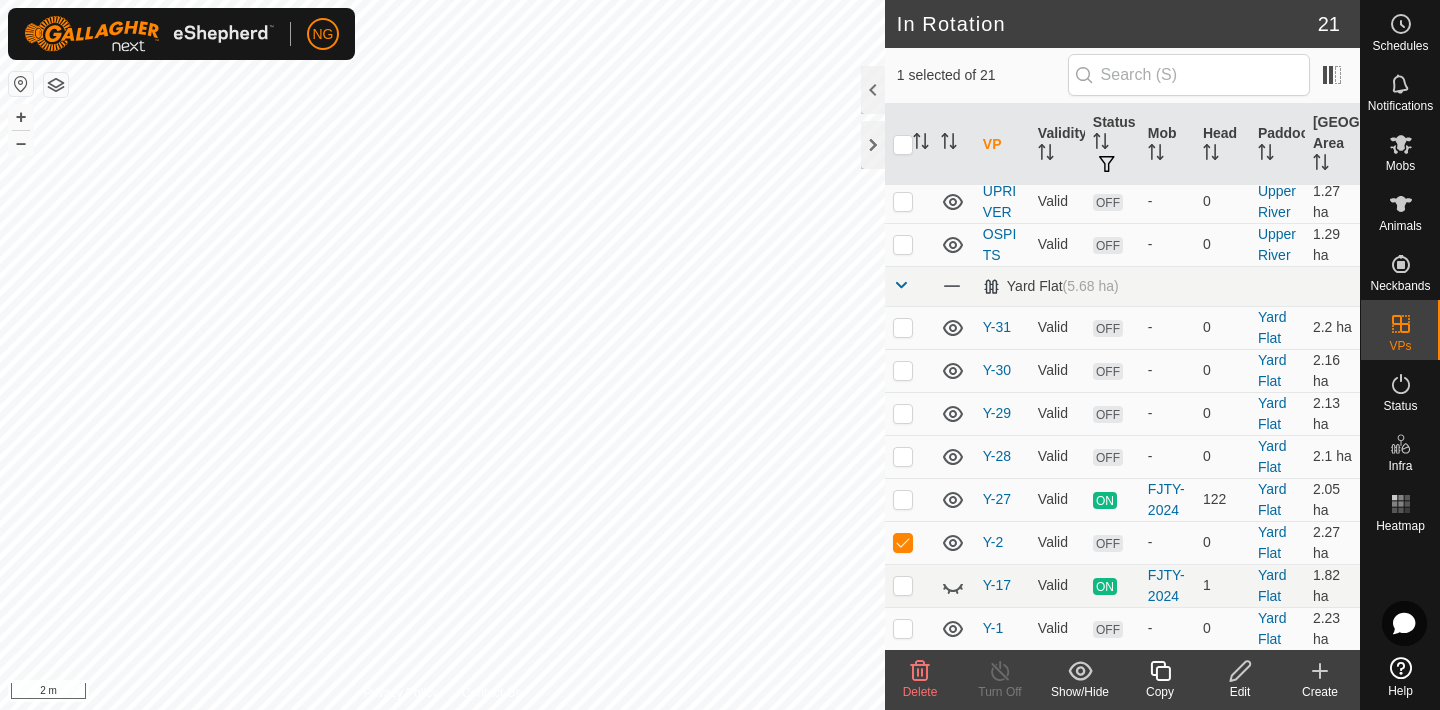 click 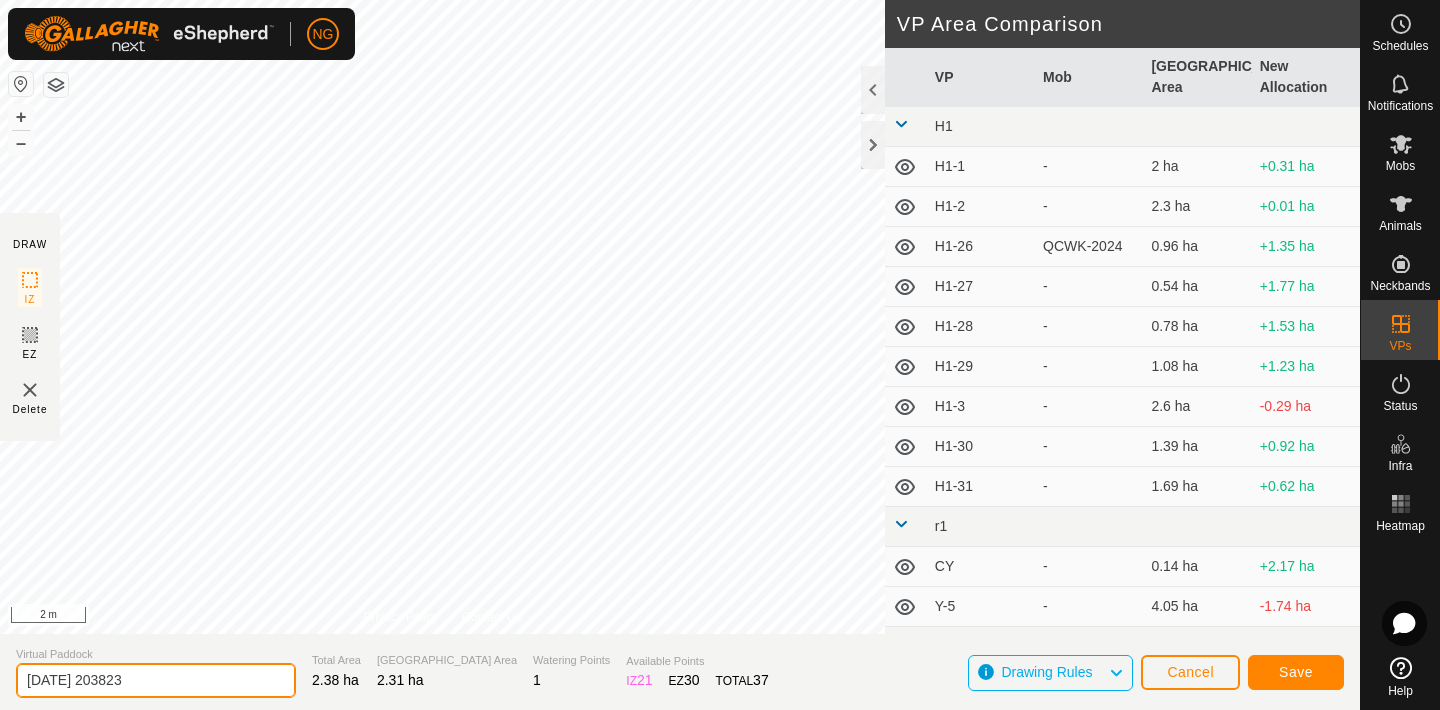 click on "[DATE] 203823" 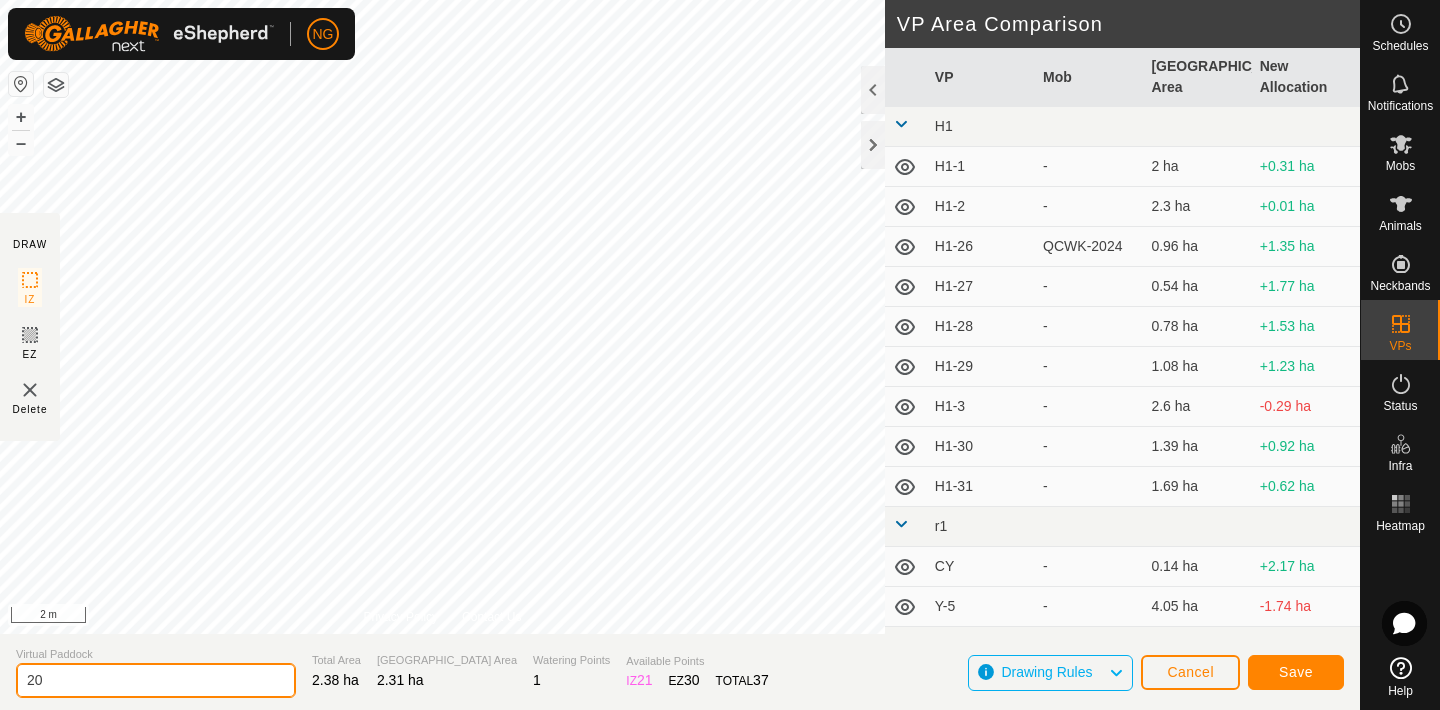 type on "2" 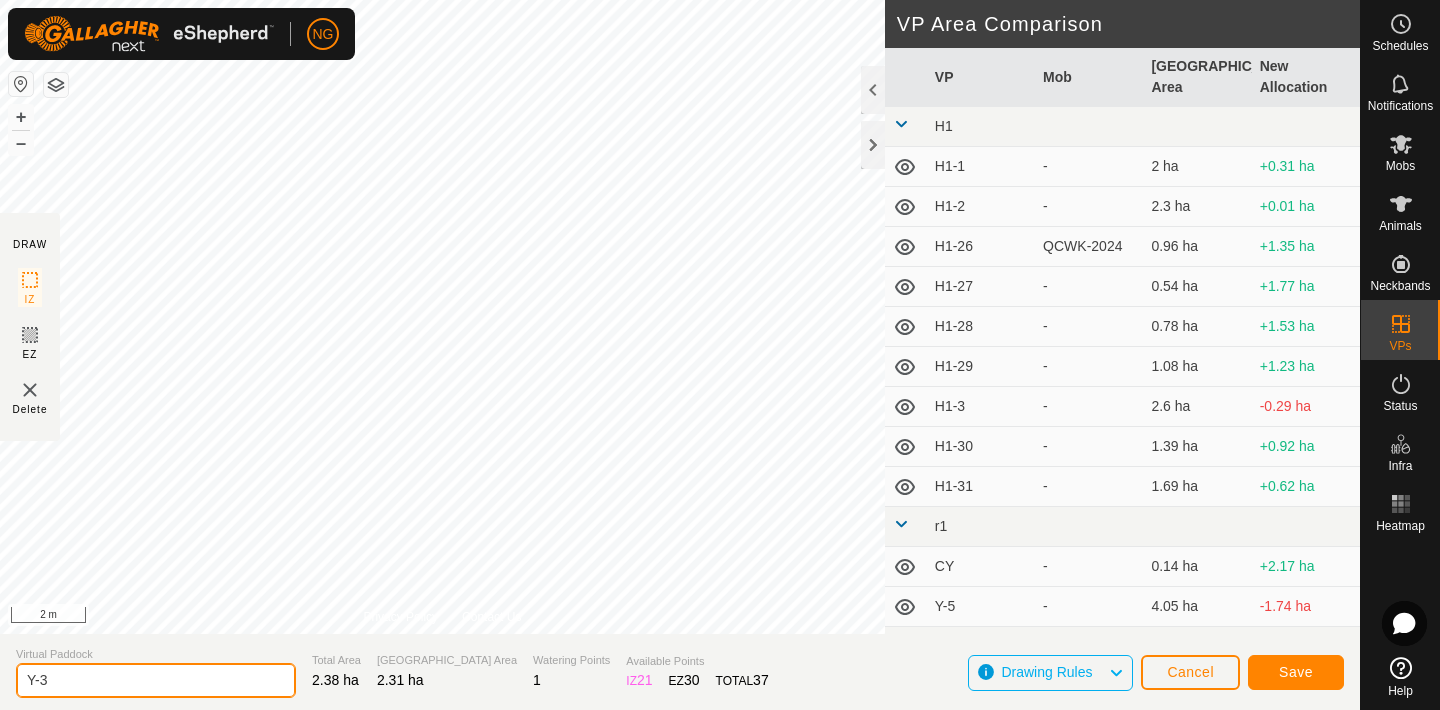 type on "Y-3" 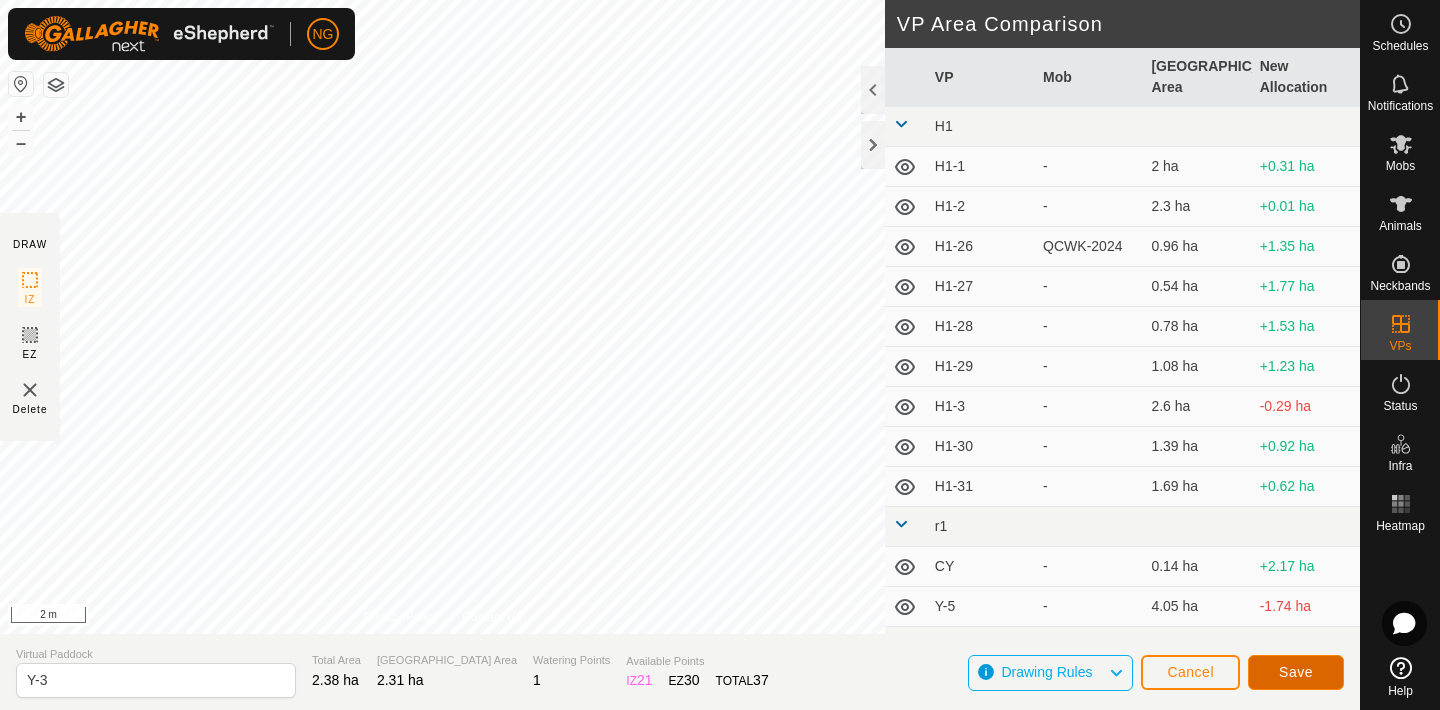 click on "Save" 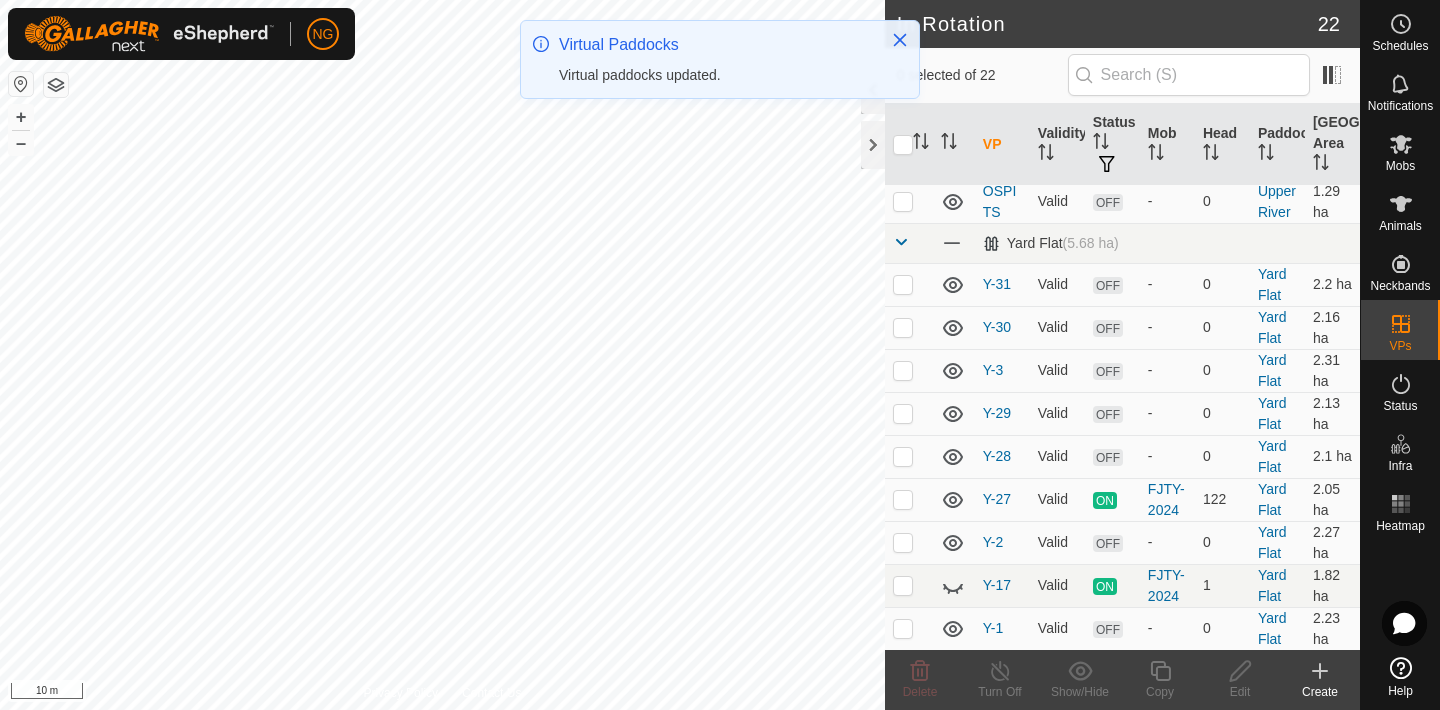 scroll, scrollTop: 0, scrollLeft: 0, axis: both 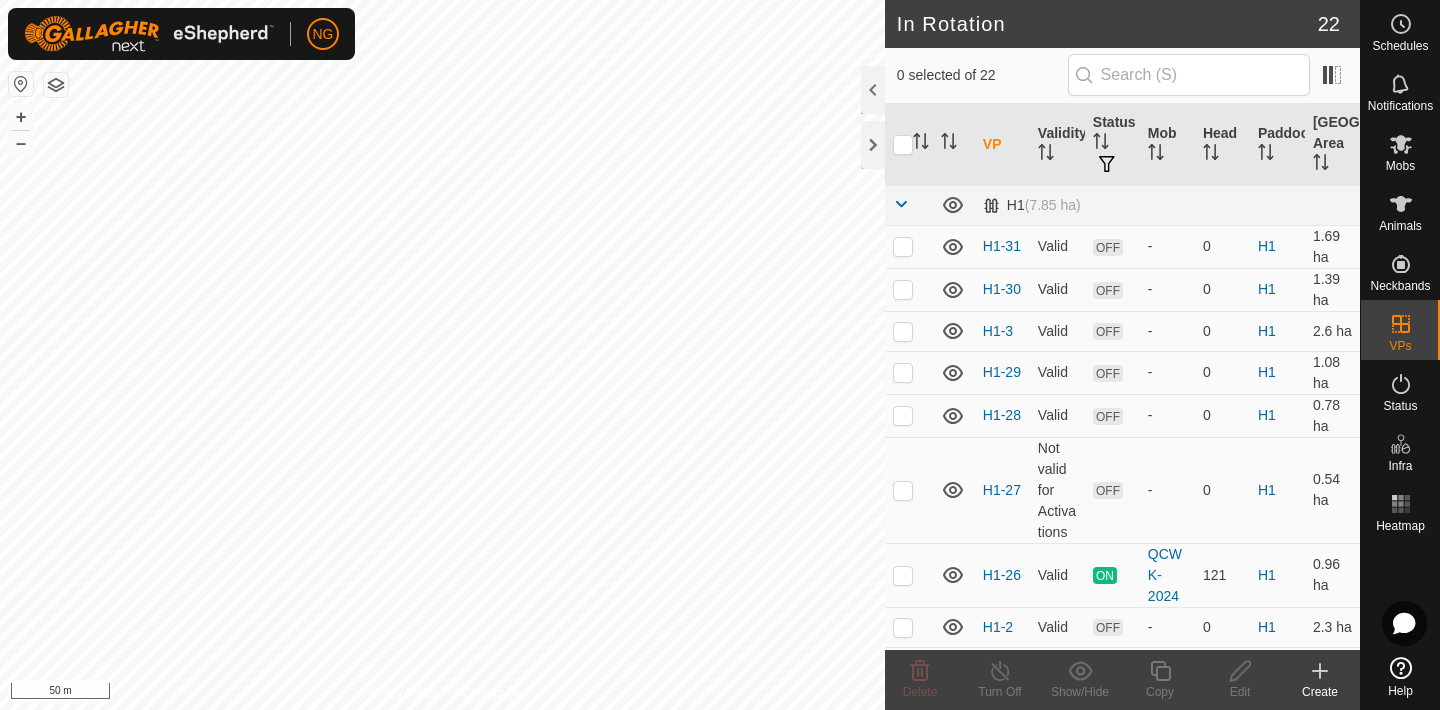 click 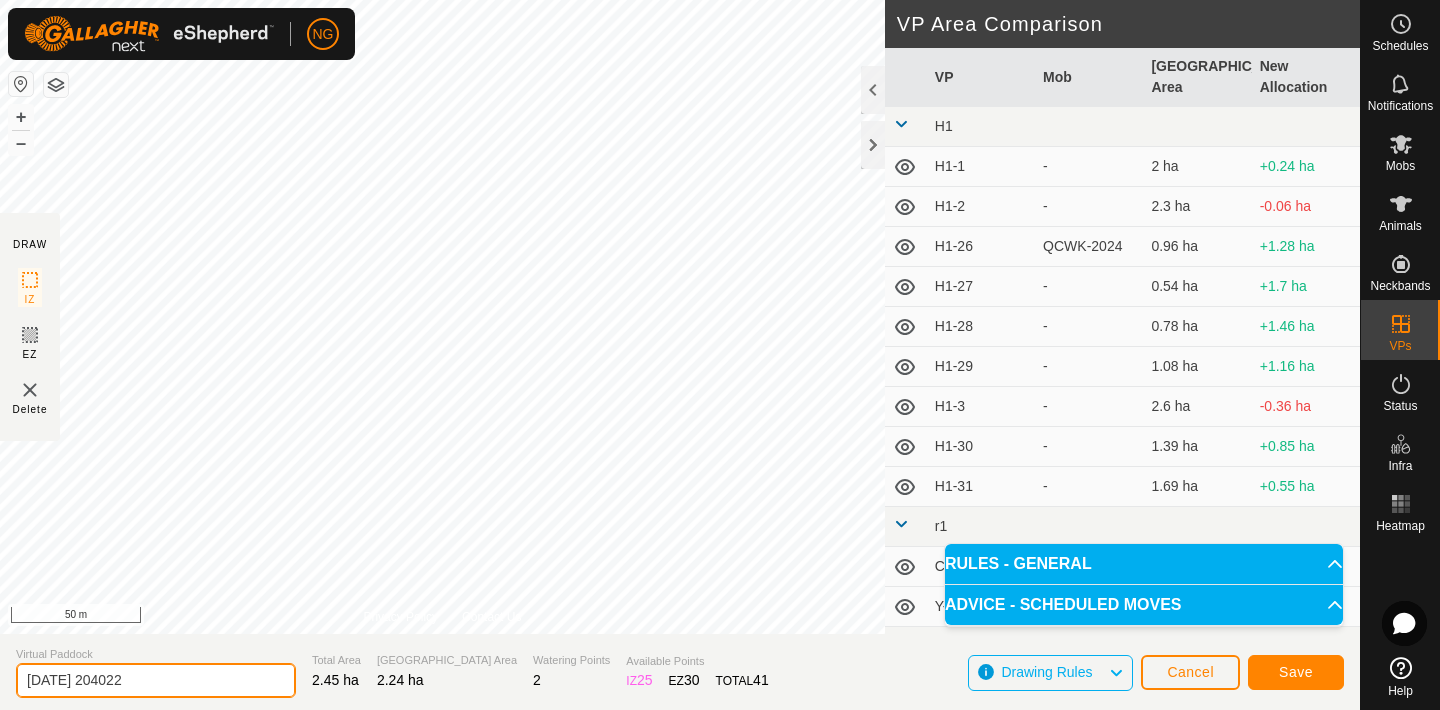 click on "[DATE] 204022" 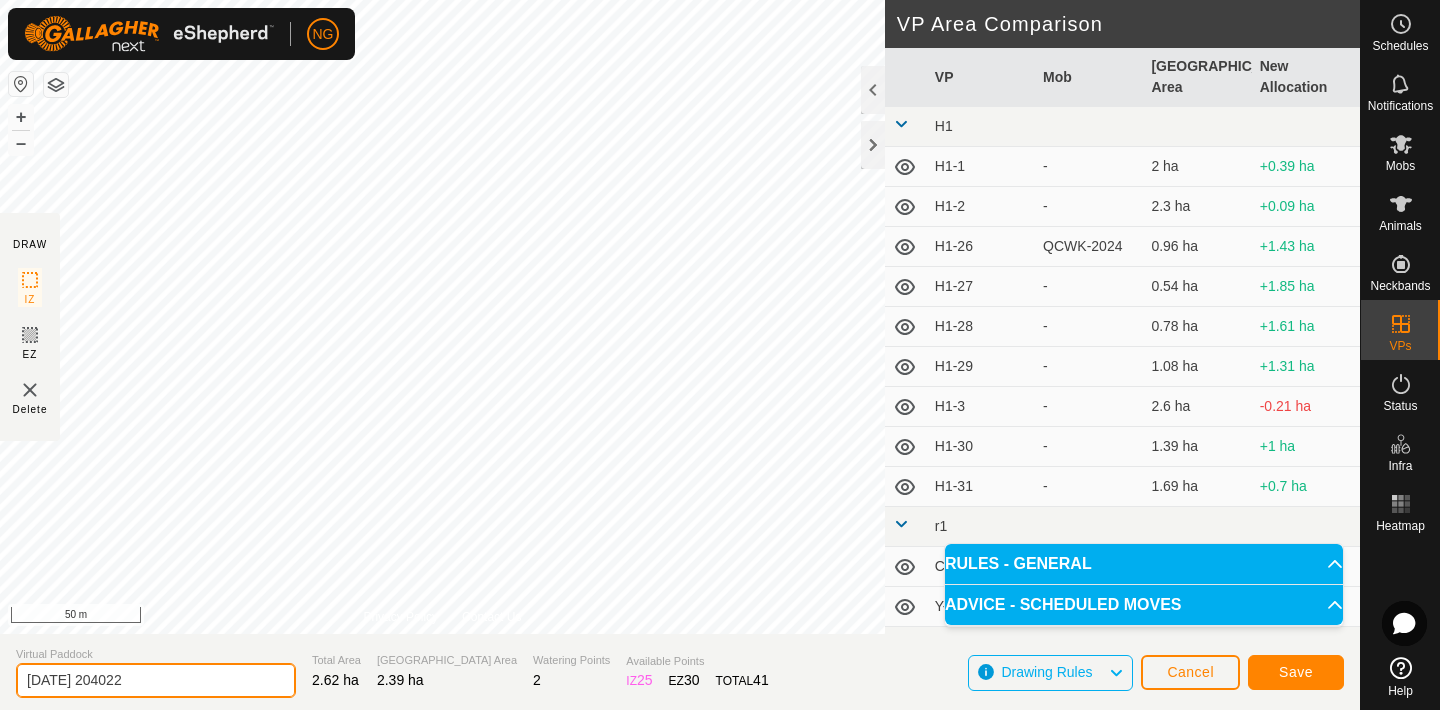 click on "[DATE] 204022" 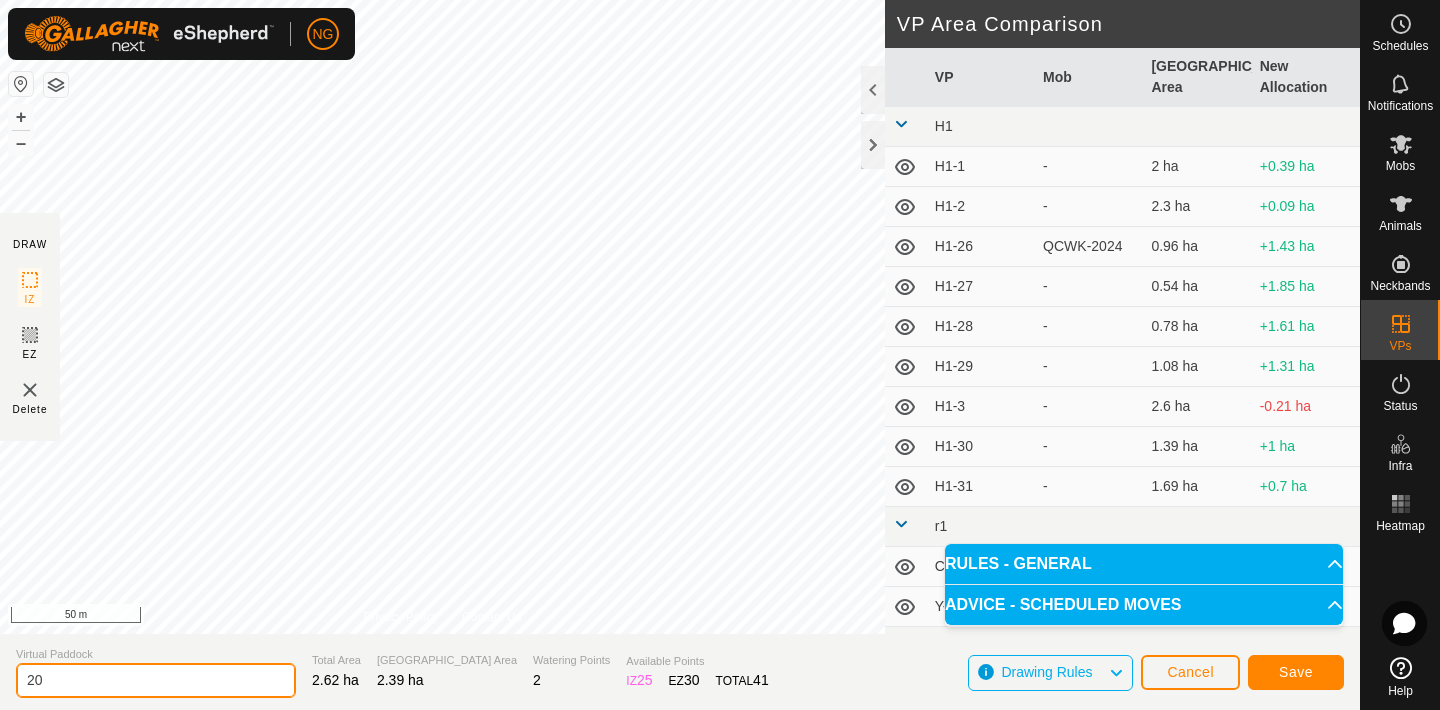 type on "2" 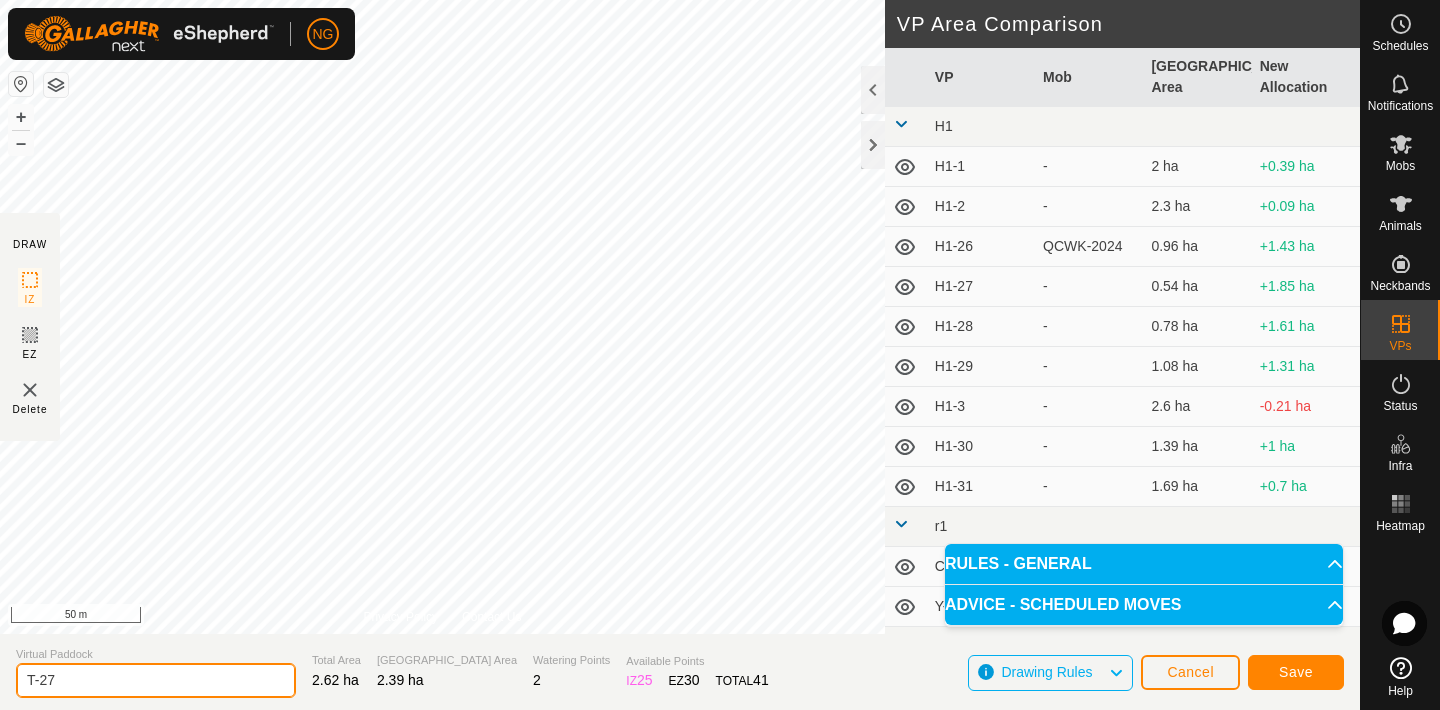 type on "T-27" 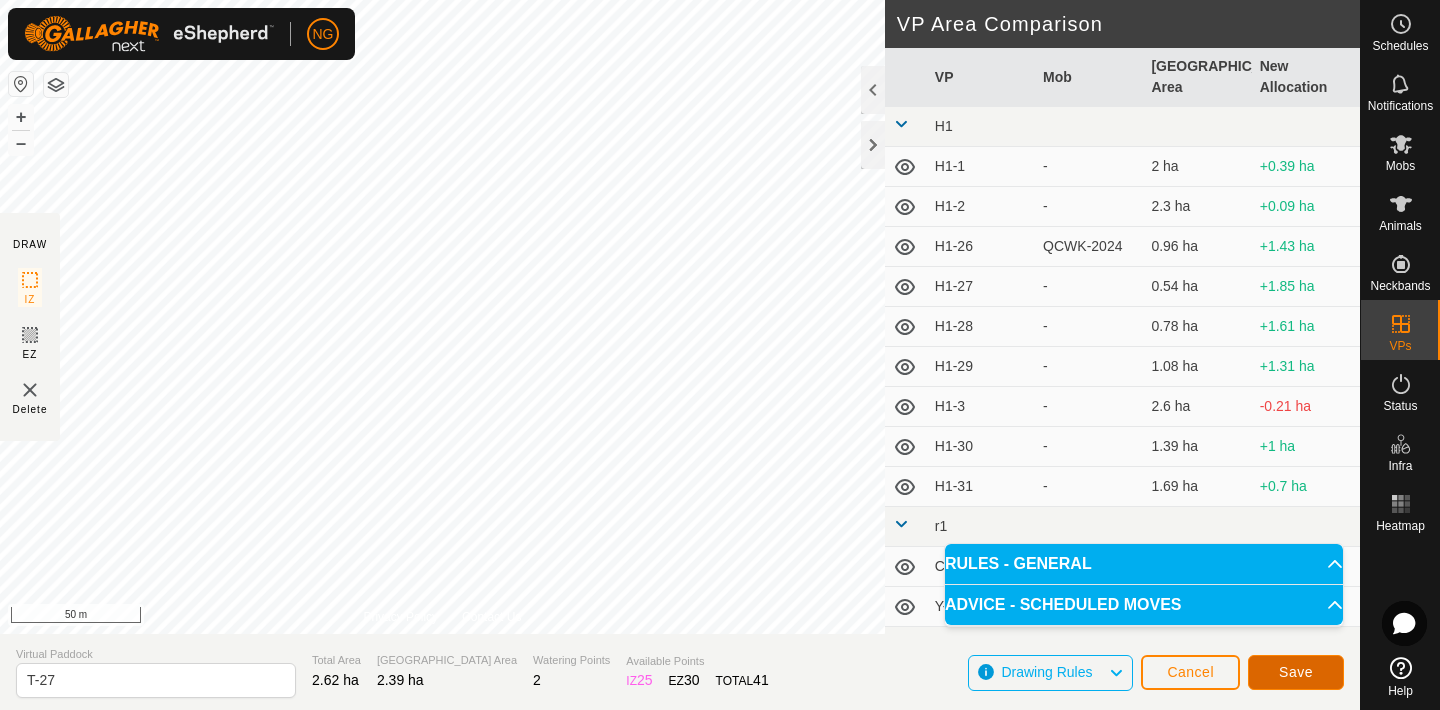 click on "Save" 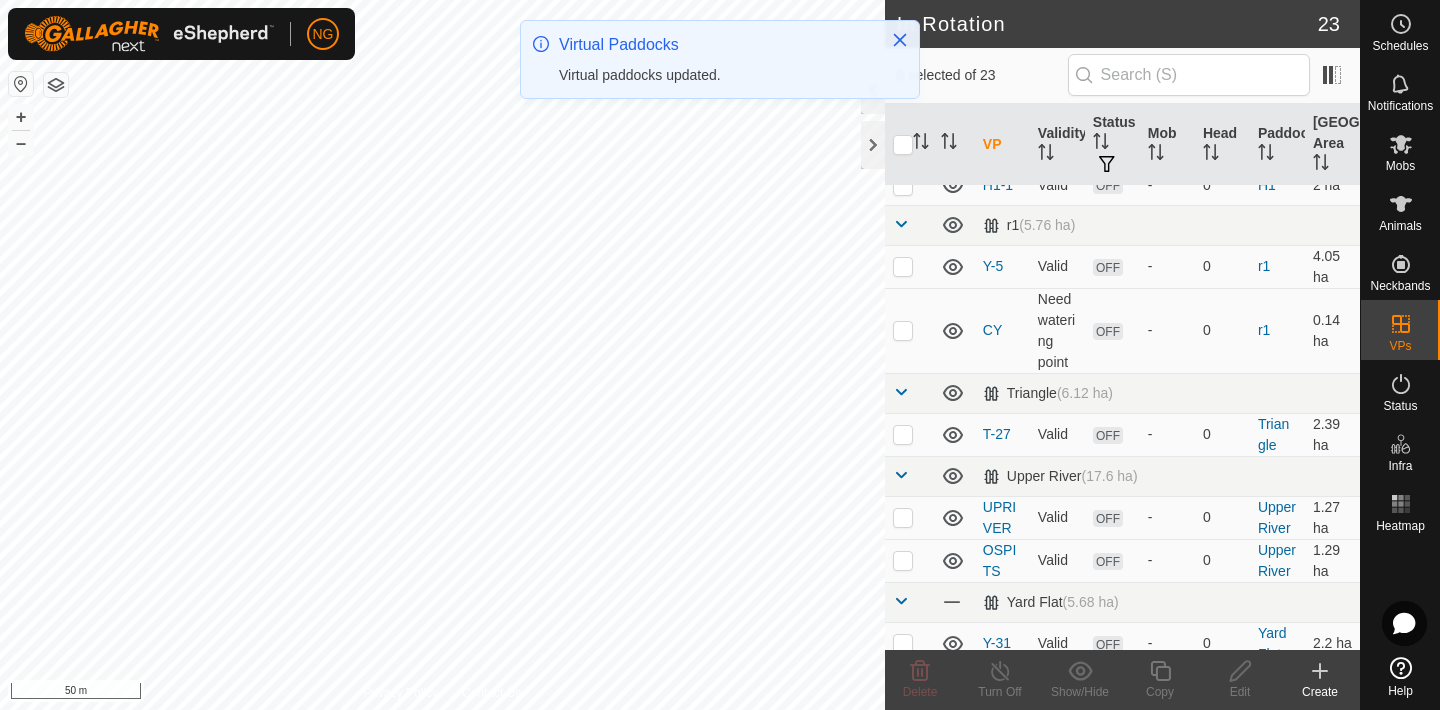 scroll, scrollTop: 492, scrollLeft: 0, axis: vertical 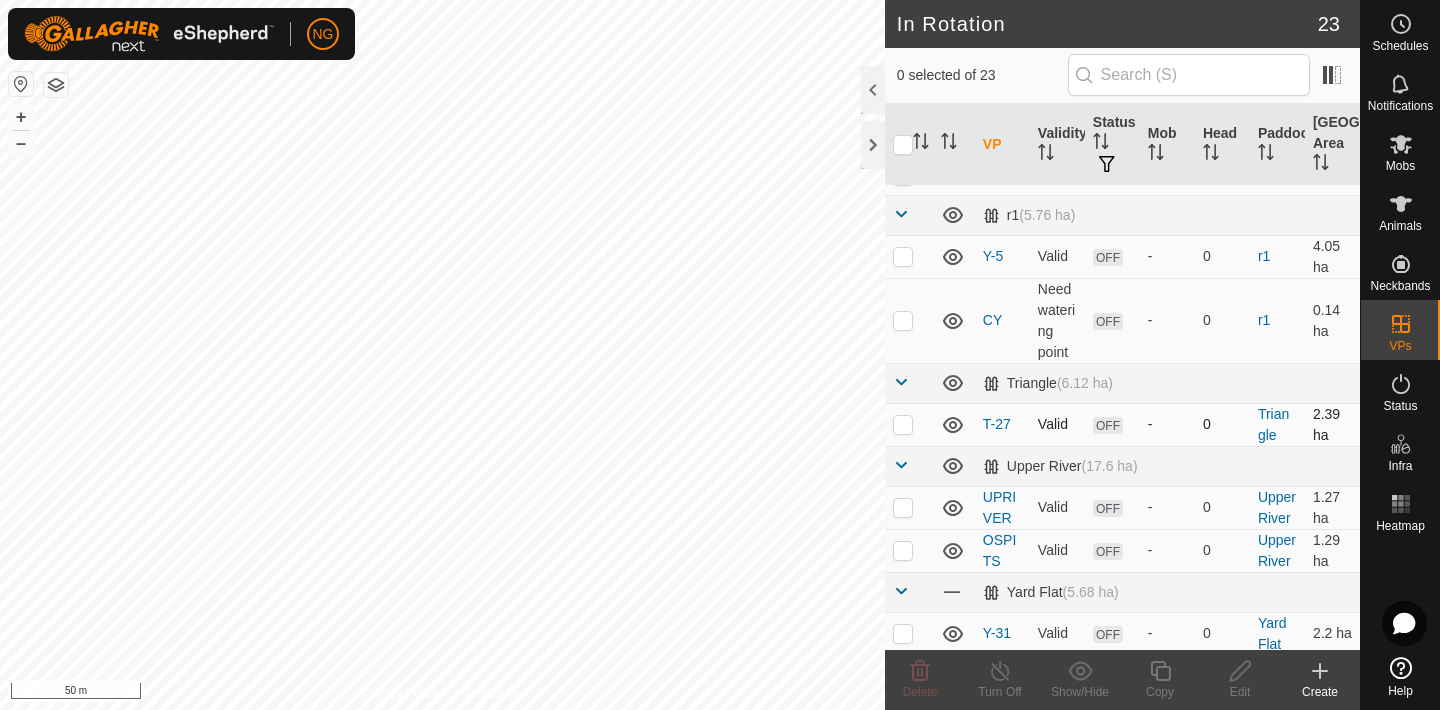 click at bounding box center (903, 424) 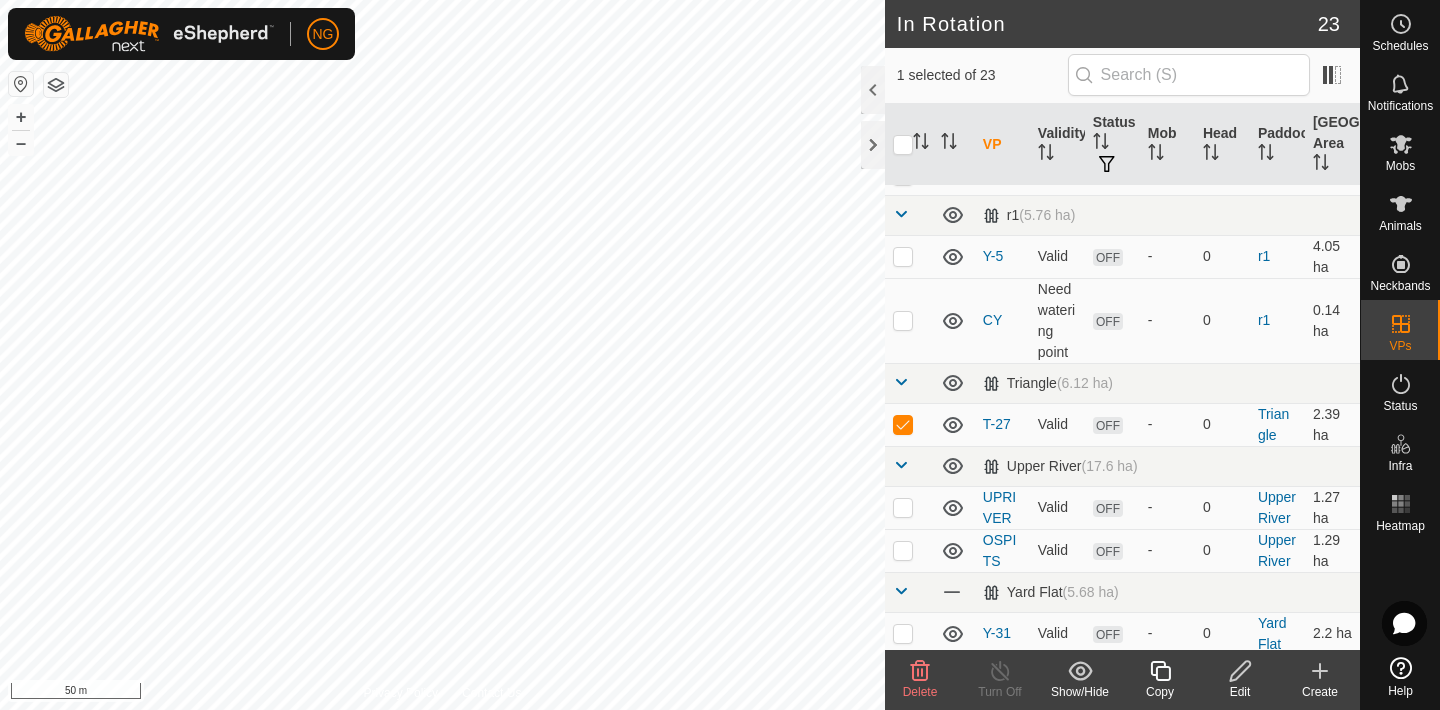 click 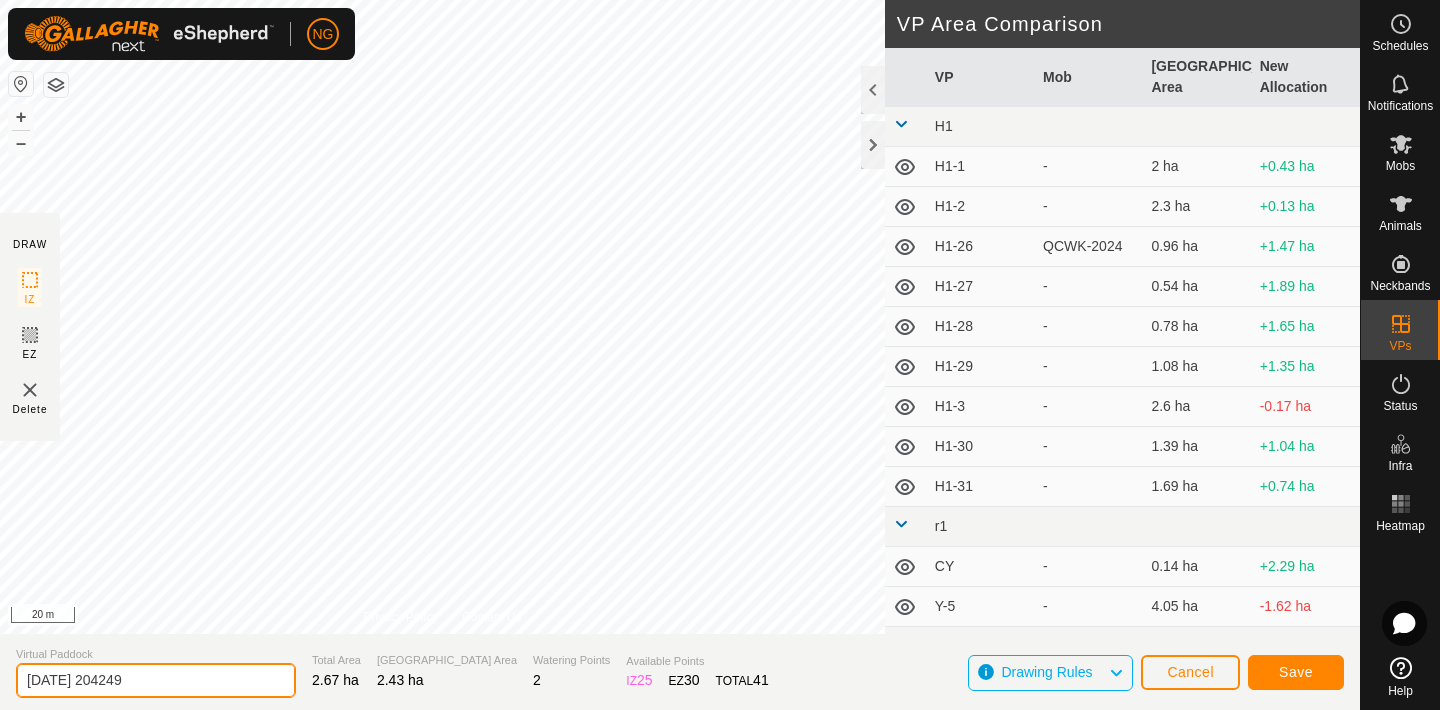 click on "[DATE] 204249" 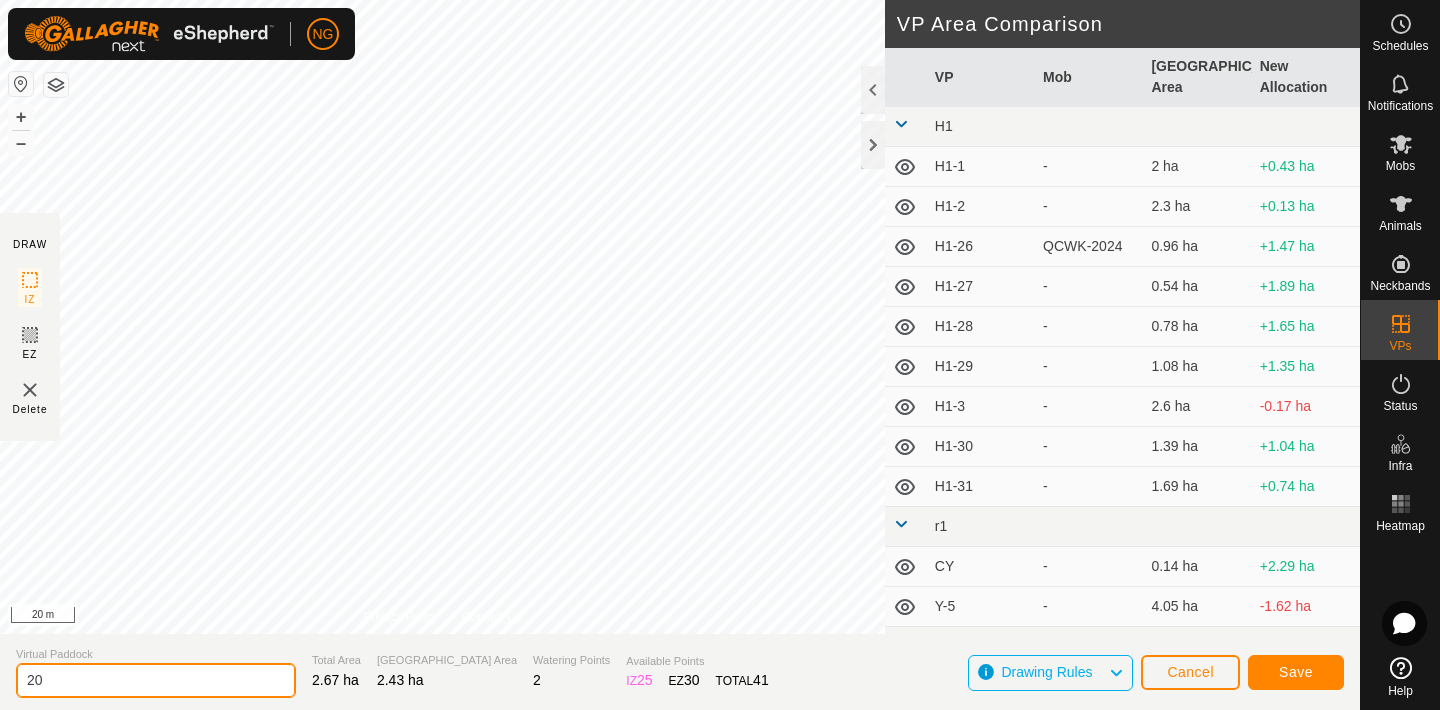 type on "2" 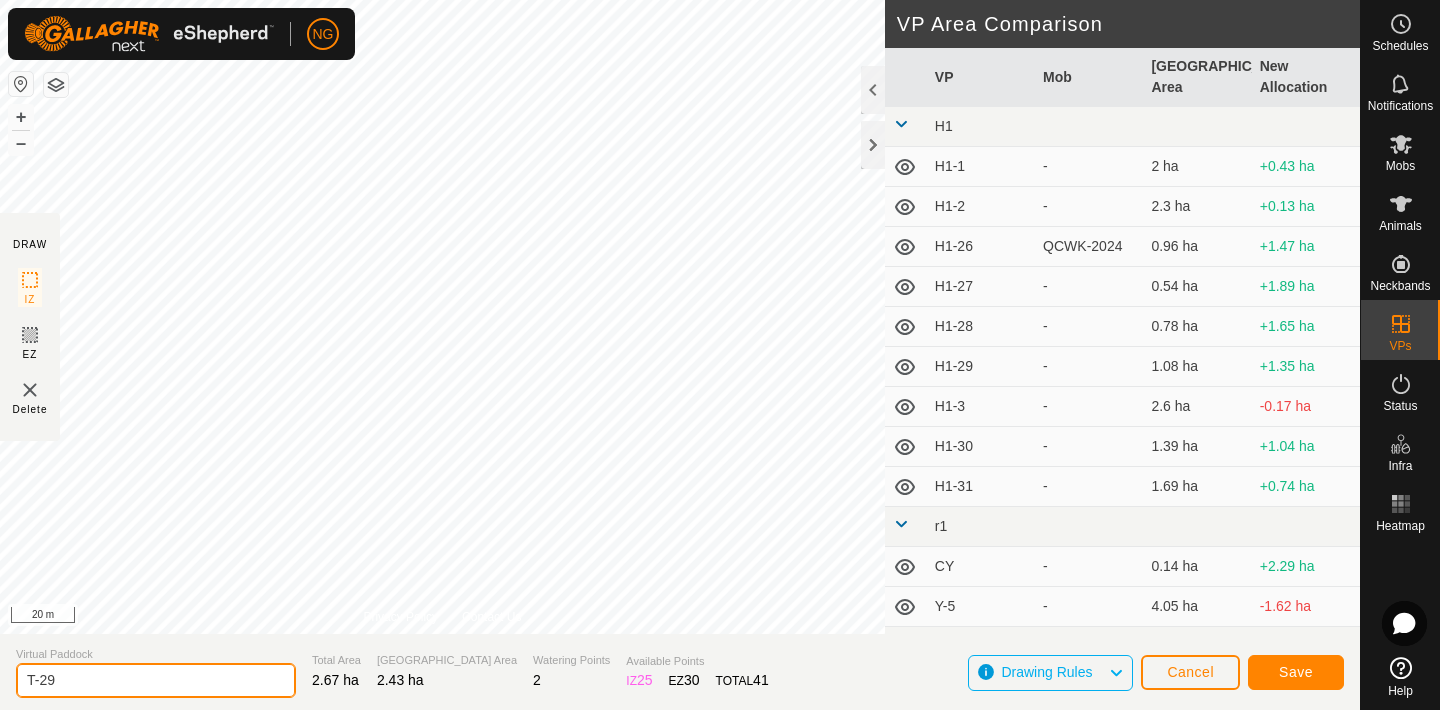 type on "T-29" 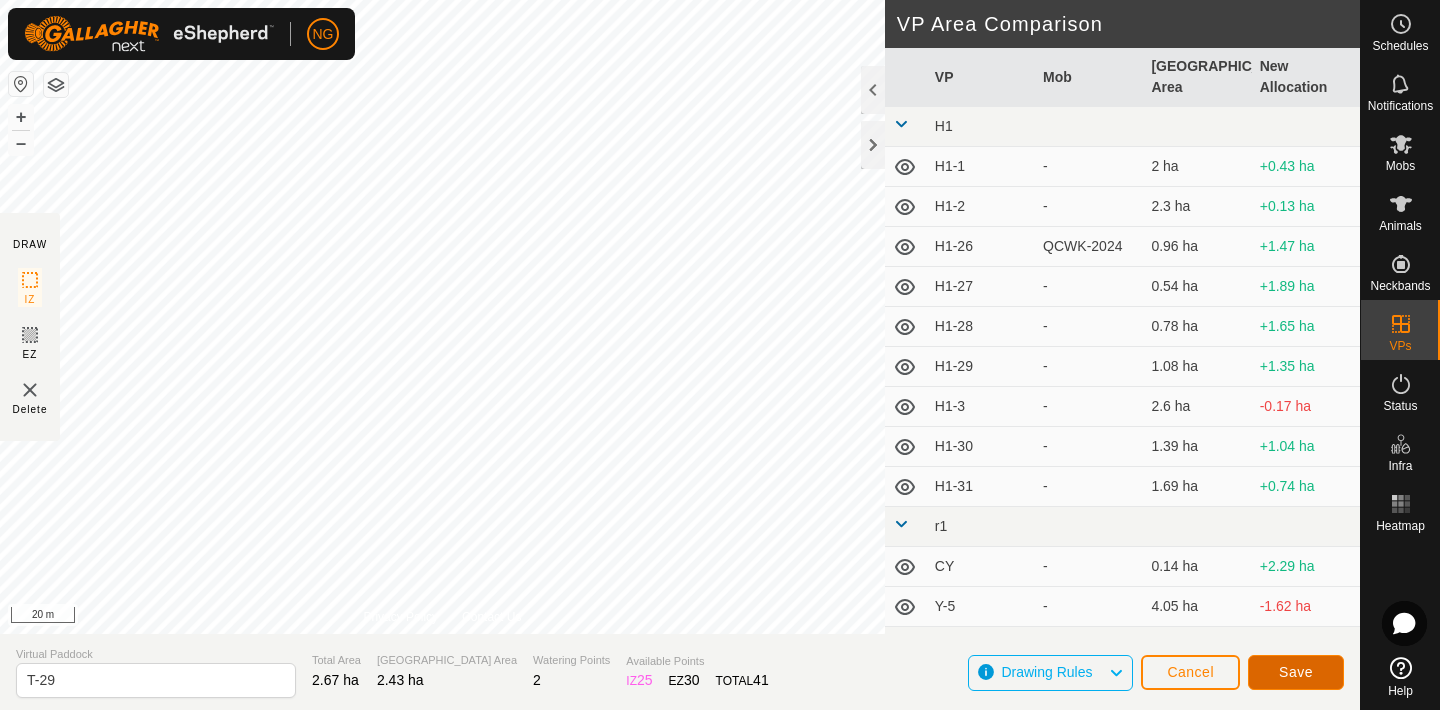 click on "Save" 